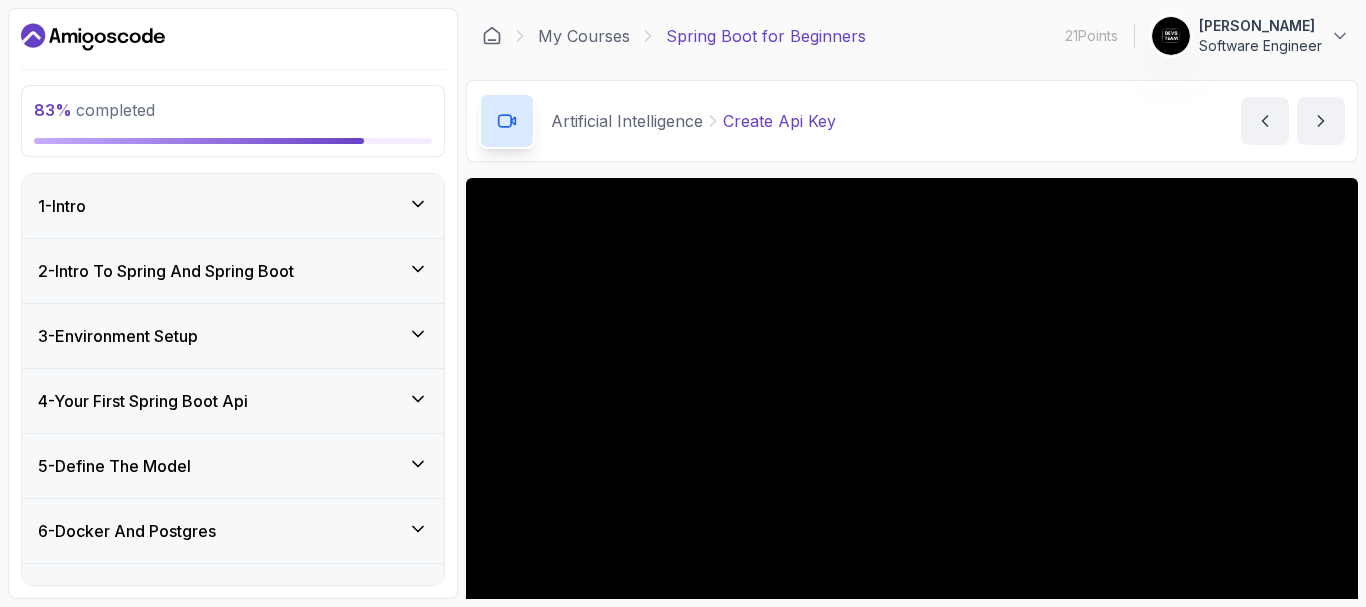 scroll, scrollTop: 0, scrollLeft: 0, axis: both 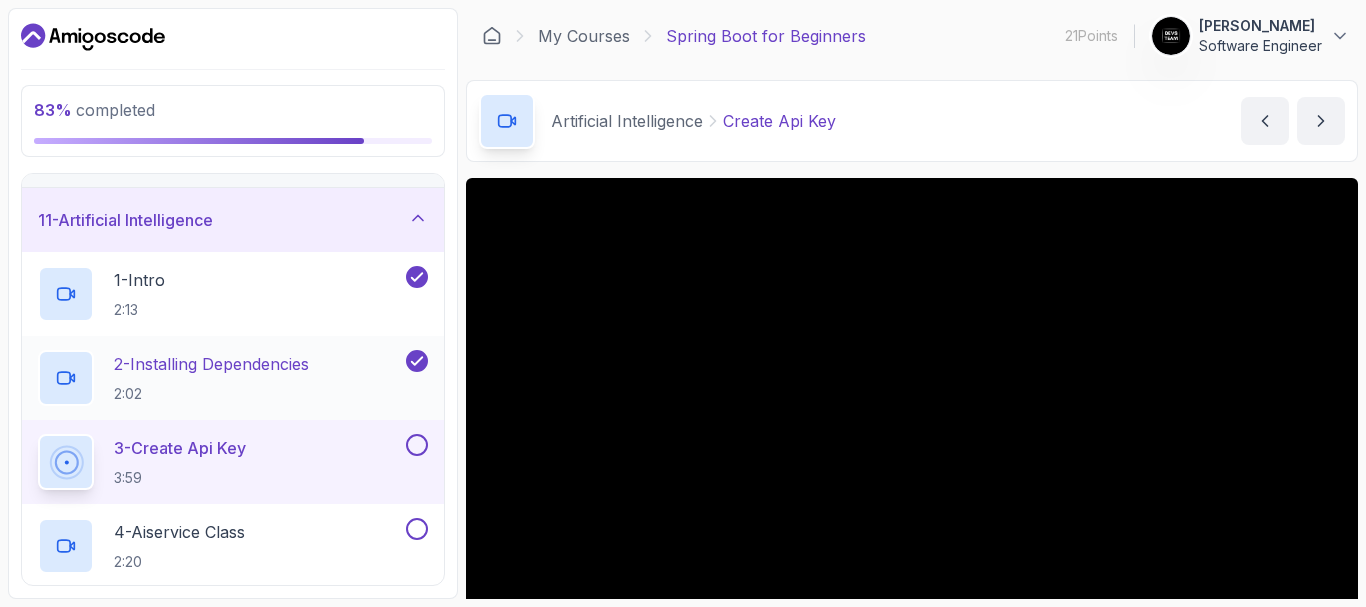 click on "2  -  Installing Dependencies" at bounding box center (211, 364) 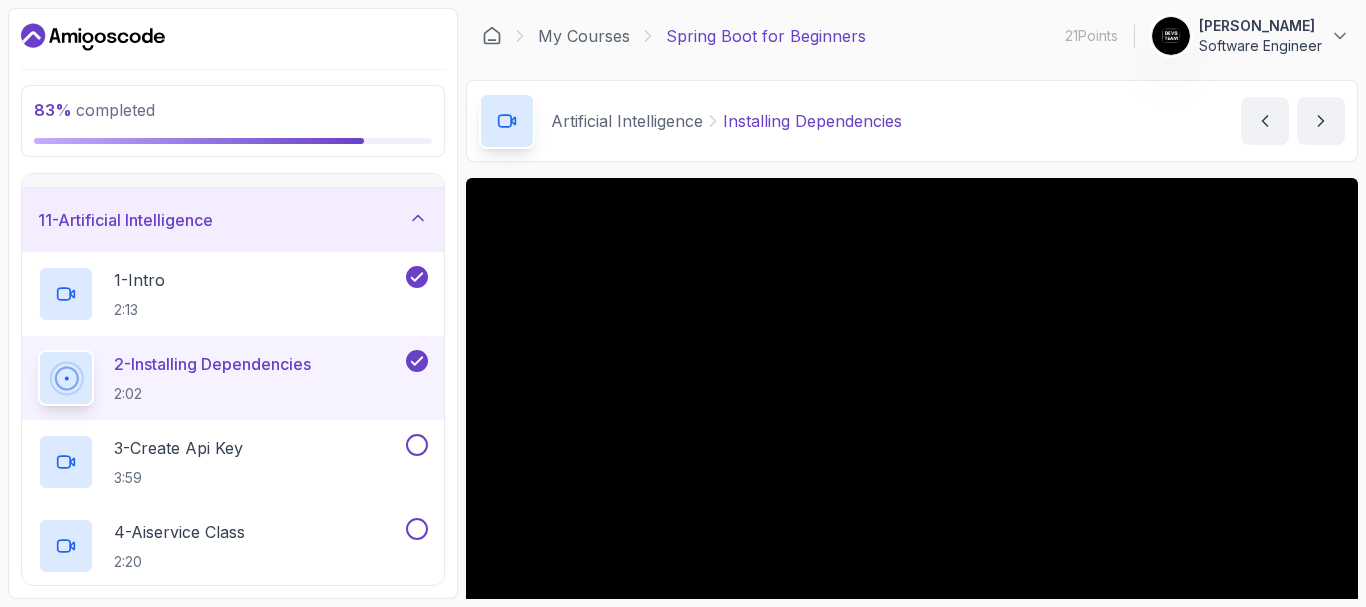 type 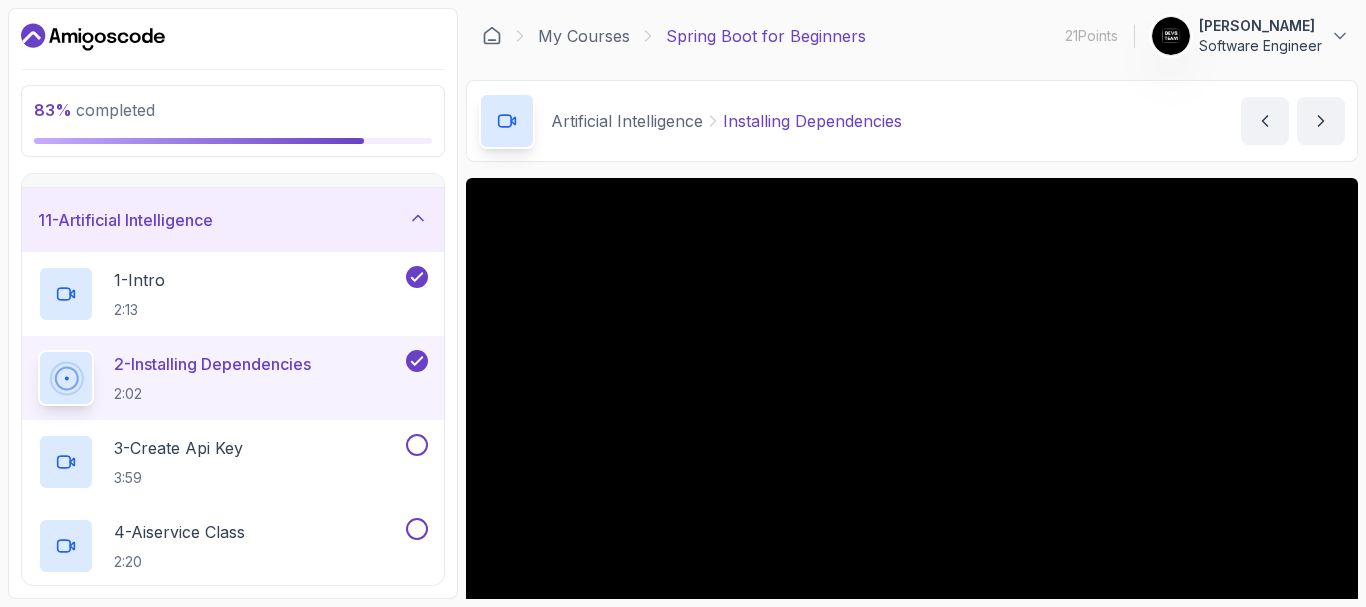 scroll, scrollTop: 676, scrollLeft: 0, axis: vertical 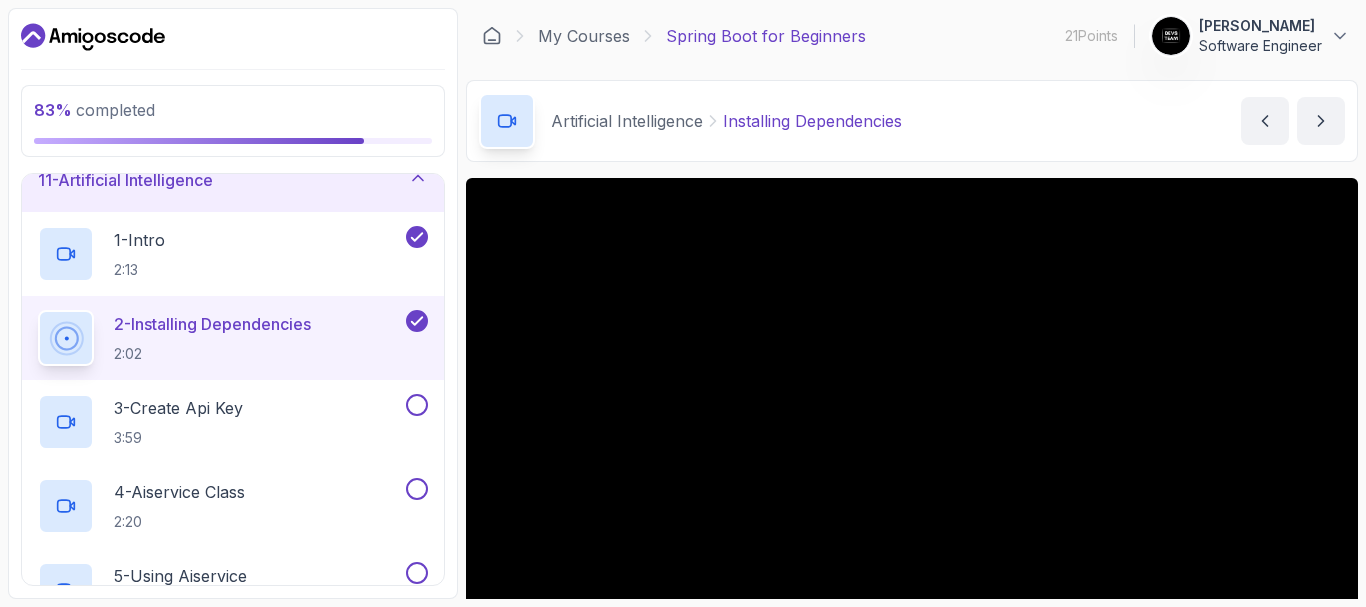 click on "My Courses Spring Boot for Beginners 21  Points 1 Cesar Osuna Software Engineer 11 - Artificial Intelligence  83 % completed Artificial Intelligence Installing Dependencies Installing Dependencies by  nelson Slides Repo Designs Design not available Share Notes Support Any issues? Slides Repo Designs Design not available Share" at bounding box center [912, 303] 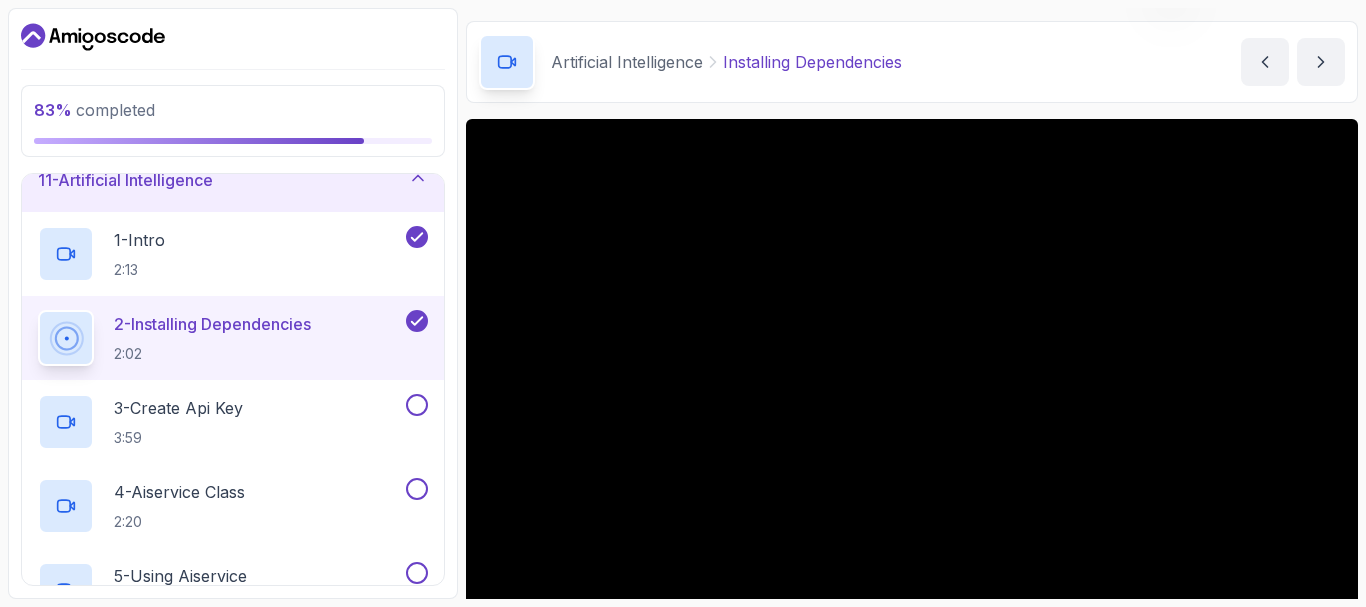 scroll, scrollTop: 120, scrollLeft: 0, axis: vertical 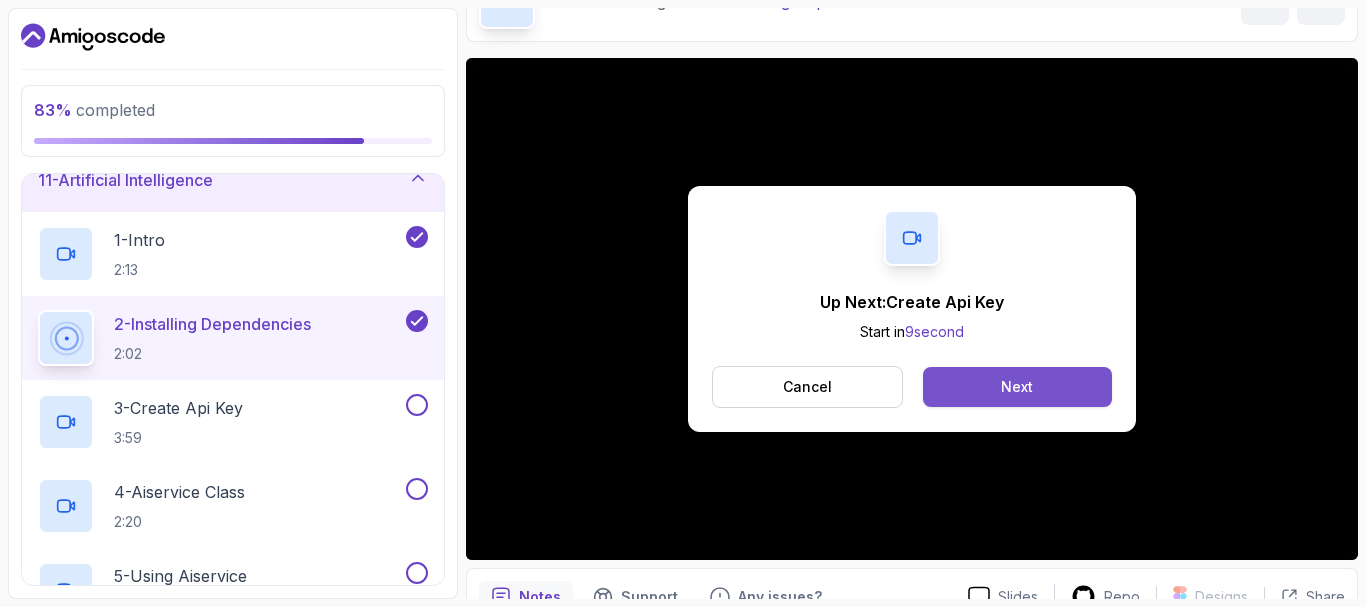 click on "Next" at bounding box center [1017, 387] 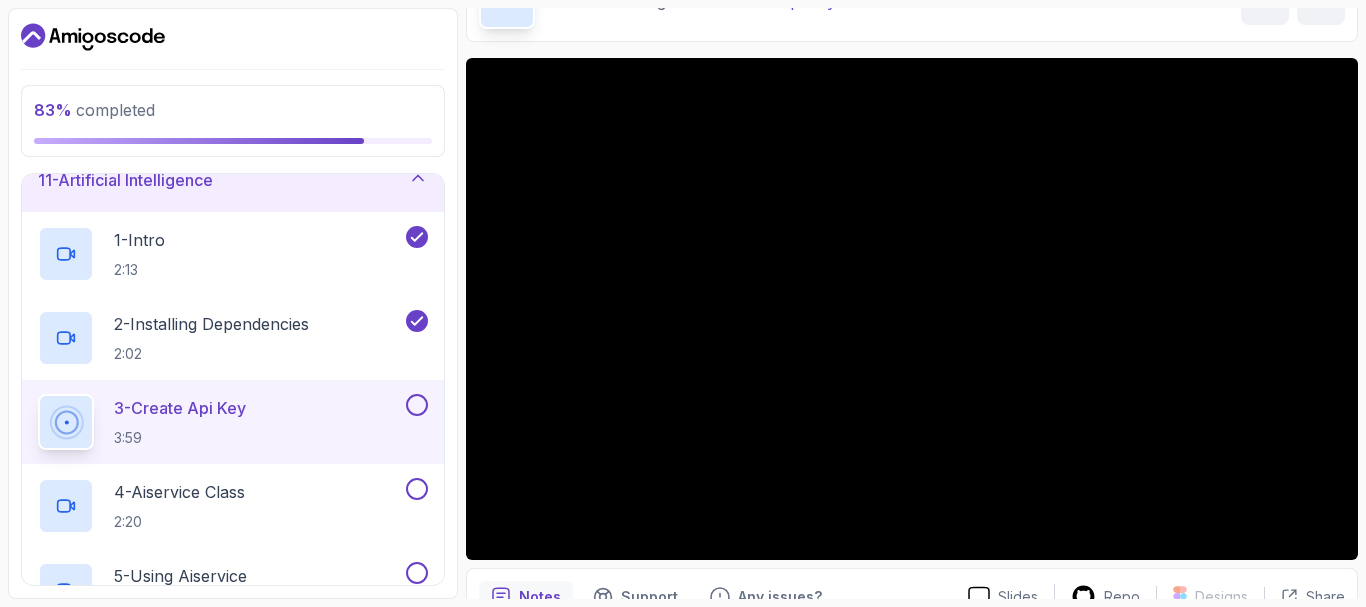 click on "83 % completed 1  -  Intro 2  -  Intro To Spring And Spring Boot 3  -  Environment Setup 4  -  Your First Spring Boot Api 5  -  Define The Model 6  -  Docker And Postgres 7  -  Databases Setup 8  -  Spring Data Jpa 9  -  Crud 10  -  Exercises 11  -  Artificial Intelligence 1  -  Intro 2:13 2  -  Installing Dependencies 2:02 3  -  Create Api Key 3:59 4  -  Aiservice Class 2:20 5  -  Using Aiservice 4:50 6  -  Test Changes 3:10 7  -  Recommended Courses related-courses 12  -  Outro" at bounding box center (233, 303) 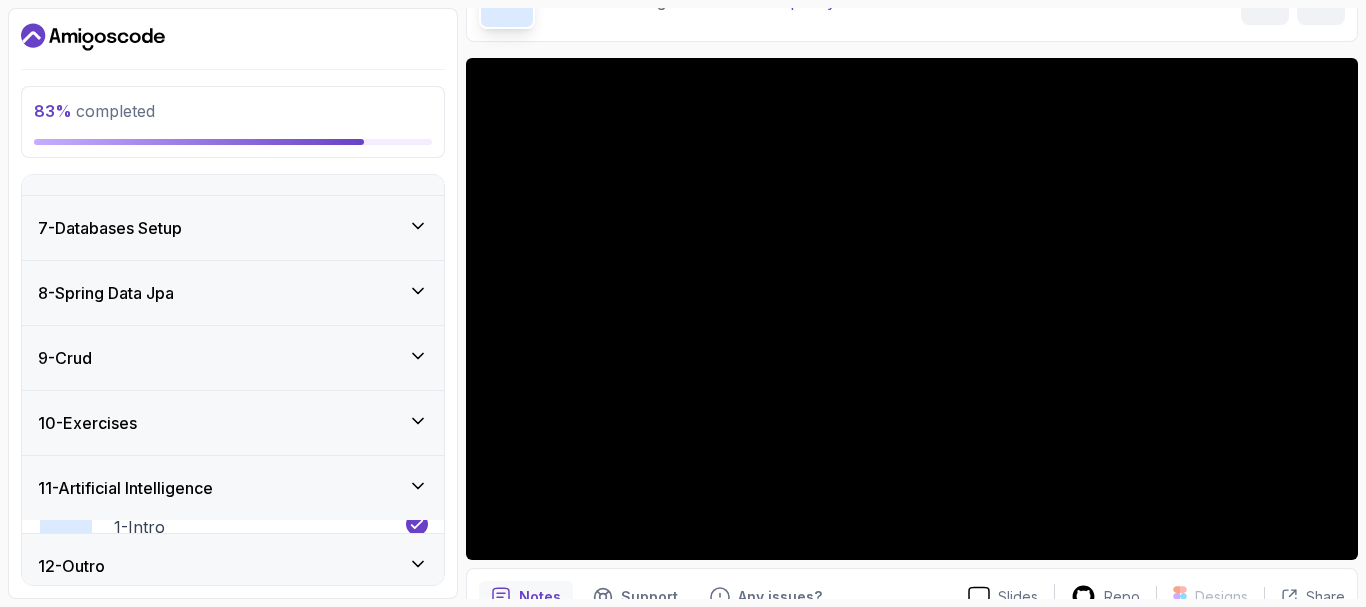 scroll, scrollTop: 369, scrollLeft: 0, axis: vertical 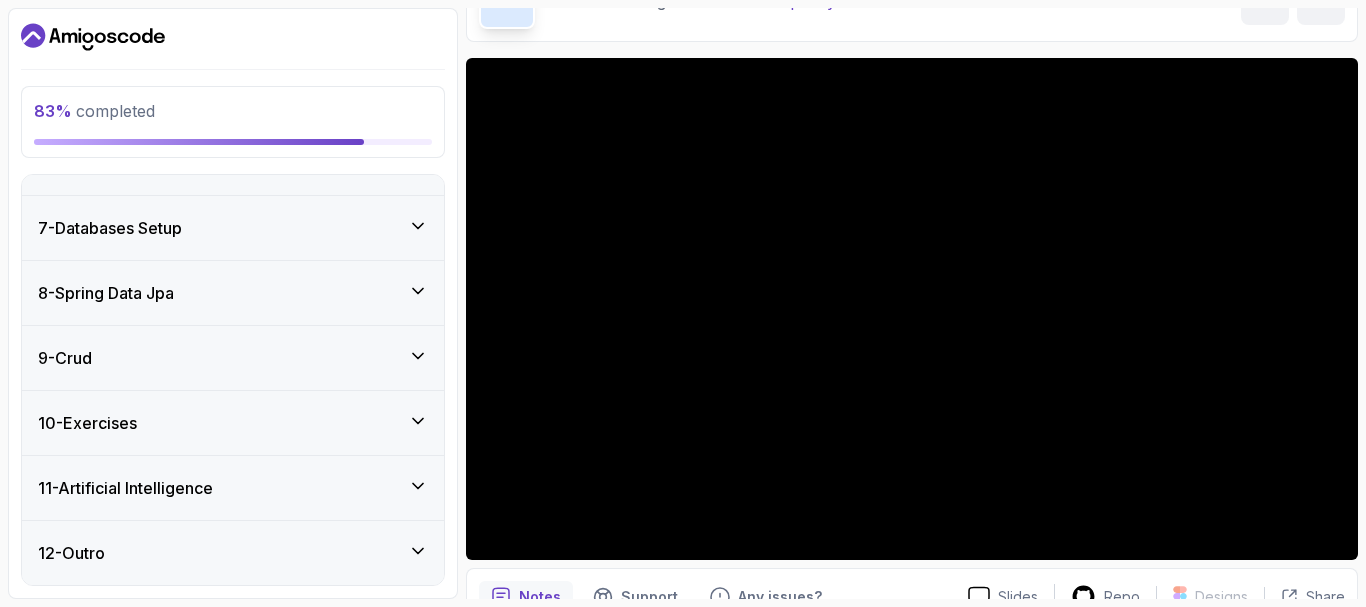 click on "11  -  Artificial Intelligence" at bounding box center [233, 488] 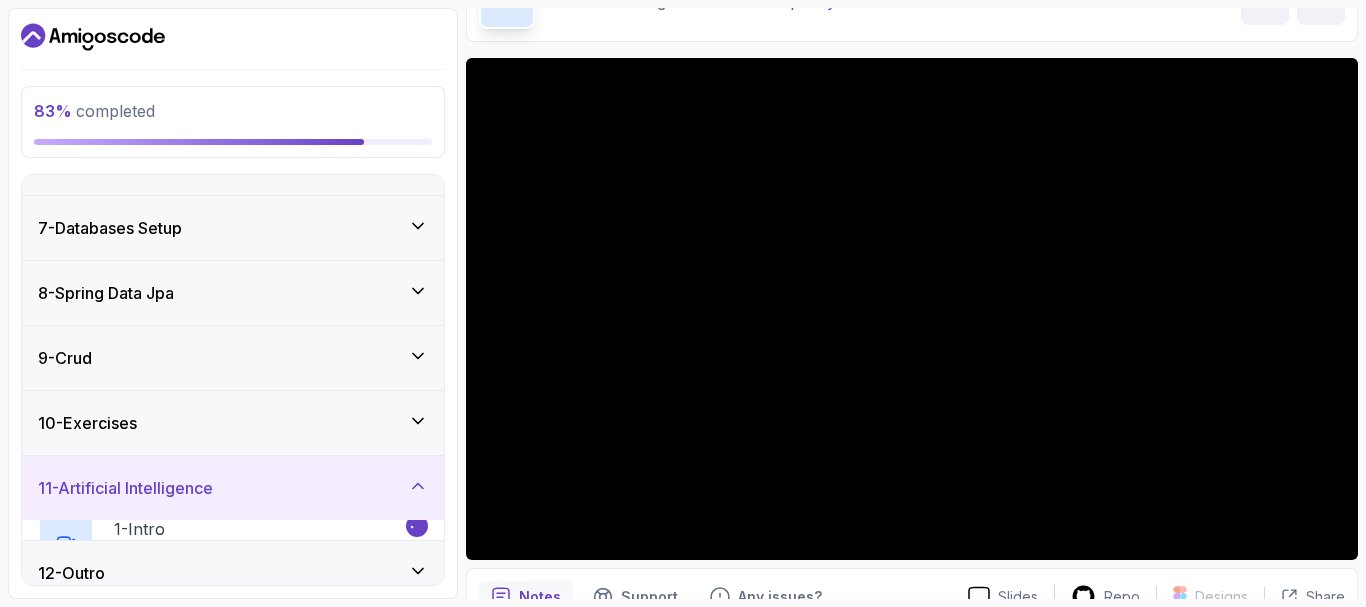 scroll, scrollTop: 676, scrollLeft: 0, axis: vertical 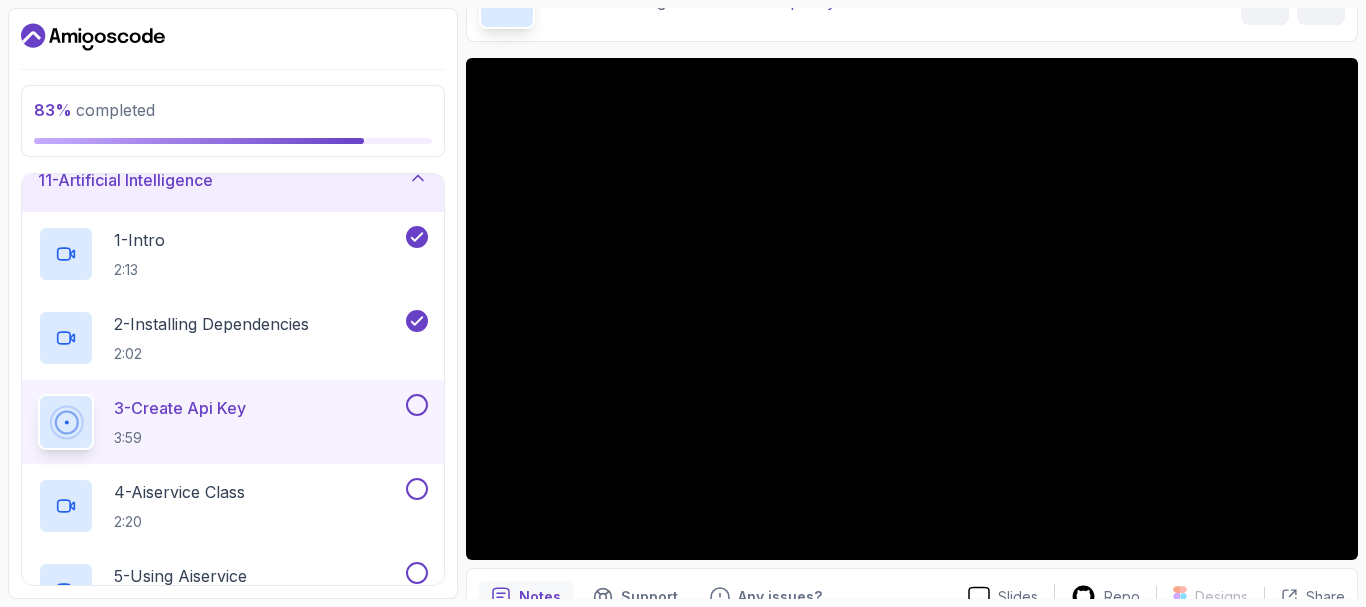 type 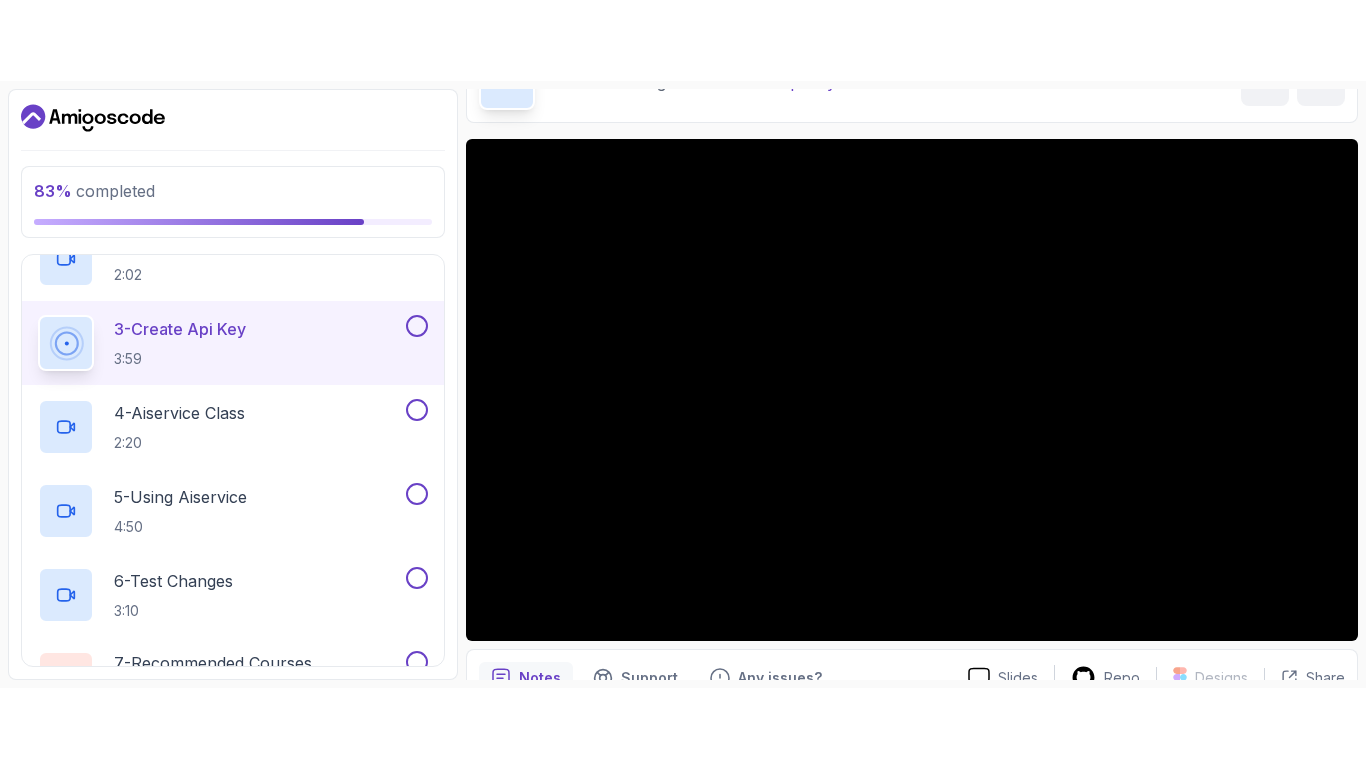 scroll, scrollTop: 876, scrollLeft: 0, axis: vertical 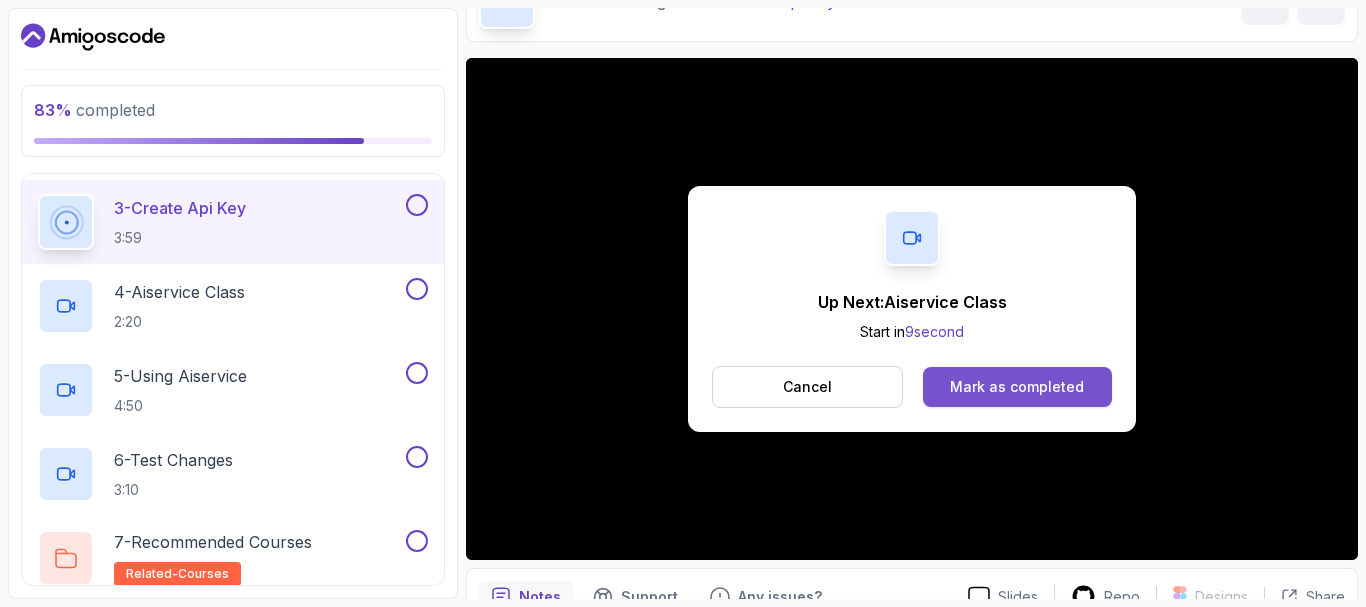 click on "Mark as completed" at bounding box center (1017, 387) 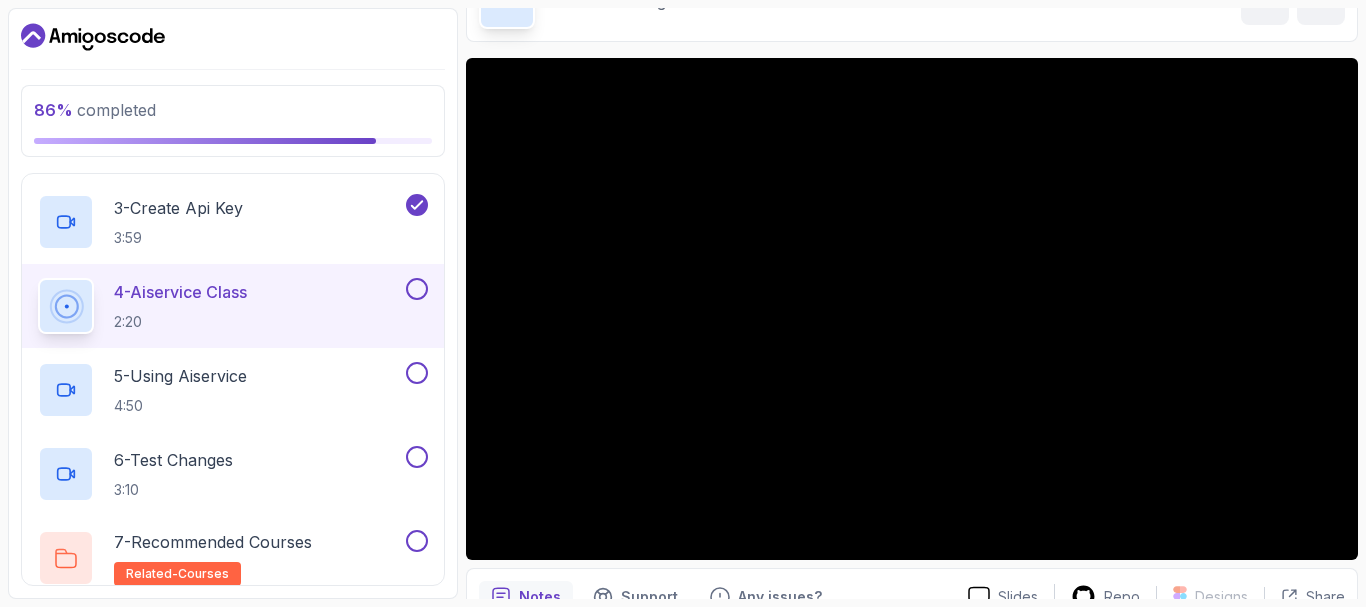 click on "86 % completed 1  -  Intro 2  -  Intro To Spring And Spring Boot 3  -  Environment Setup 4  -  Your First Spring Boot Api 5  -  Define The Model 6  -  Docker And Postgres 7  -  Databases Setup 8  -  Spring Data Jpa 9  -  Crud 10  -  Exercises 11  -  Artificial Intelligence 1  -  Intro 2:13 2  -  Installing Dependencies 2:02 3  -  Create Api Key 3:59 4  -  Aiservice Class 2:20 5  -  Using Aiservice 4:50 6  -  Test Changes 3:10 7  -  Recommended Courses related-courses 12  -  Outro" at bounding box center [233, 303] 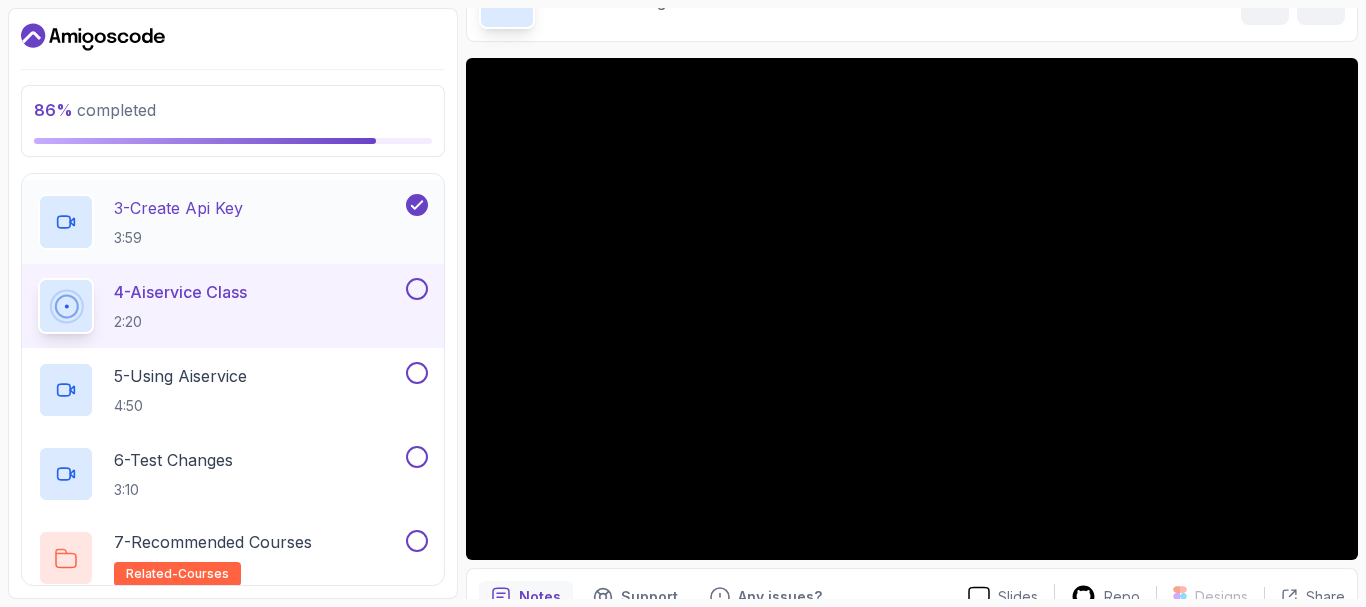 click on "3  -  Create Api Key 3:59" at bounding box center (220, 222) 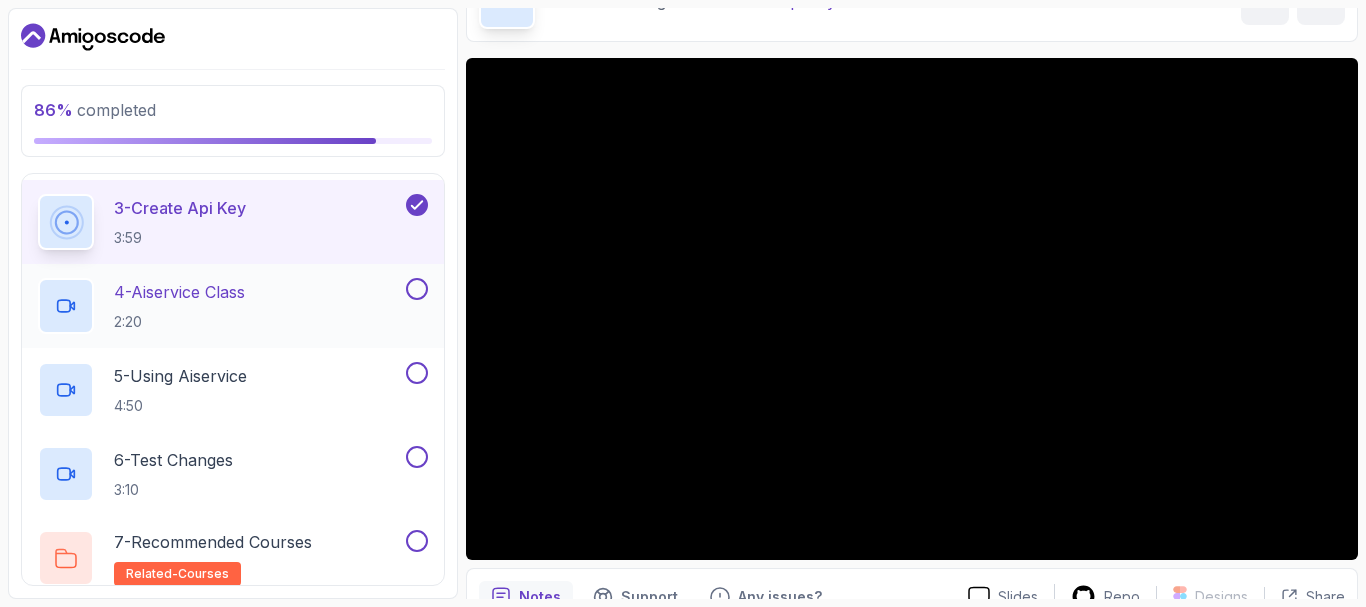 click on "4  -  Aiservice Class 2:20" at bounding box center (220, 306) 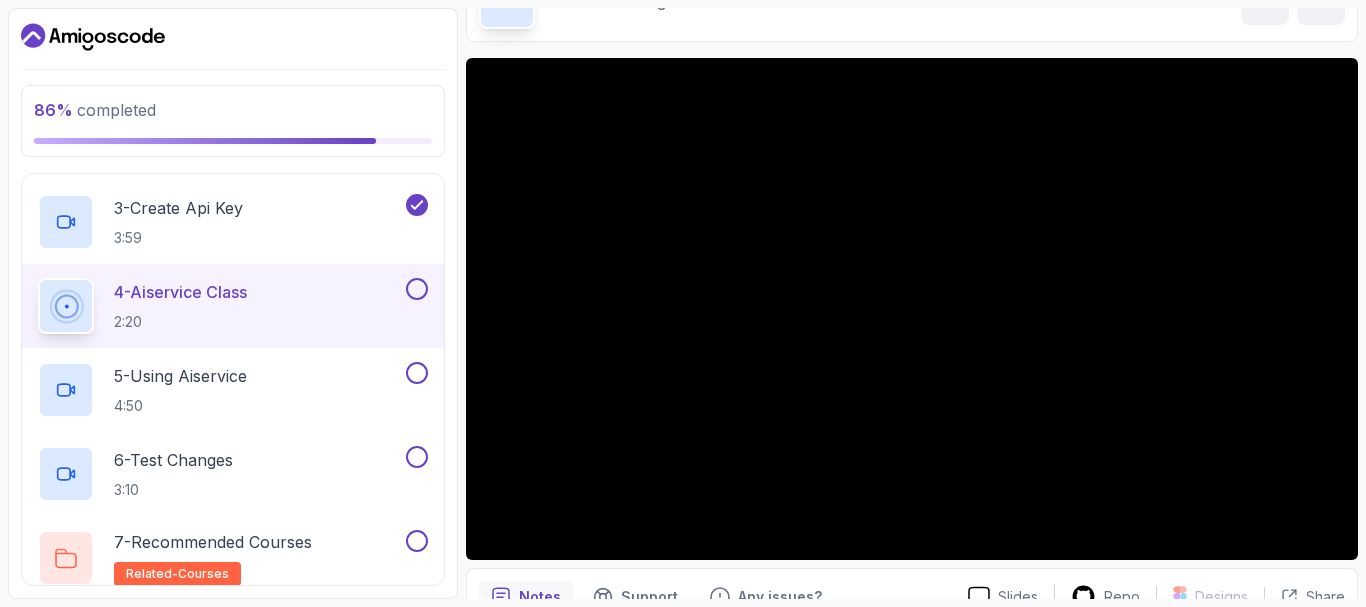 type 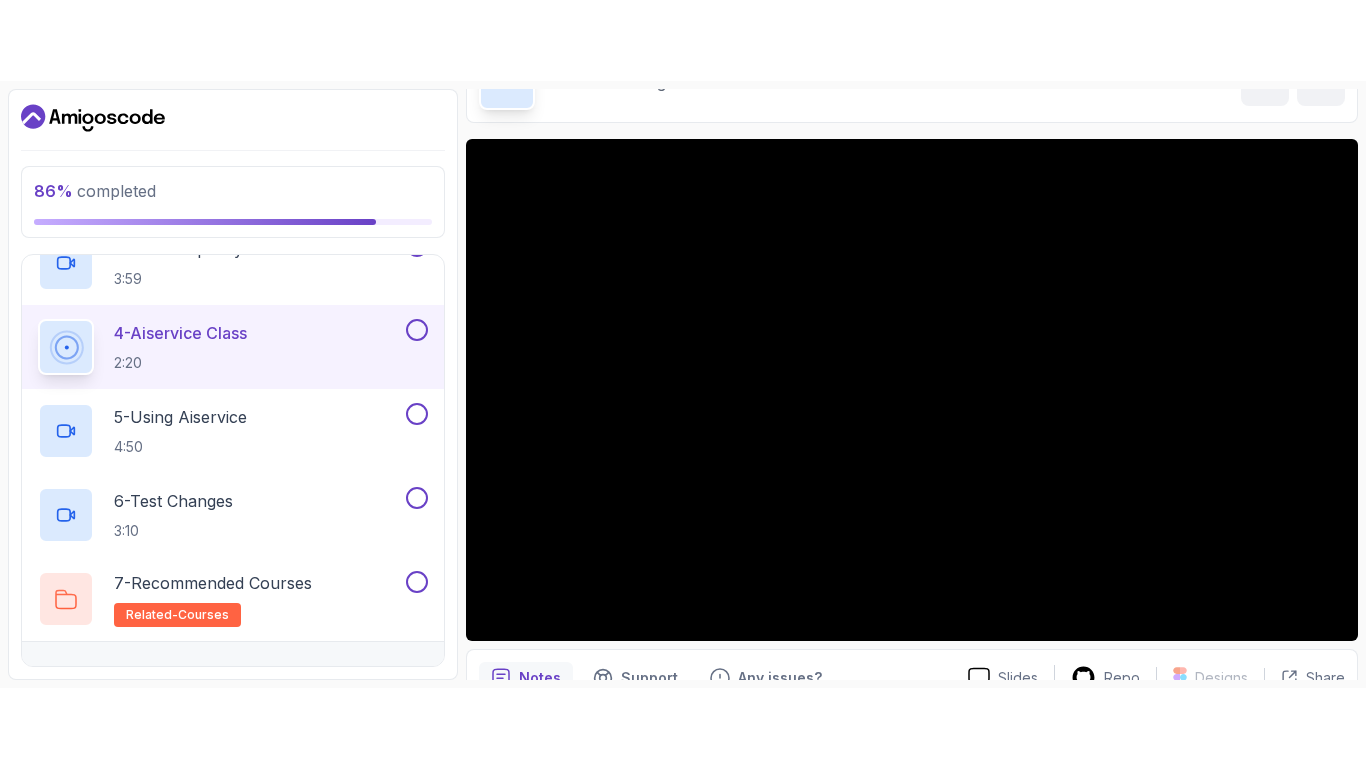 scroll, scrollTop: 795, scrollLeft: 0, axis: vertical 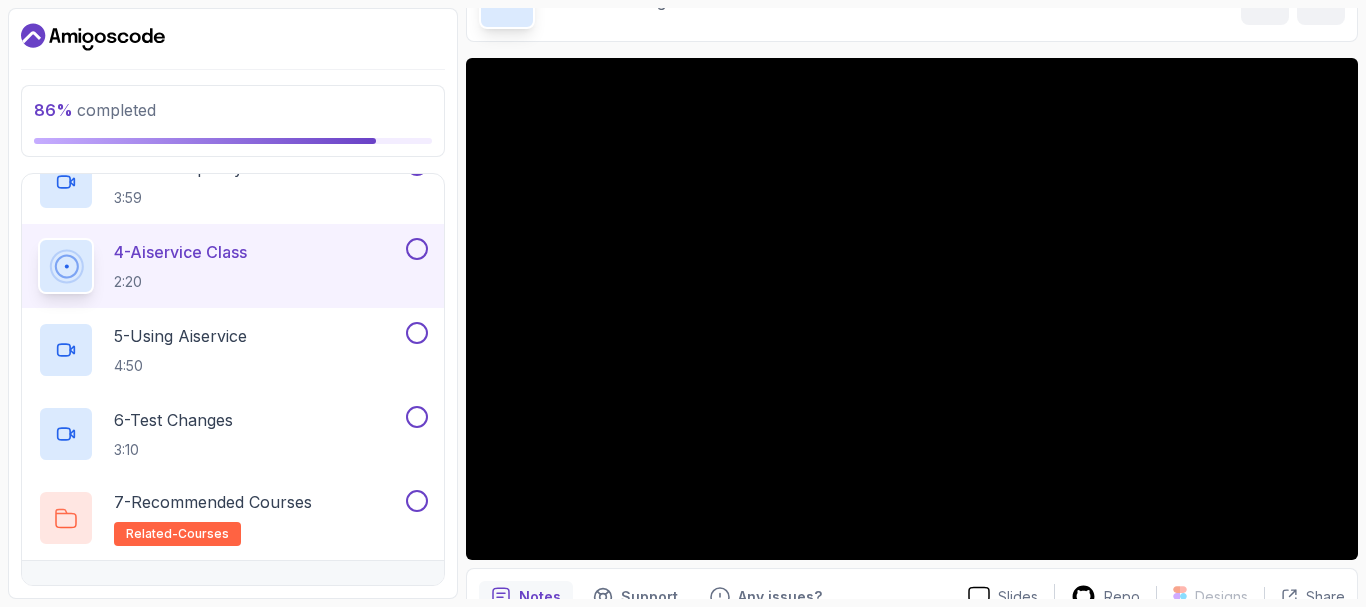 click on "86 % completed 1  -  Intro 2  -  Intro To Spring And Spring Boot 3  -  Environment Setup 4  -  Your First Spring Boot Api 5  -  Define The Model 6  -  Docker And Postgres 7  -  Databases Setup 8  -  Spring Data Jpa 9  -  Crud 10  -  Exercises 11  -  Artificial Intelligence 1  -  Intro 2:13 2  -  Installing Dependencies 2:02 3  -  Create Api Key 3:59 4  -  Aiservice Class 2:20 5  -  Using Aiservice 4:50 6  -  Test Changes 3:10 7  -  Recommended Courses related-courses 12  -  Outro" at bounding box center (233, 303) 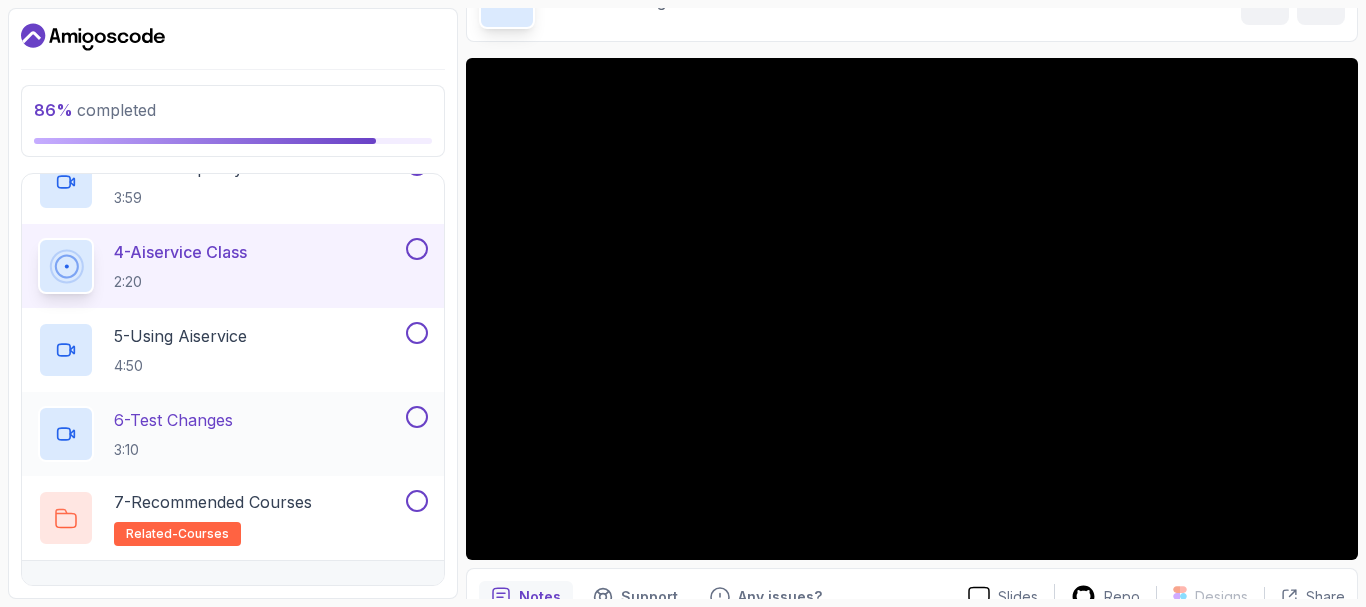 drag, startPoint x: 363, startPoint y: 266, endPoint x: 339, endPoint y: 443, distance: 178.6197 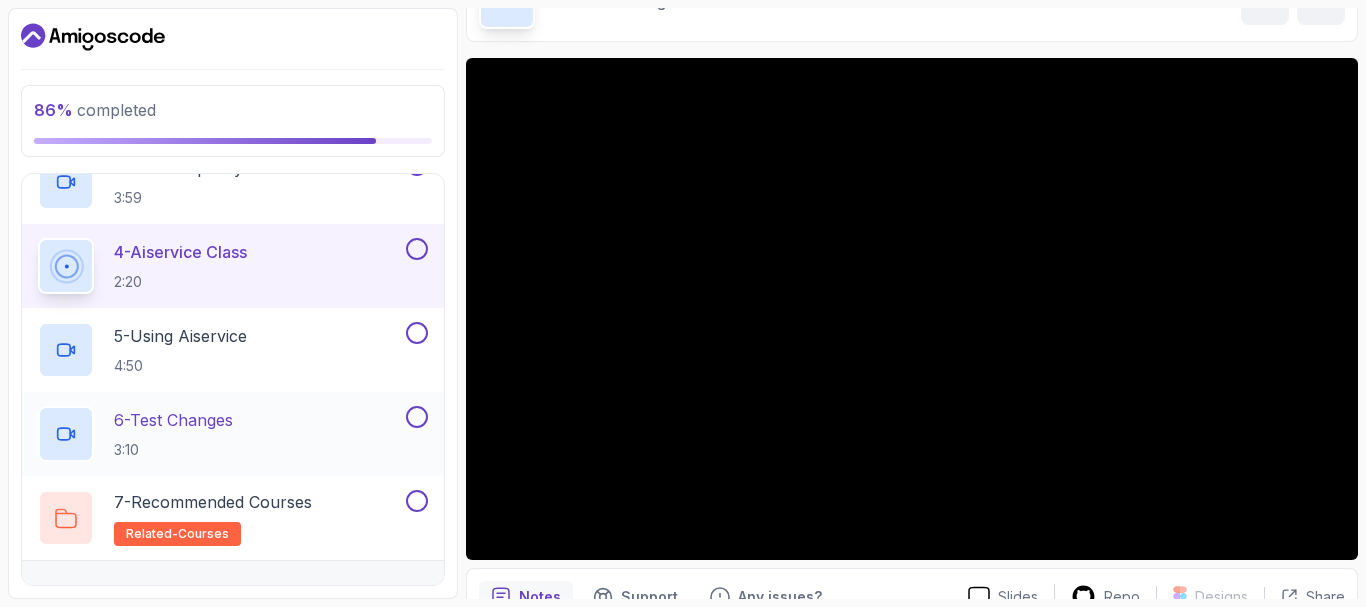 click on "1  -  Intro 2:13 2  -  Installing Dependencies 2:02 3  -  Create Api Key 3:59 4  -  Aiservice Class 2:20 5  -  Using Aiservice 4:50 6  -  Test Changes 3:10 7  -  Recommended Courses related-courses" at bounding box center (233, 266) 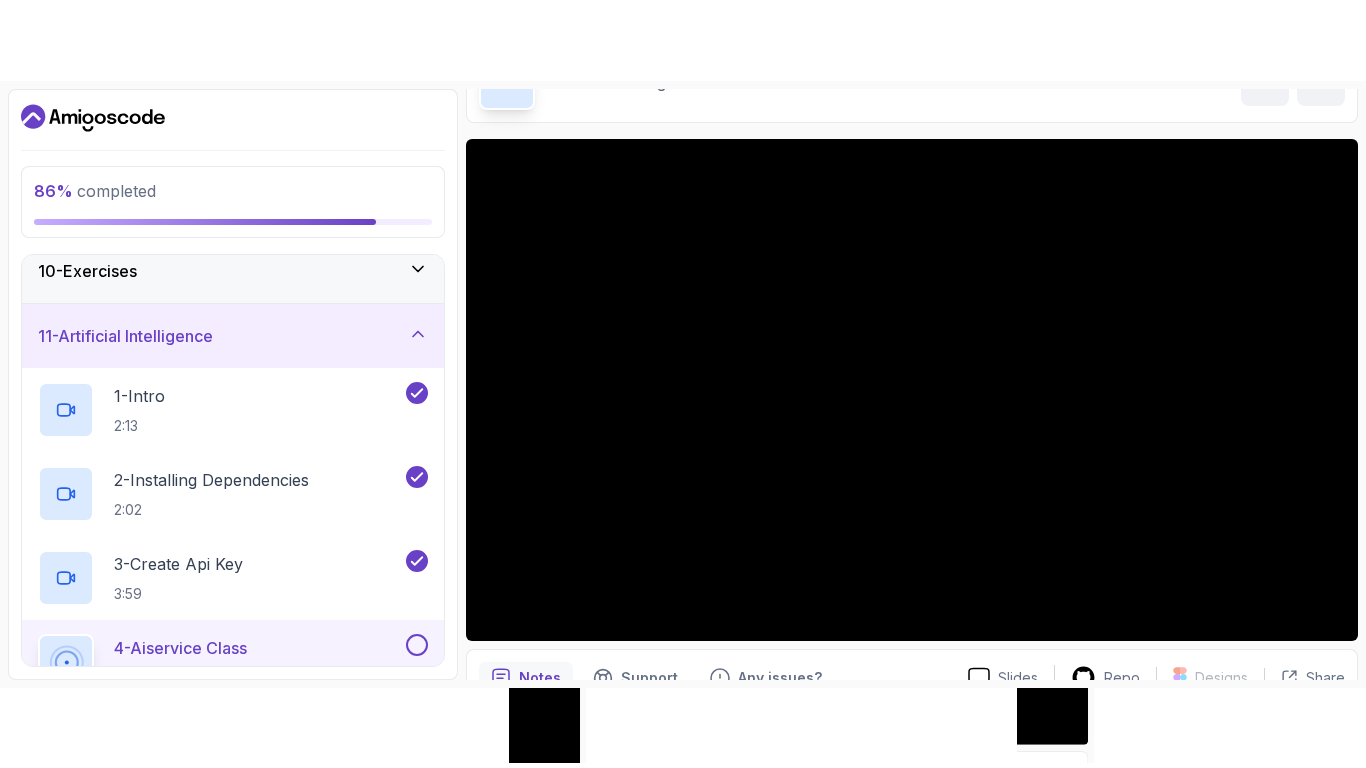 scroll, scrollTop: 636, scrollLeft: 0, axis: vertical 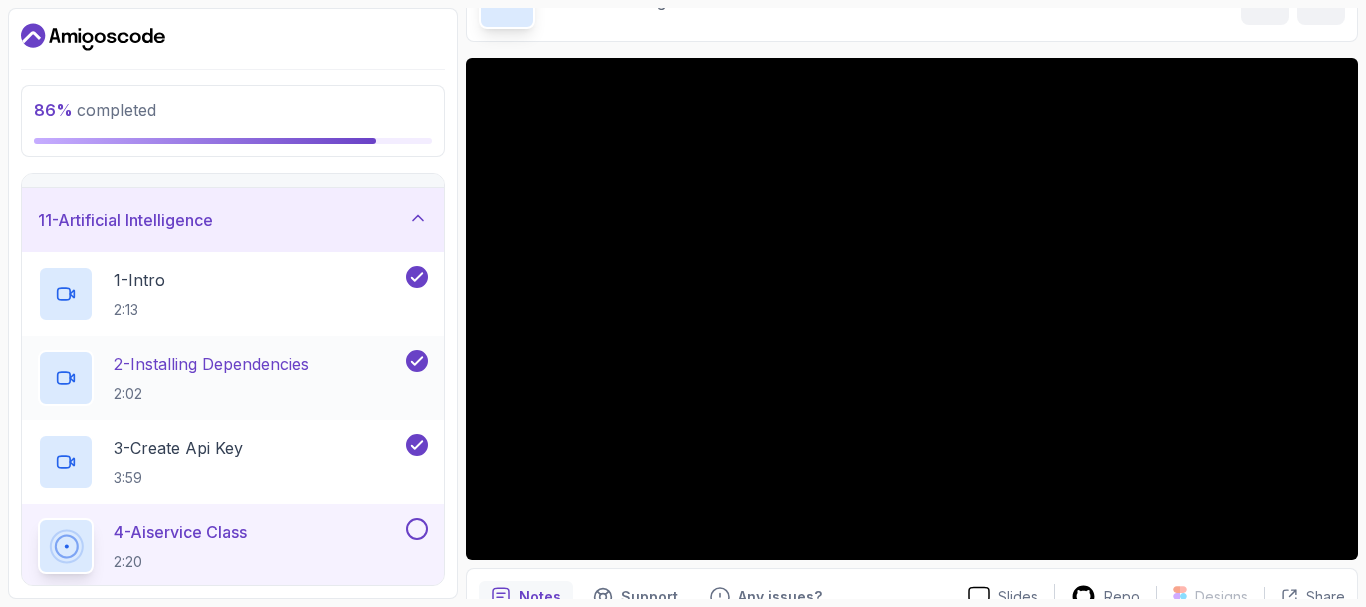click on "2  -  Installing Dependencies" at bounding box center [211, 364] 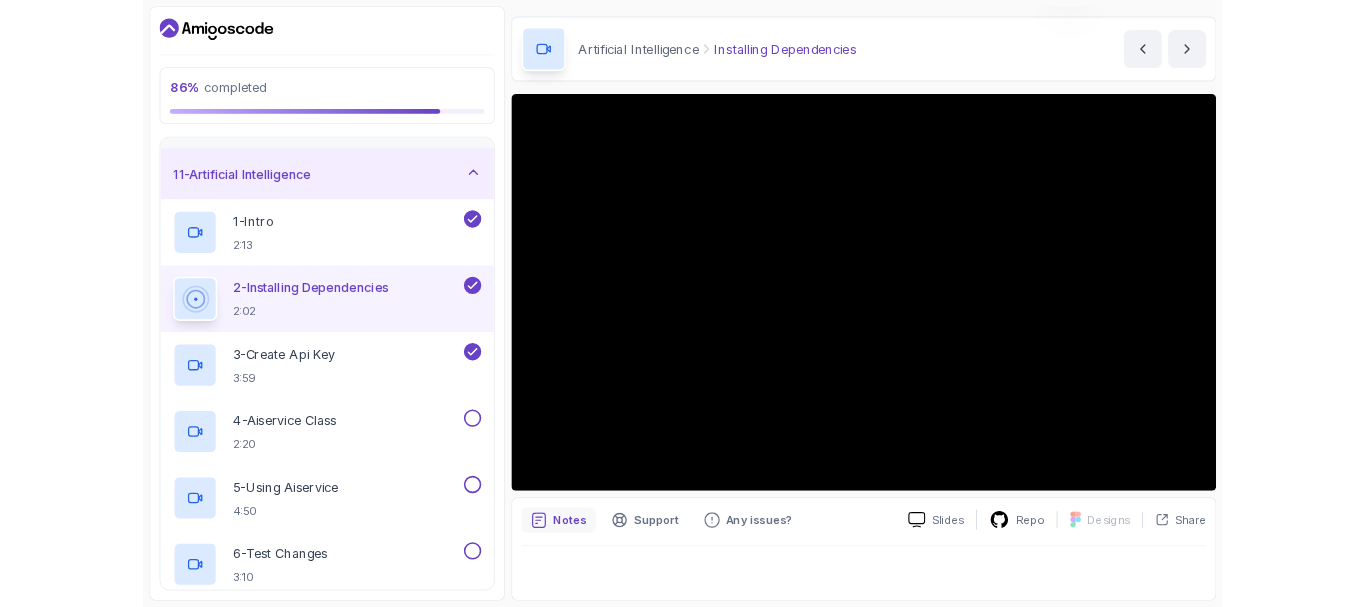 scroll, scrollTop: 120, scrollLeft: 0, axis: vertical 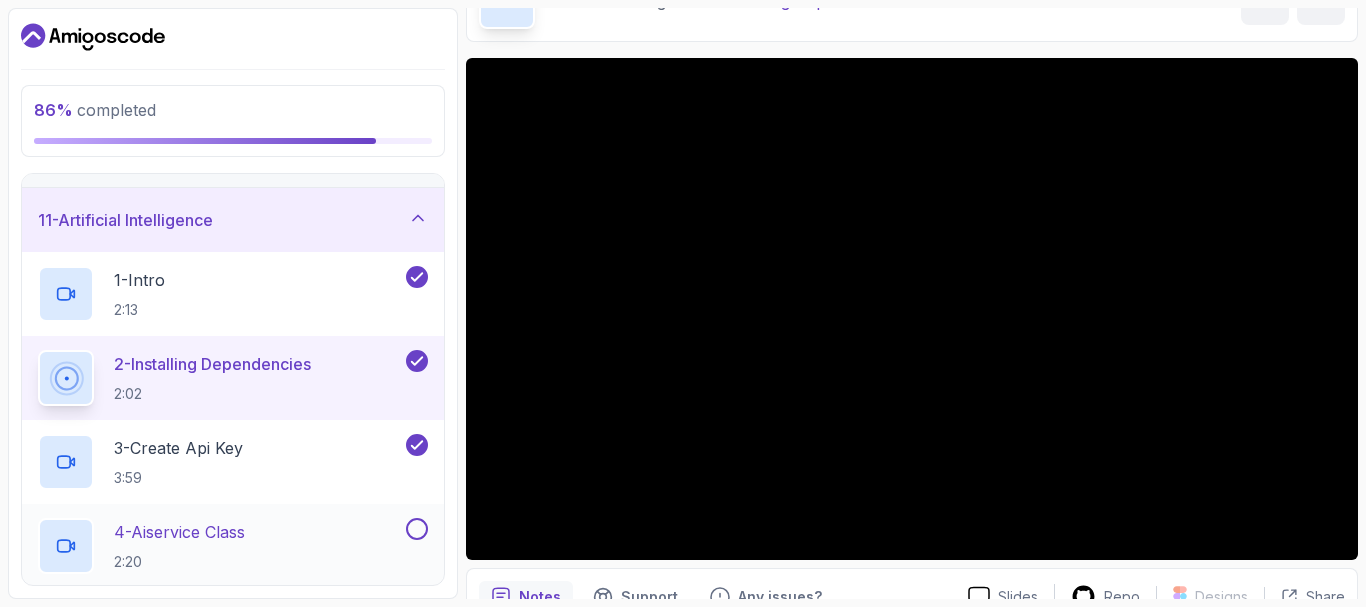 click on "4  -  Aiservice Class 2:20" at bounding box center [220, 546] 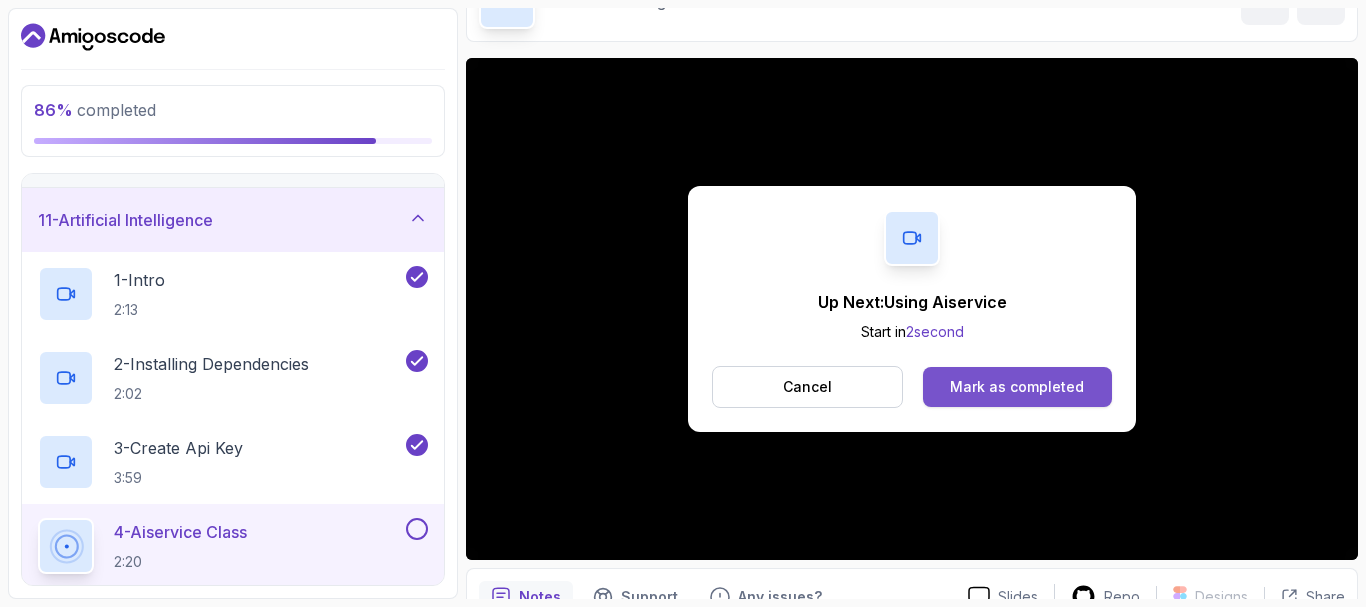 click on "Mark as completed" at bounding box center [1017, 387] 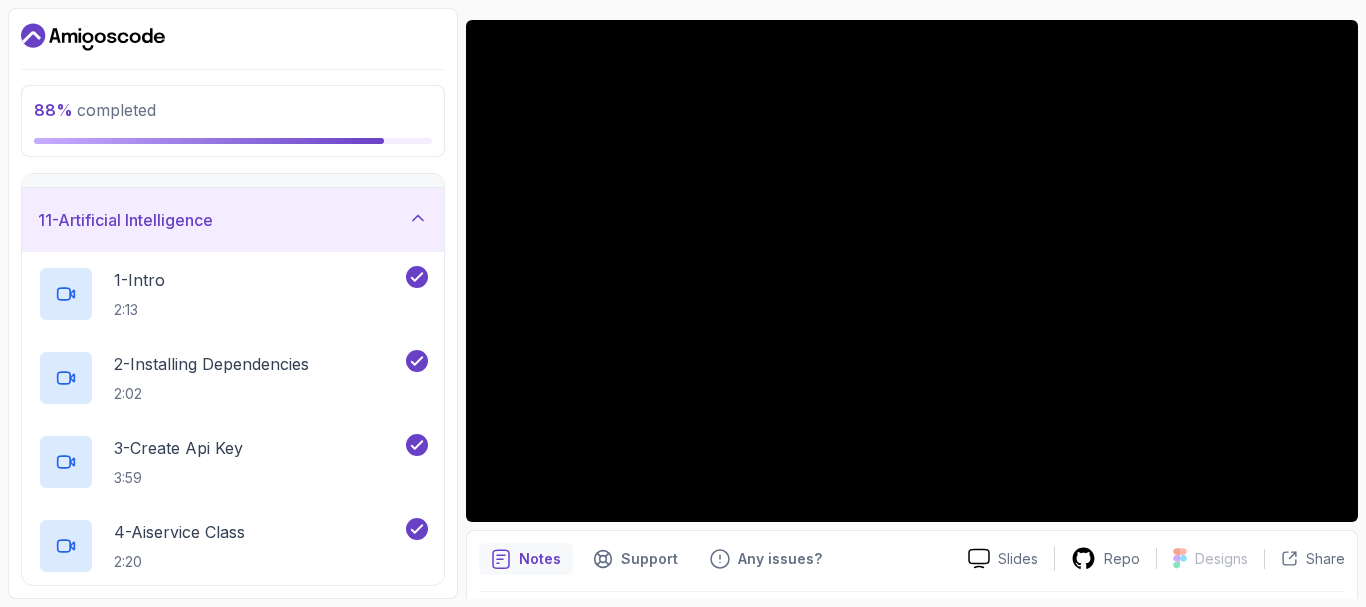 scroll, scrollTop: 160, scrollLeft: 0, axis: vertical 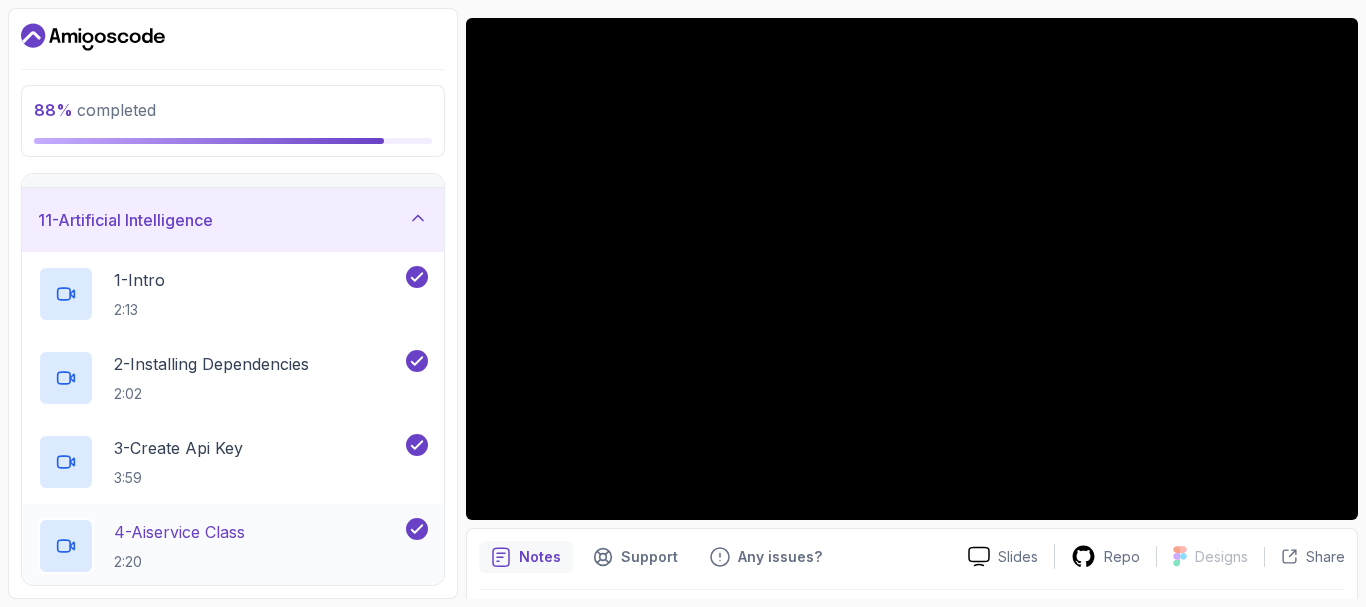click on "4  -  Aiservice Class 2:20" at bounding box center (220, 546) 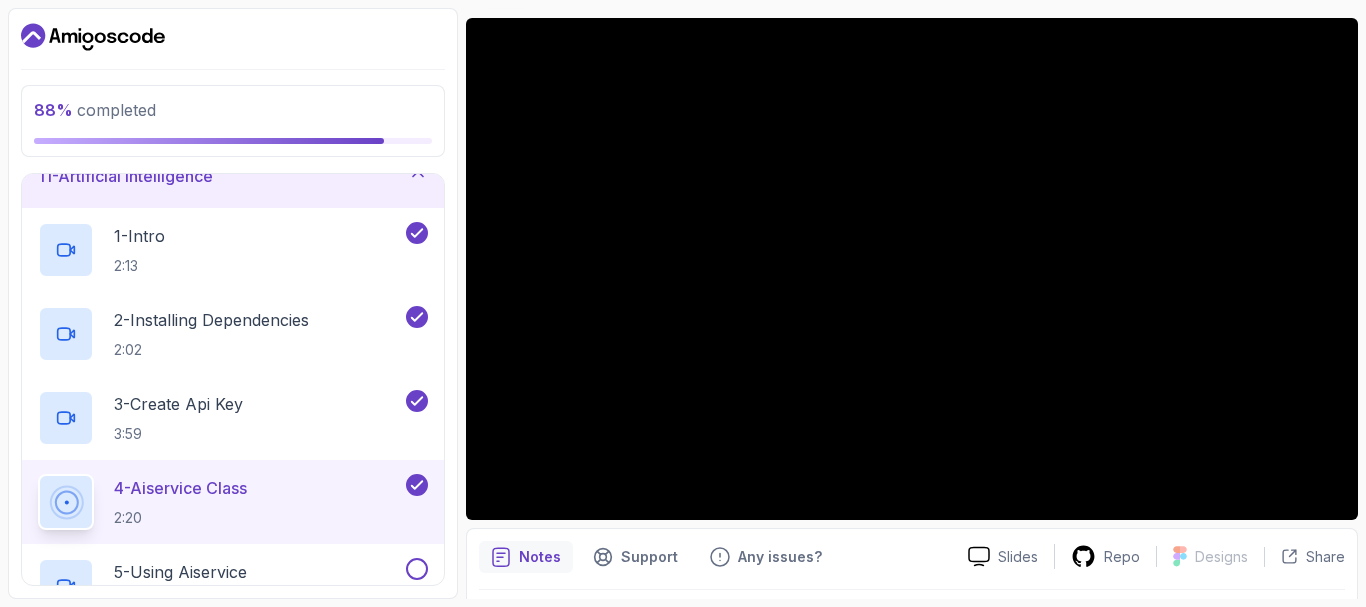scroll, scrollTop: 716, scrollLeft: 0, axis: vertical 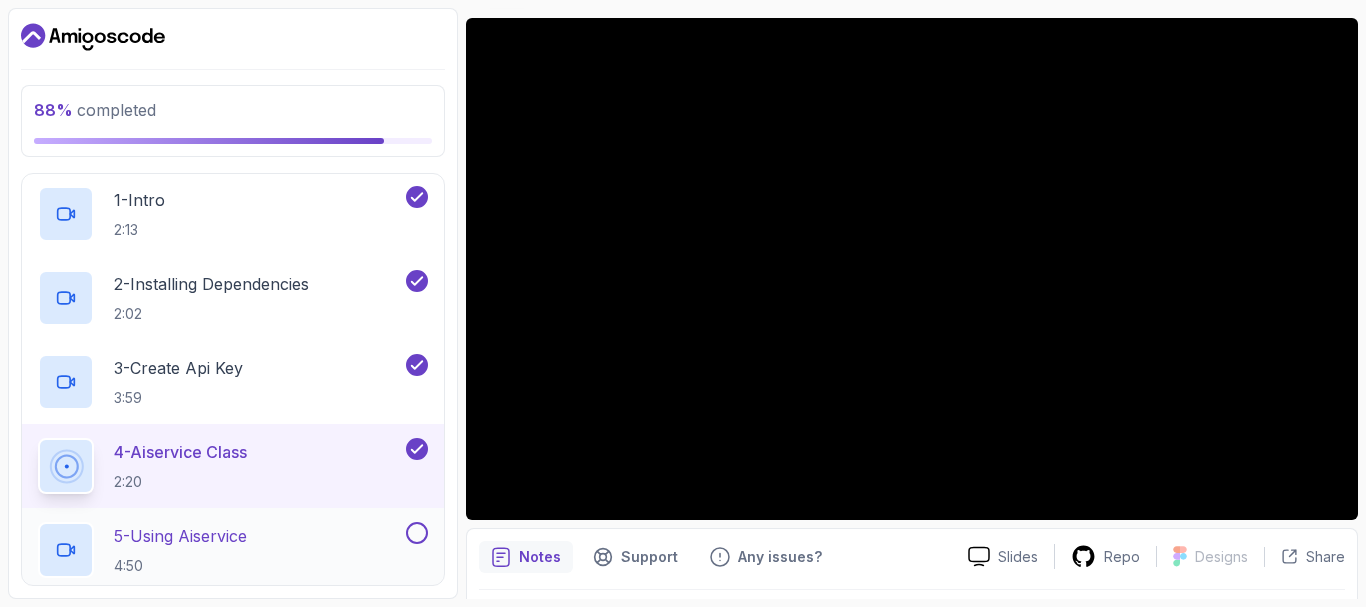 click on "5  -  Using Aiservice 4:50" at bounding box center [220, 550] 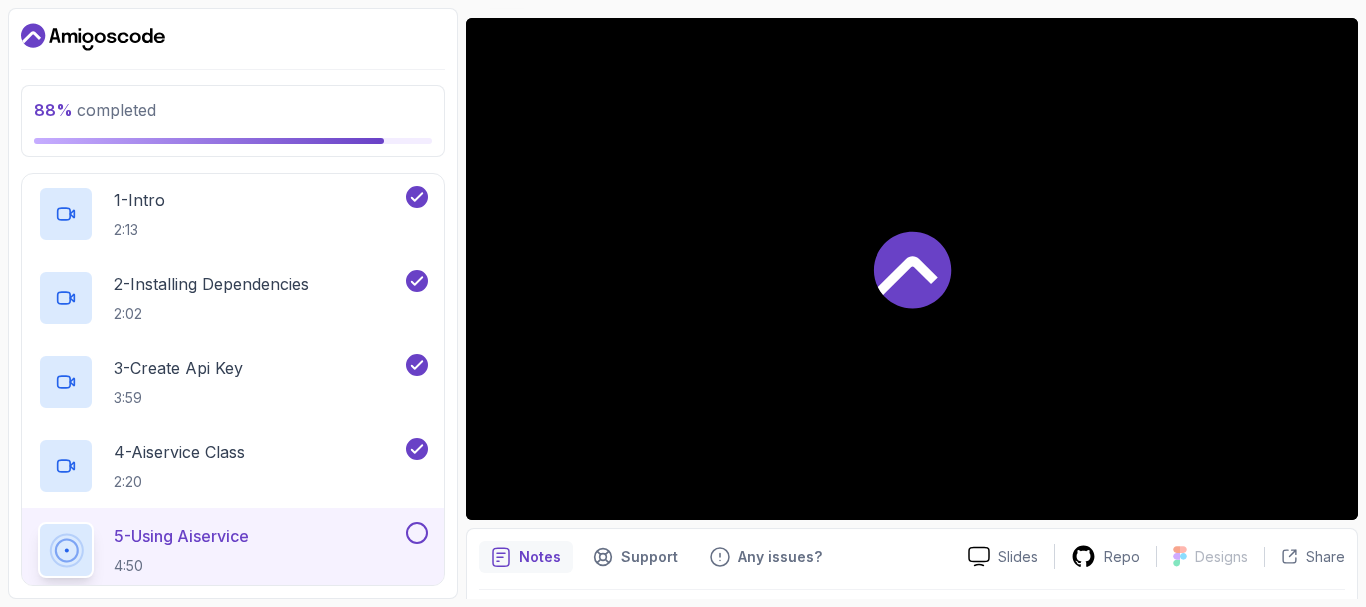 type 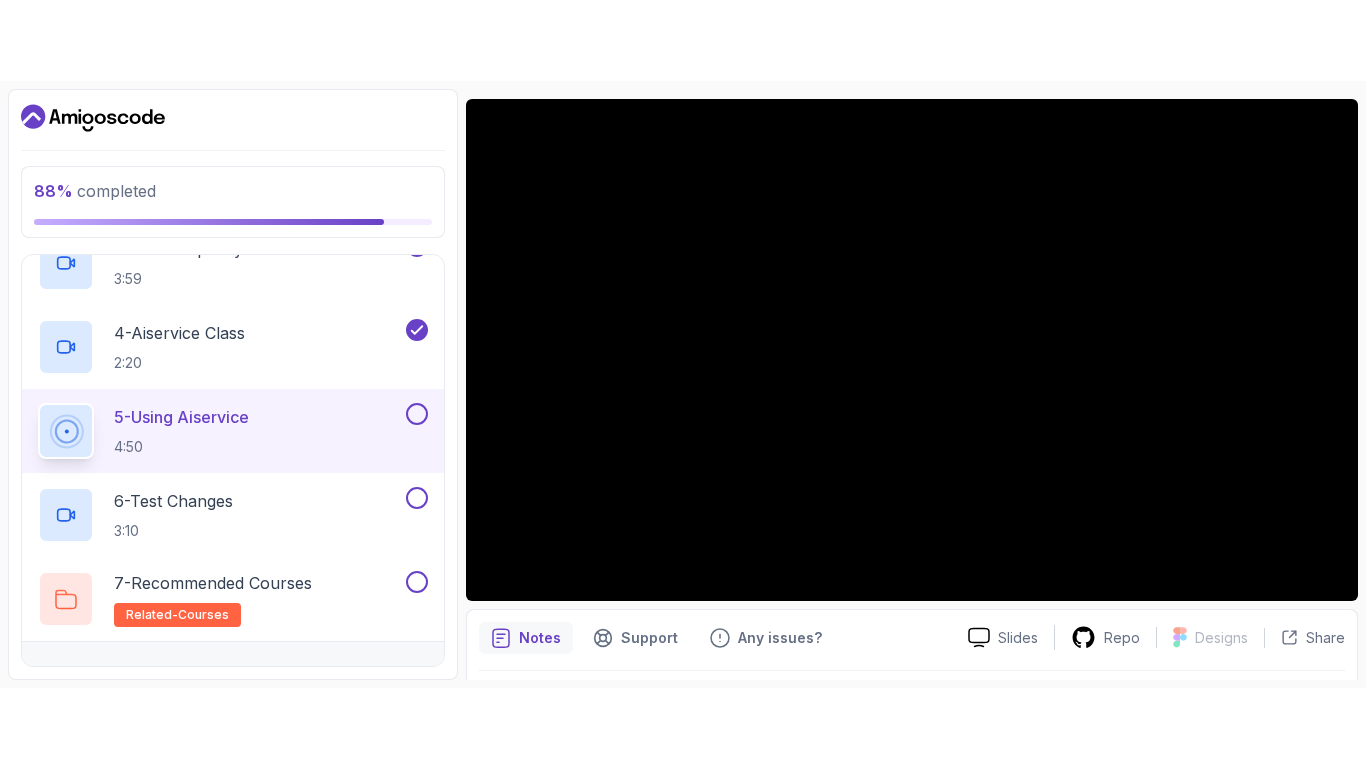 scroll, scrollTop: 795, scrollLeft: 0, axis: vertical 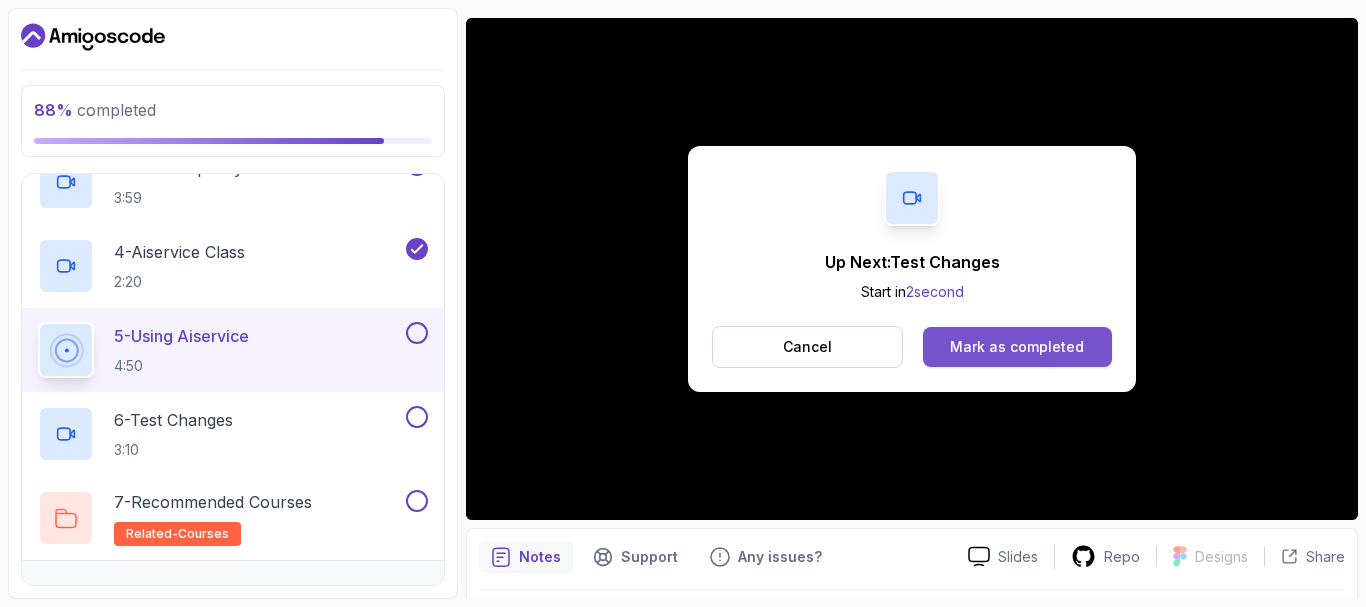 click on "Mark as completed" at bounding box center (1017, 347) 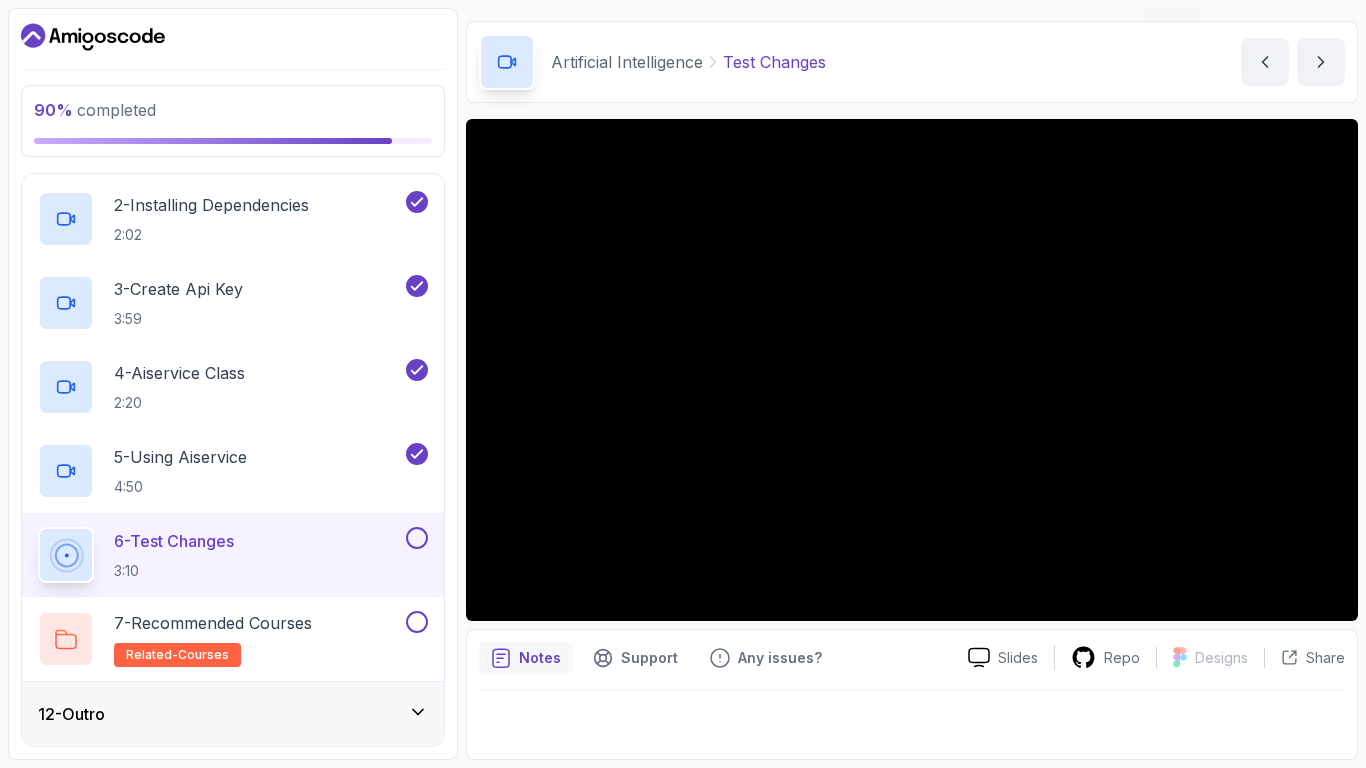 scroll, scrollTop: 795, scrollLeft: 0, axis: vertical 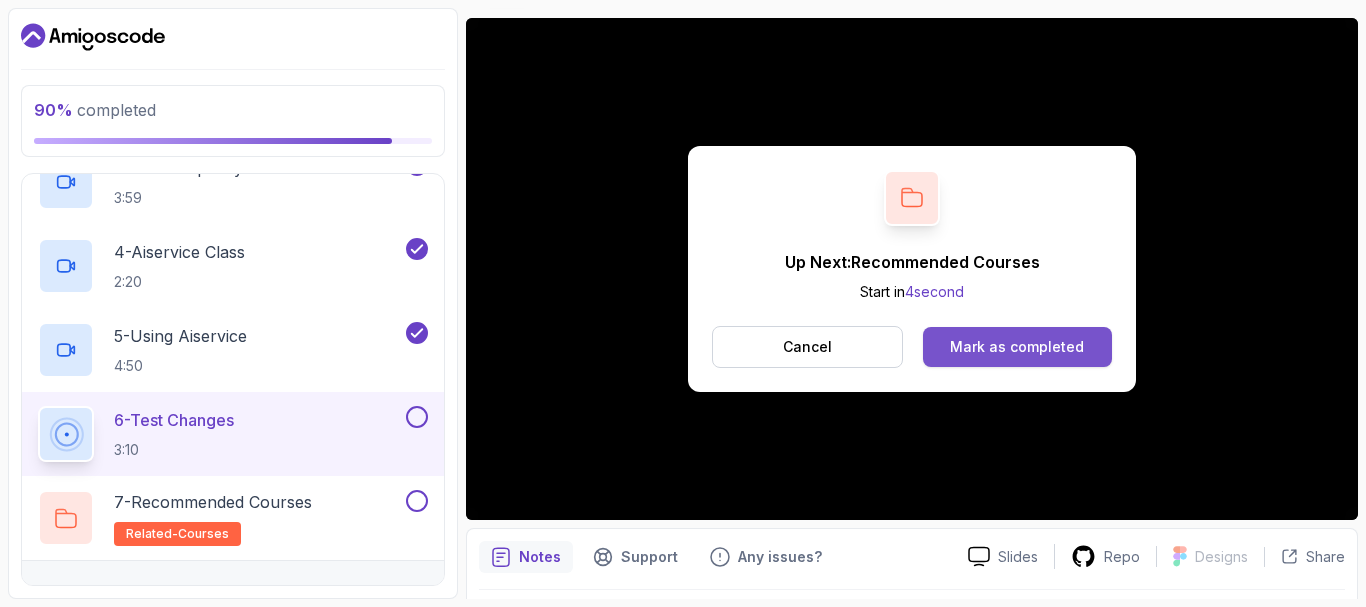 click on "Mark as completed" at bounding box center (1017, 347) 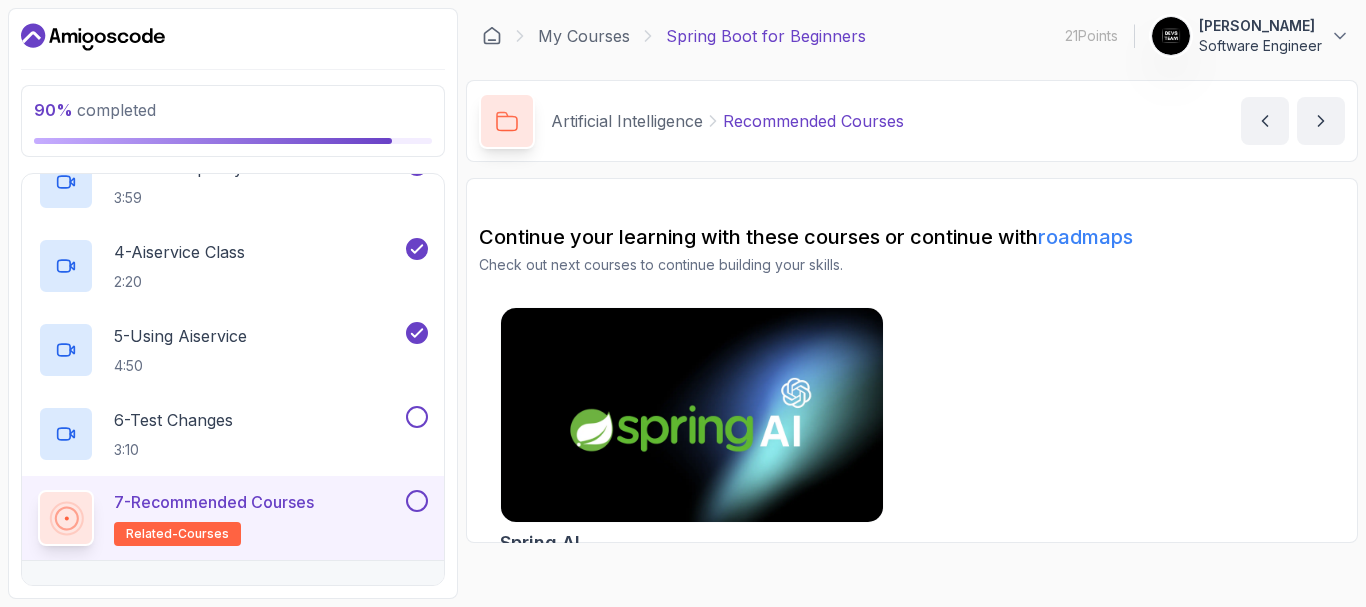 scroll, scrollTop: 0, scrollLeft: 0, axis: both 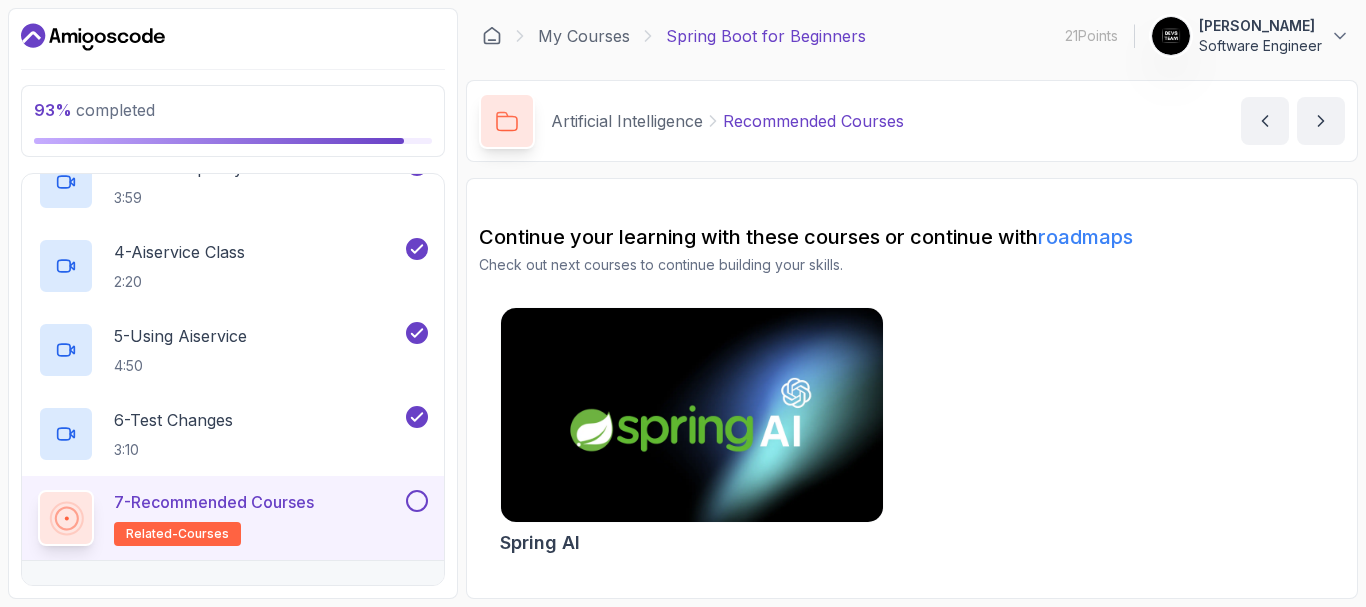 click on "Spring AI" at bounding box center (912, 435) 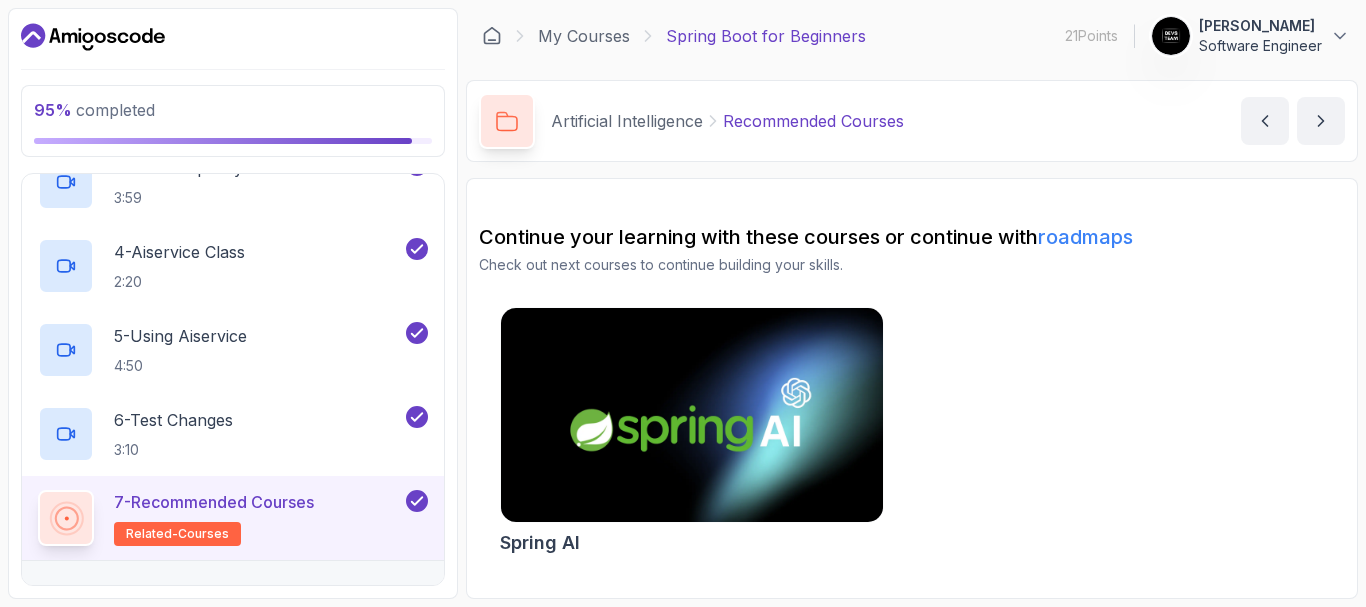 click on "Spring AI" at bounding box center (912, 435) 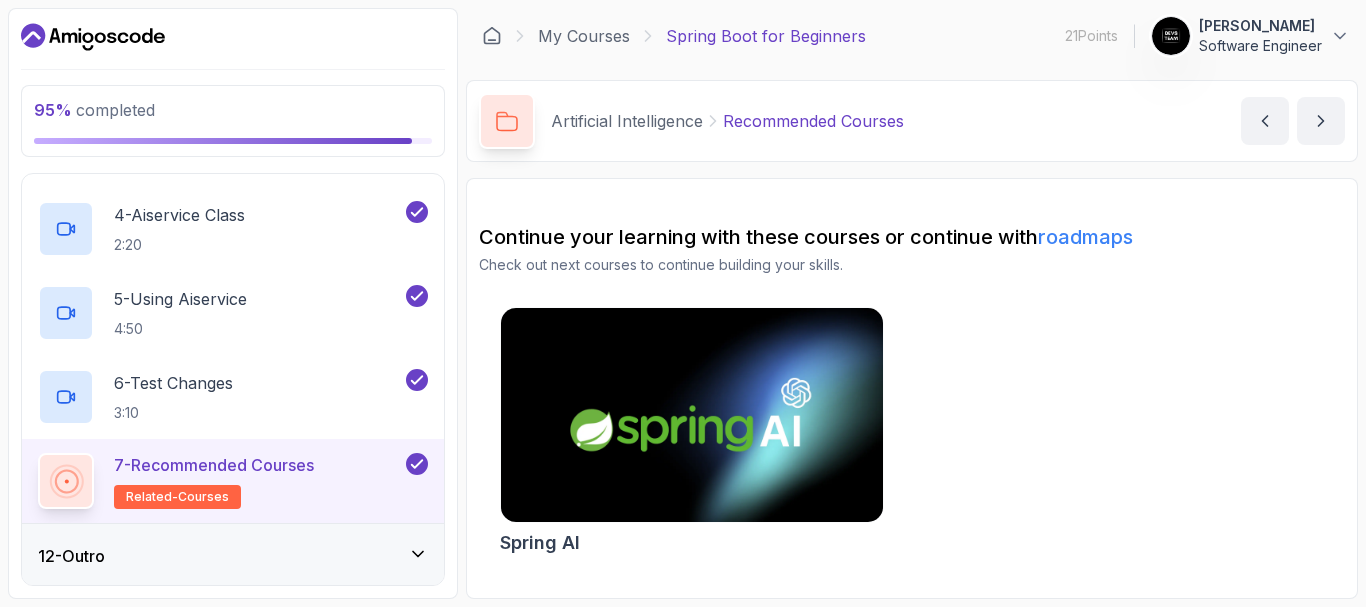 scroll, scrollTop: 956, scrollLeft: 0, axis: vertical 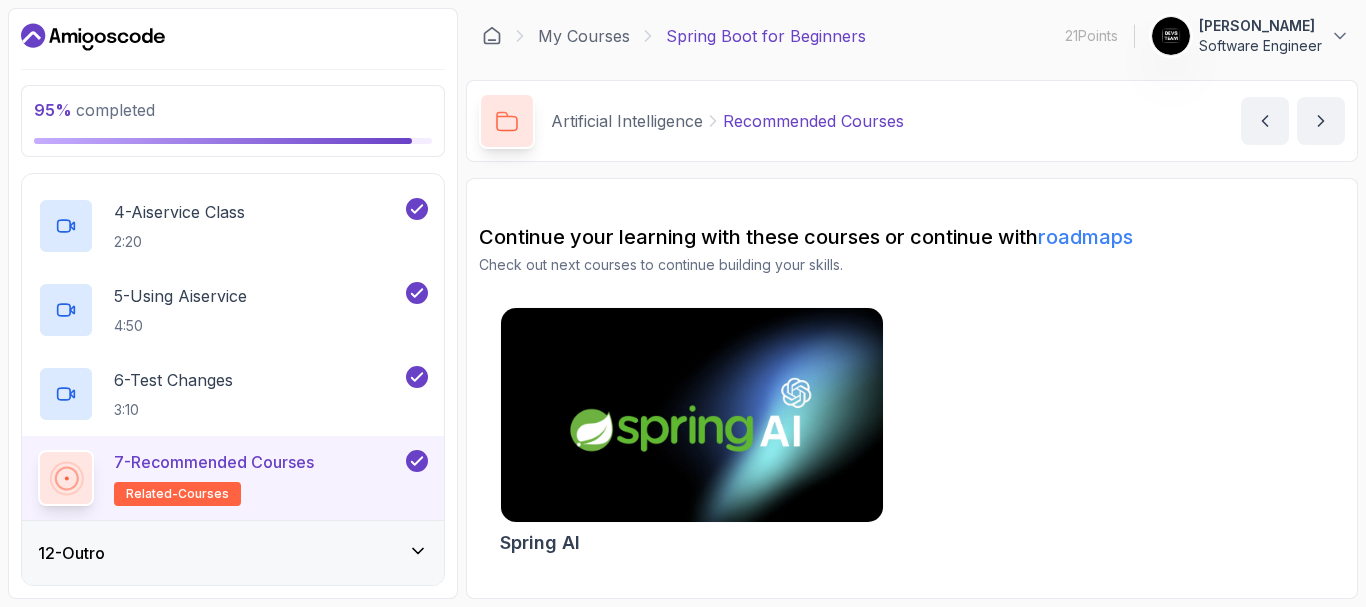 click on "12  -  Outro" at bounding box center (233, 553) 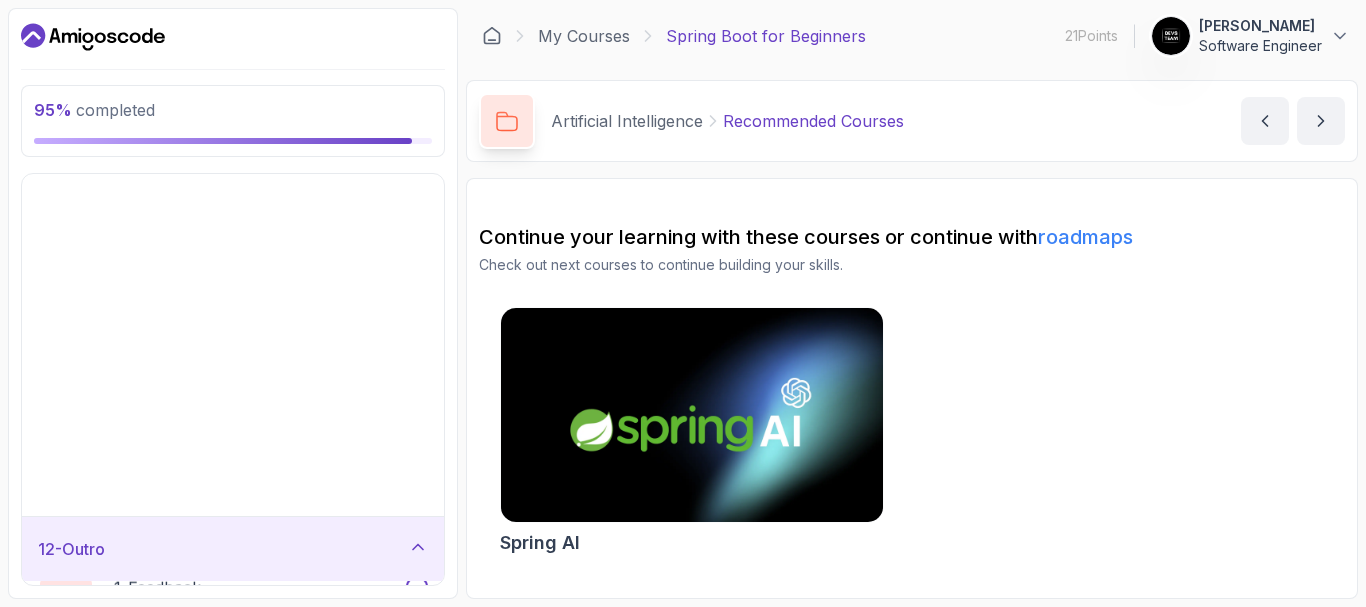 scroll, scrollTop: 369, scrollLeft: 0, axis: vertical 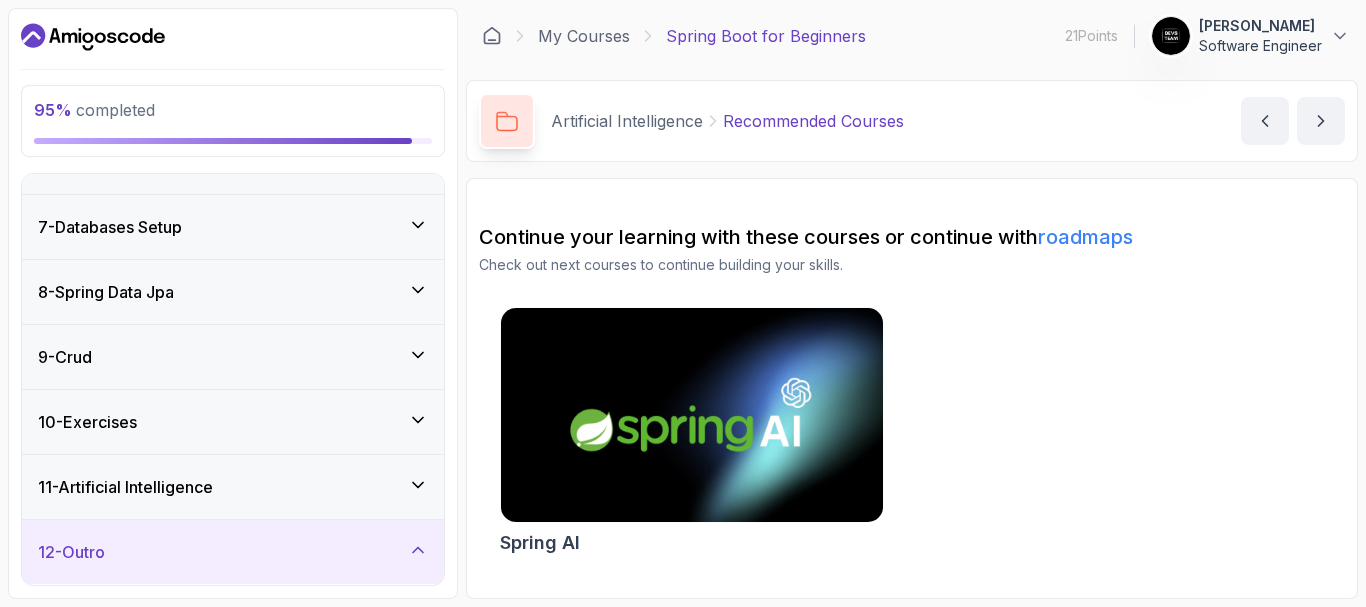 type 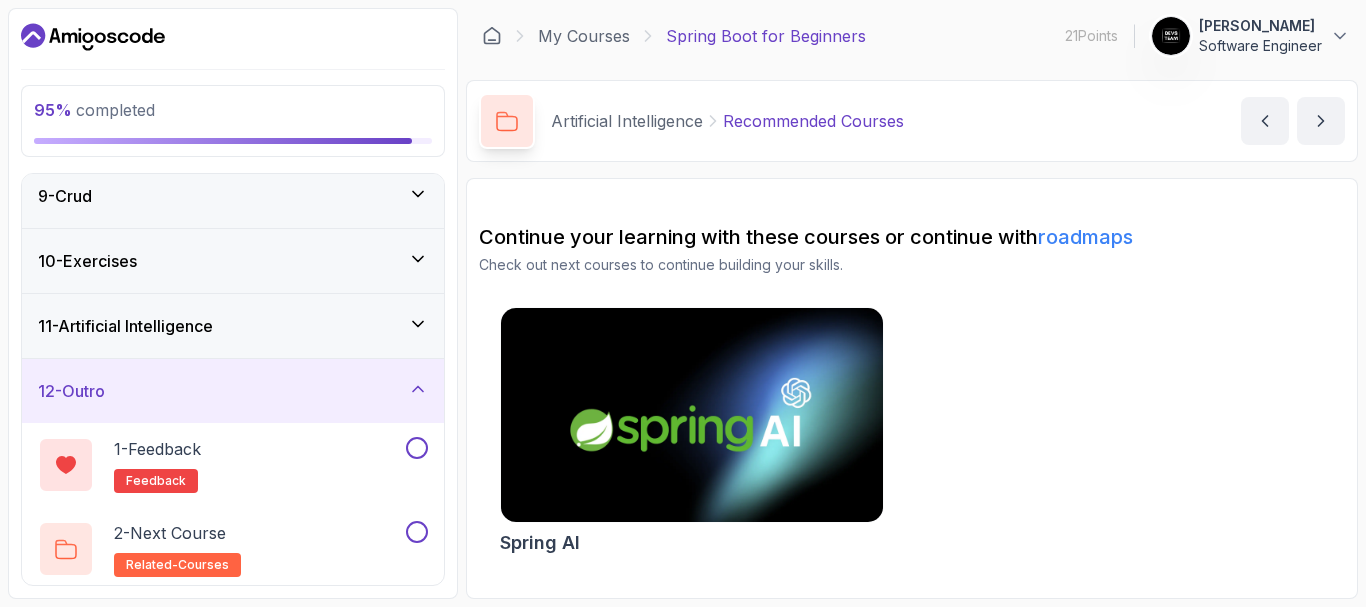 scroll, scrollTop: 536, scrollLeft: 0, axis: vertical 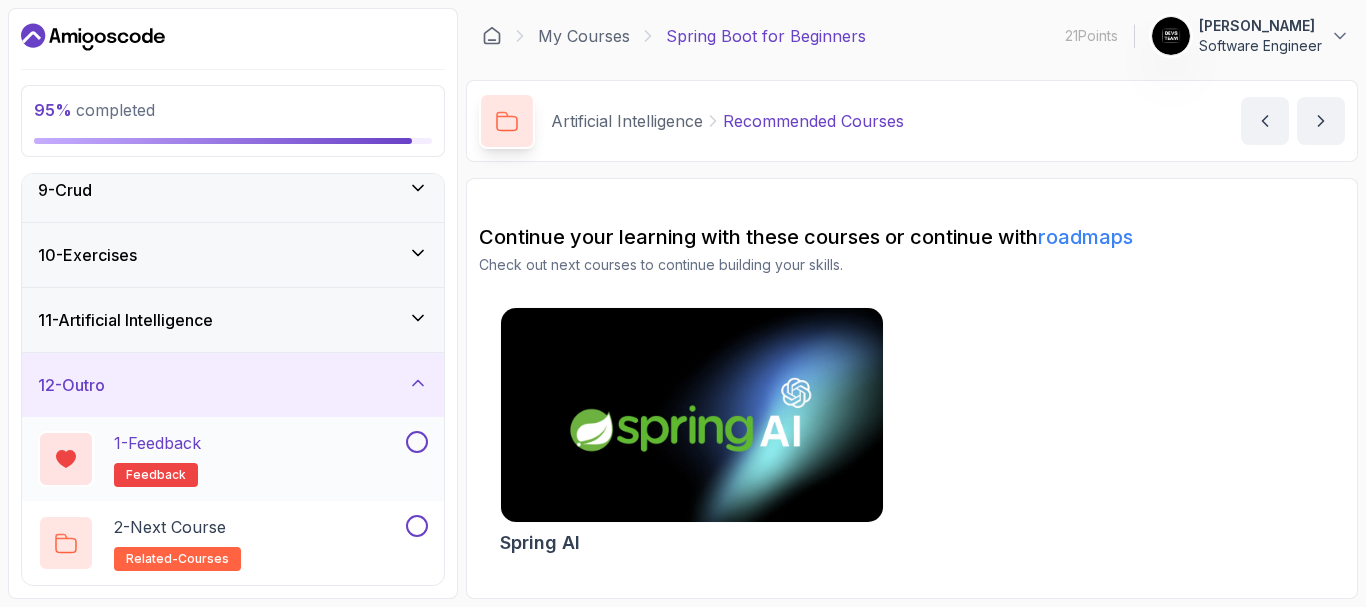 click on "1  -  Feedback feedback" at bounding box center (220, 459) 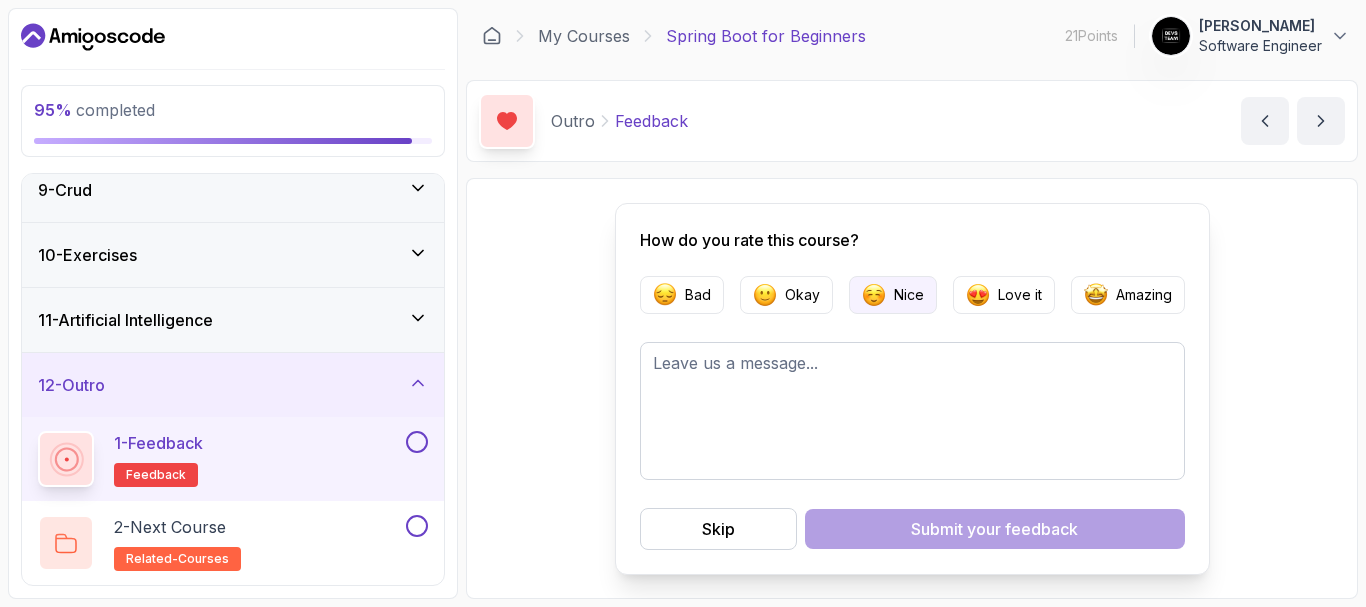 click on "Nice" at bounding box center (893, 295) 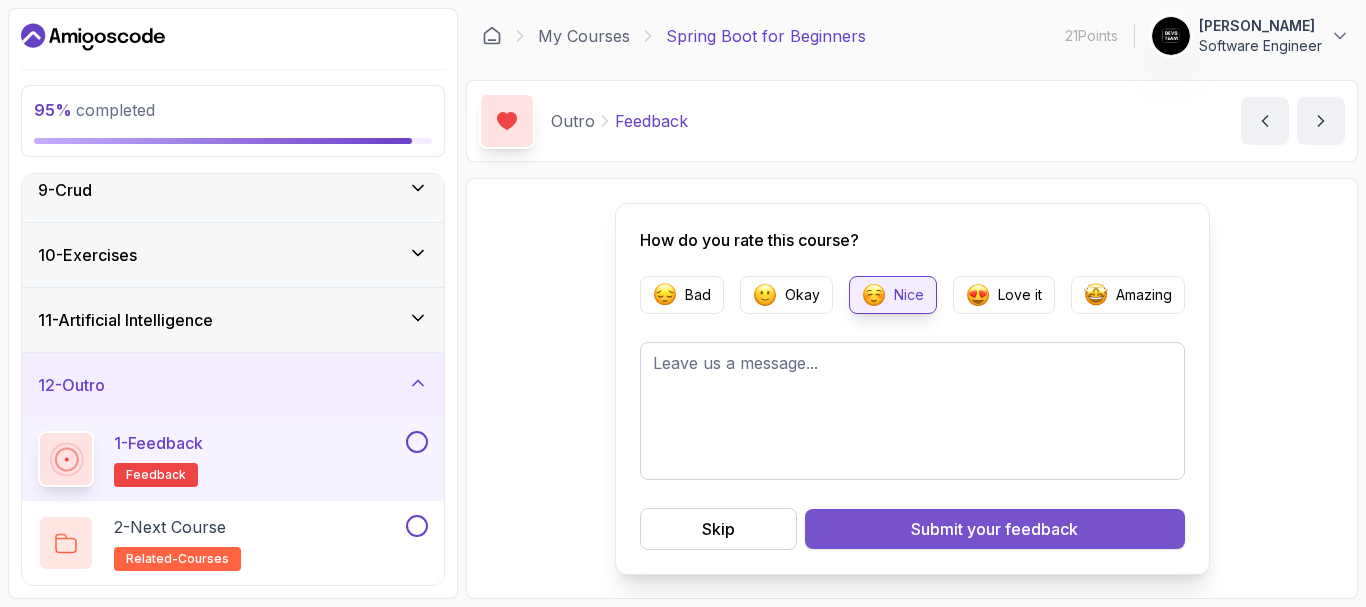 click on "your feedback" at bounding box center [1022, 529] 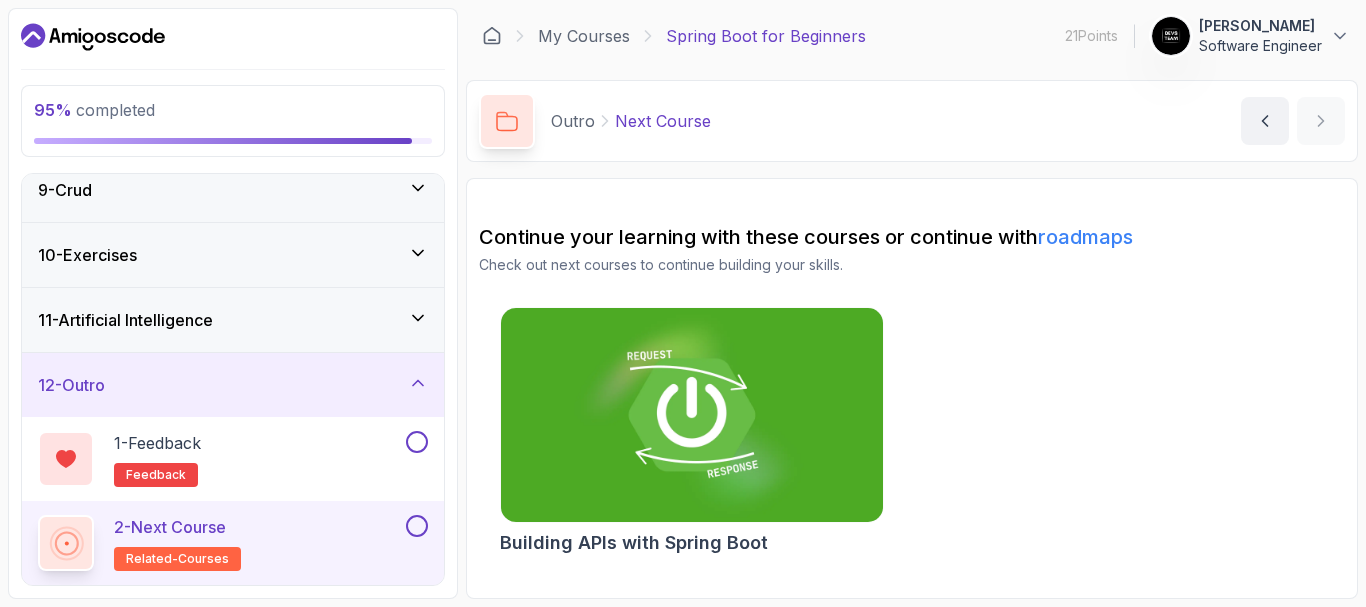 click on "Building APIs with Spring Boot" at bounding box center [912, 435] 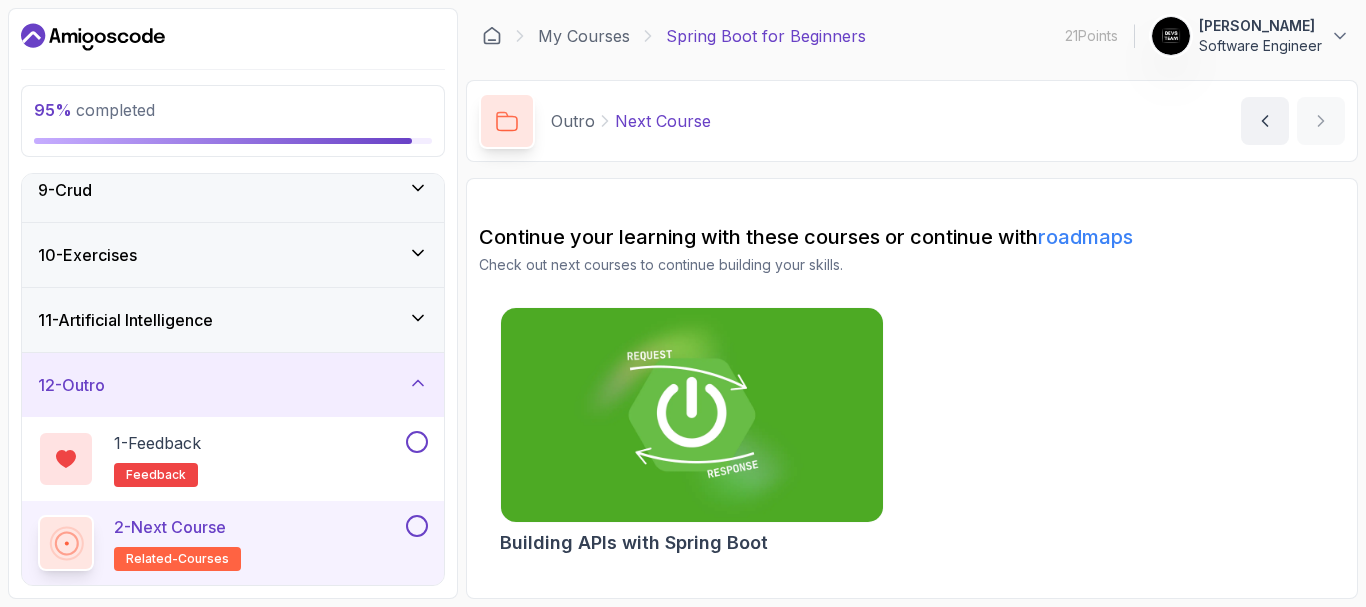 click on "2  -  Next Course related-courses" at bounding box center (220, 543) 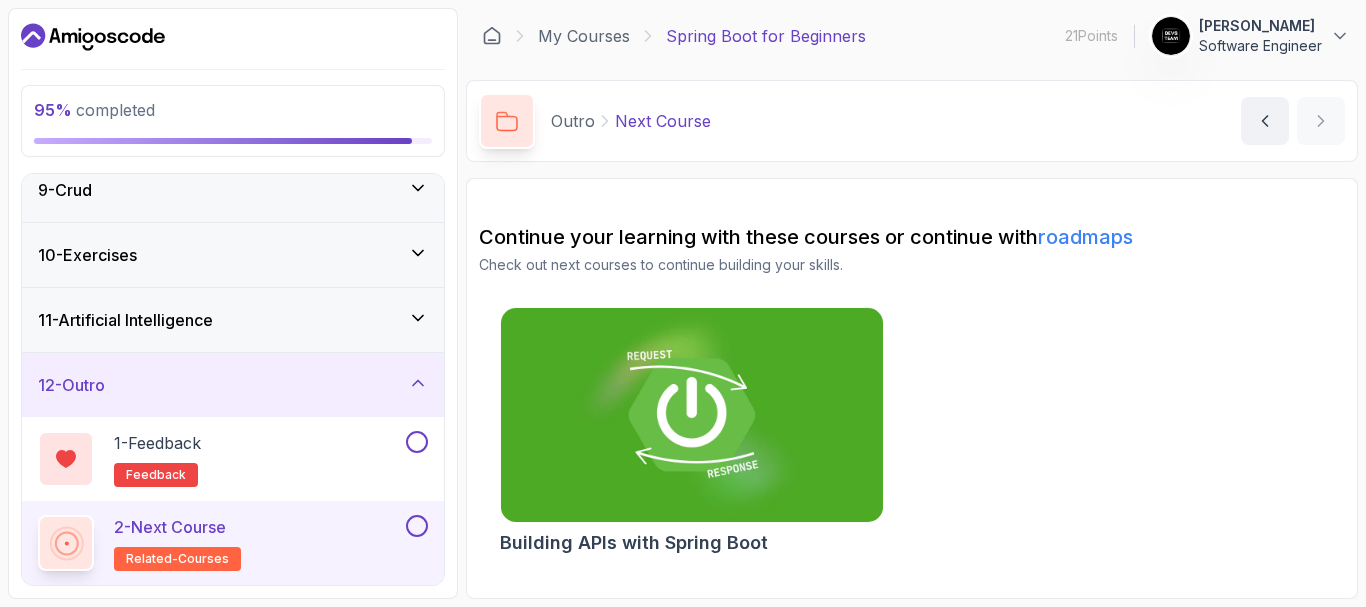 click on "2  -  Next Course related-courses" at bounding box center (220, 543) 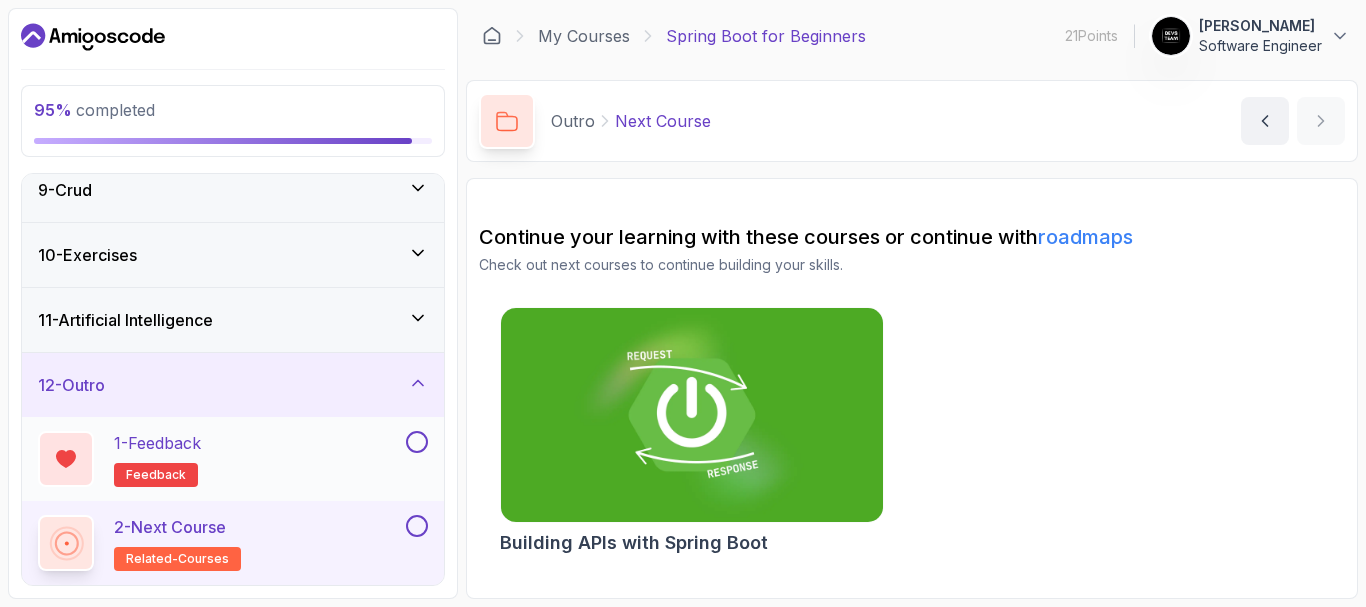click at bounding box center [417, 442] 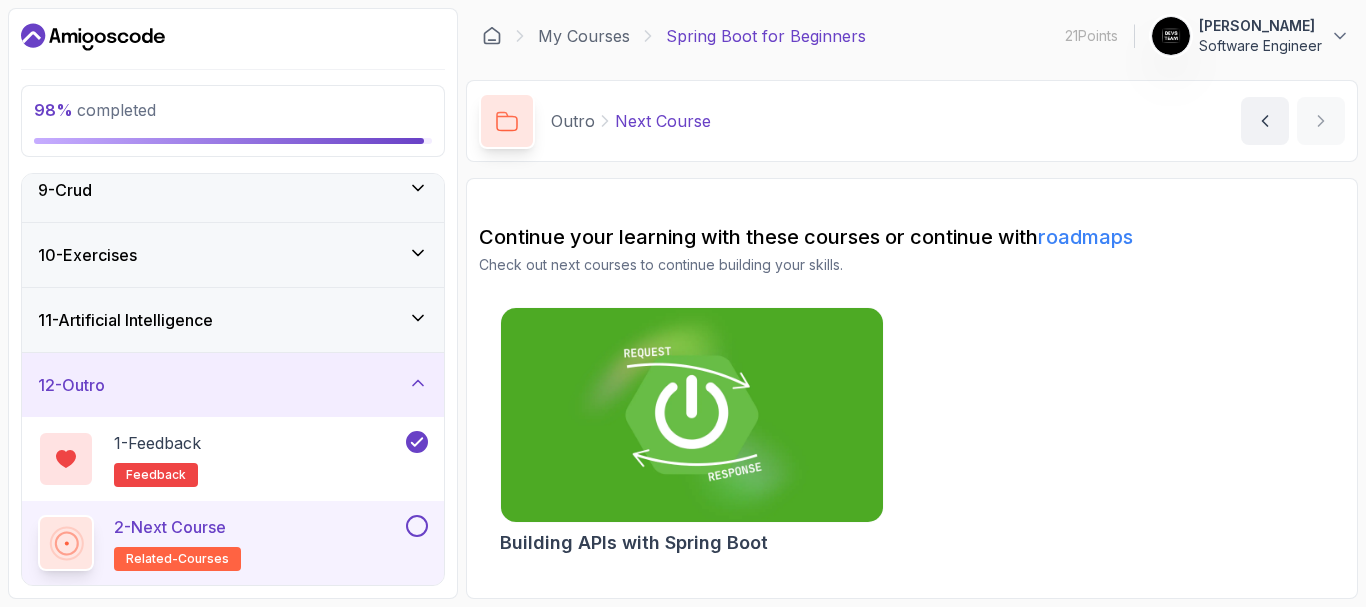 click at bounding box center (691, 415) 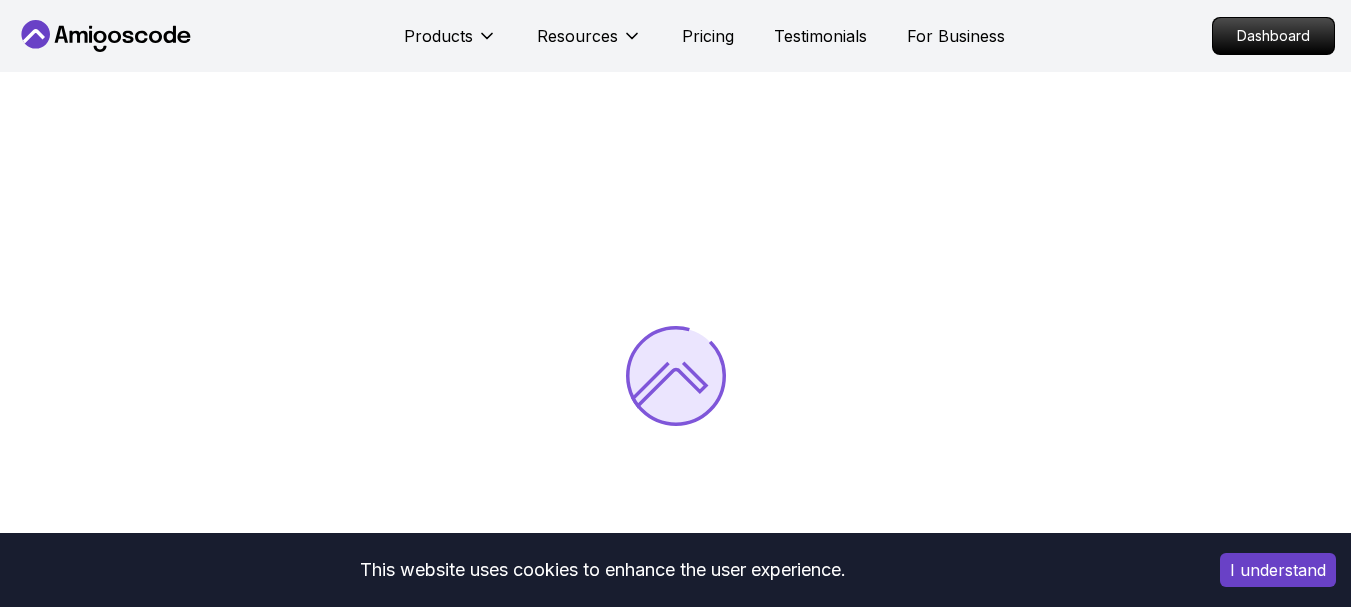 scroll, scrollTop: 0, scrollLeft: 0, axis: both 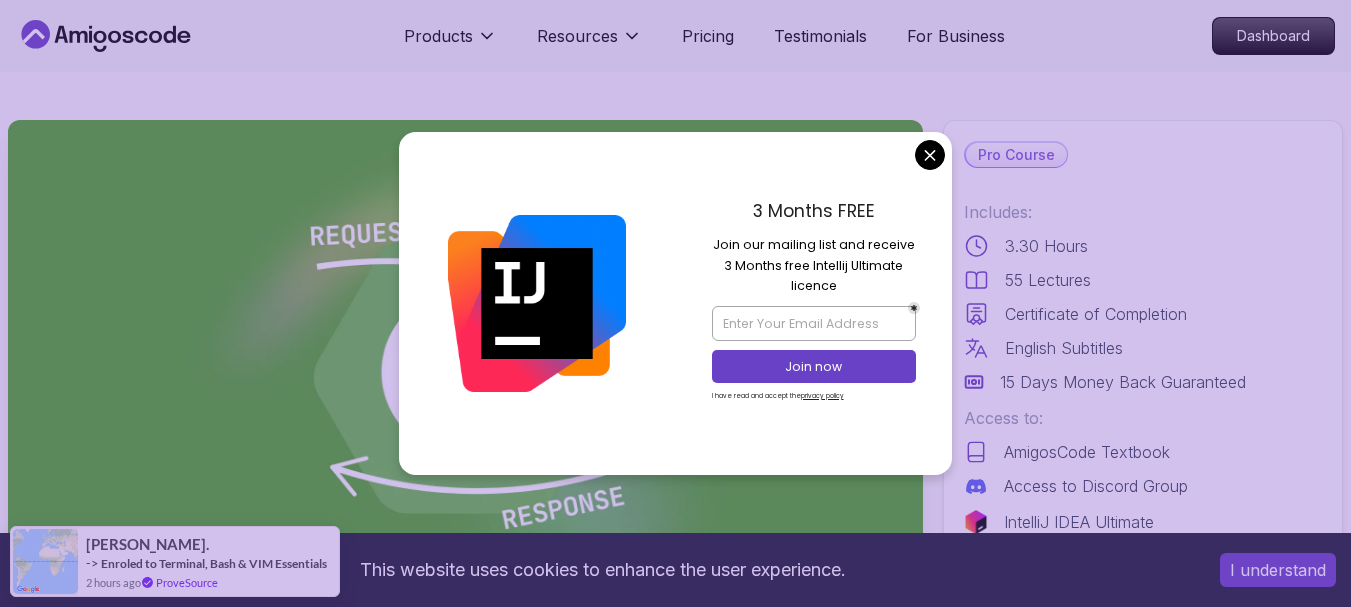 click on "3 Months FREE Join our mailing list and receive 3 Months free Intellij Ultimate licence Join now I have read and accept the  privacy policy" at bounding box center [814, 303] 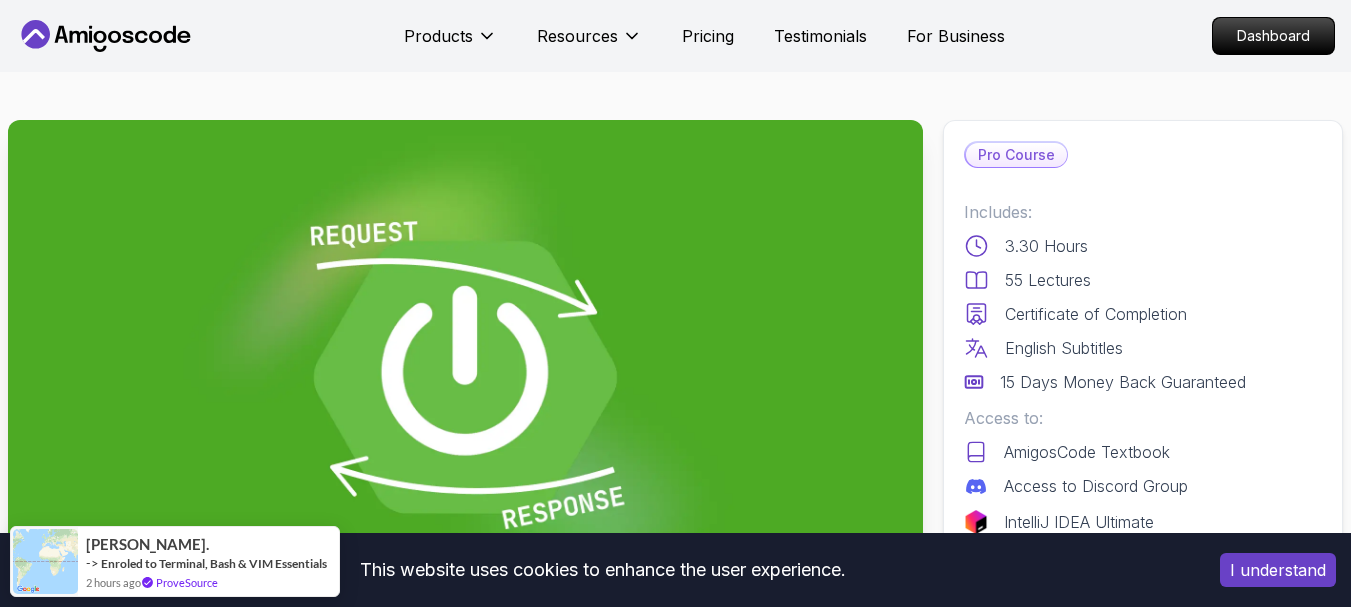 click on "This website uses cookies to enhance the user experience. I understand Products Resources Pricing Testimonials For Business Dashboard Products Resources Pricing Testimonials For Business Dashboard Building APIs with Spring Boot Learn to build robust, scalable APIs with Spring Boot, mastering REST principles, JSON handling, and embedded server configuration. Mama Samba Braima Djalo  /   Instructor Pro Course Includes: 3.30 Hours 55 Lectures Certificate of Completion English Subtitles 15 Days Money Back Guaranteed Access to: AmigosCode Textbook Access to Discord Group IntelliJ IDEA Ultimate Enrol Now Share this Course or Copy link Got a Team of 5 or More? With one subscription, give your entire team access to all courses and features. Check our Business Plan Mama Samba Braima Djalo  /   Instructor What you will learn java spring spring-boot spring-data-jpa spring-security docker postgres h2 API Fundamentals - Master the foundations of building APIs, including REST principles and Spring MVC.
The" at bounding box center [675, 4623] 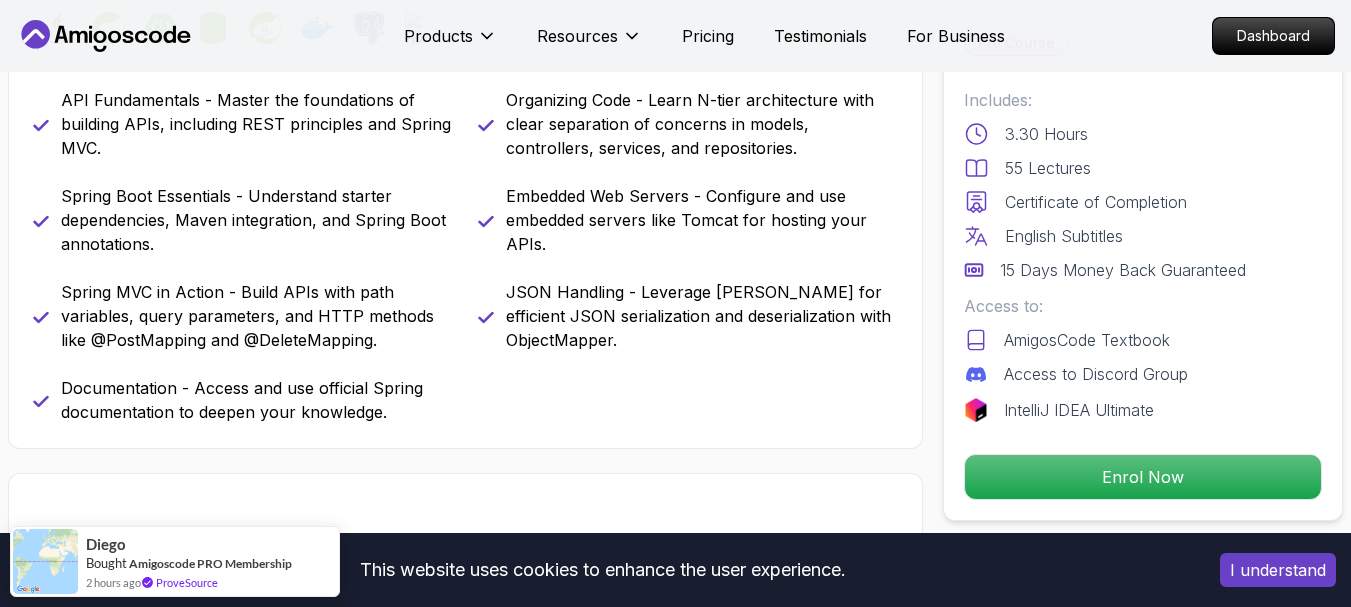 scroll, scrollTop: 938, scrollLeft: 0, axis: vertical 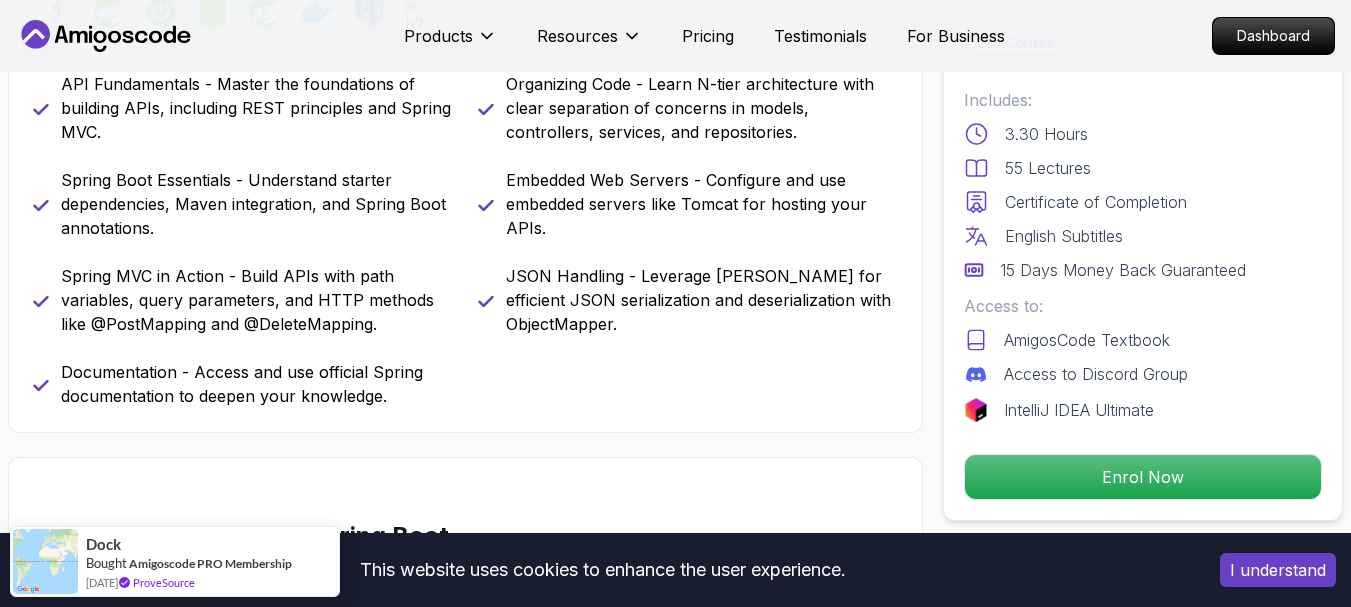 click on "Embedded Web Servers - Configure and use embedded servers like Tomcat for hosting your APIs." at bounding box center (702, 204) 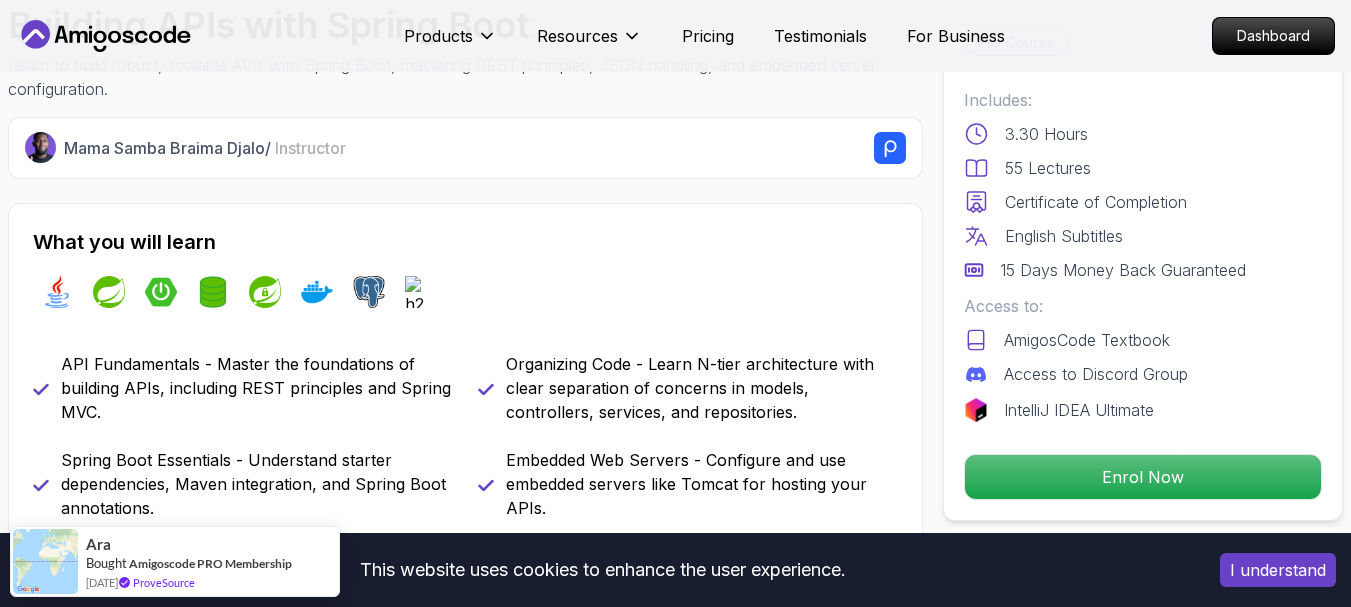 scroll, scrollTop: 618, scrollLeft: 0, axis: vertical 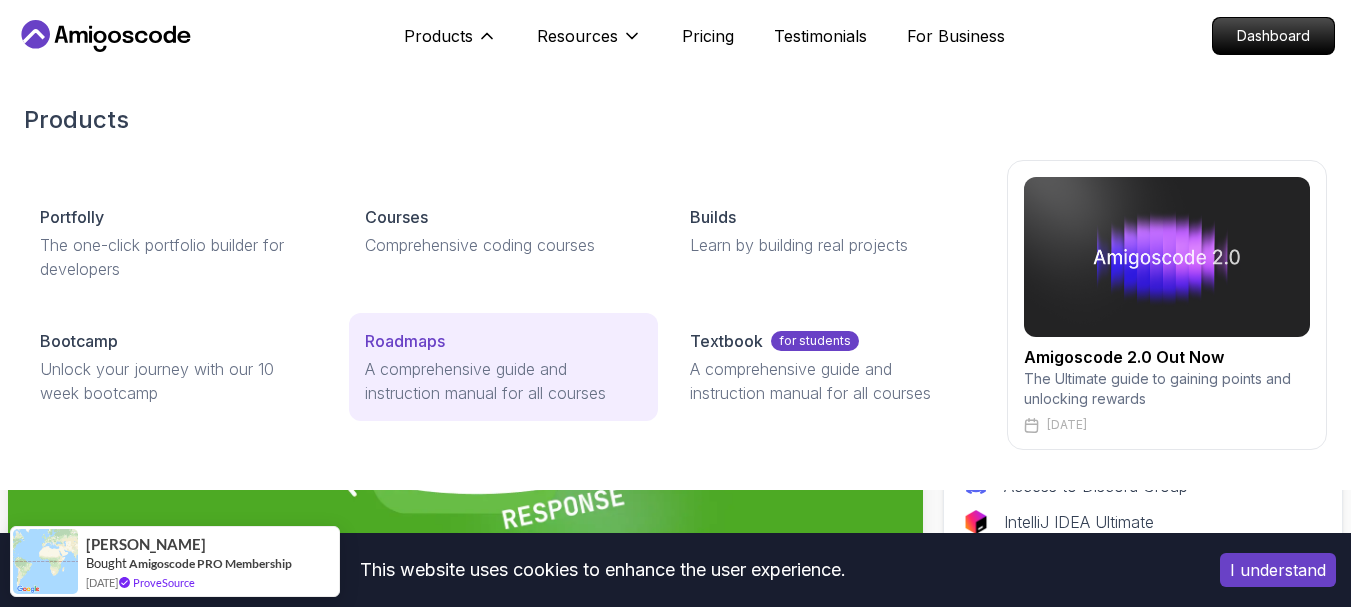 click on "Roadmaps" at bounding box center (405, 341) 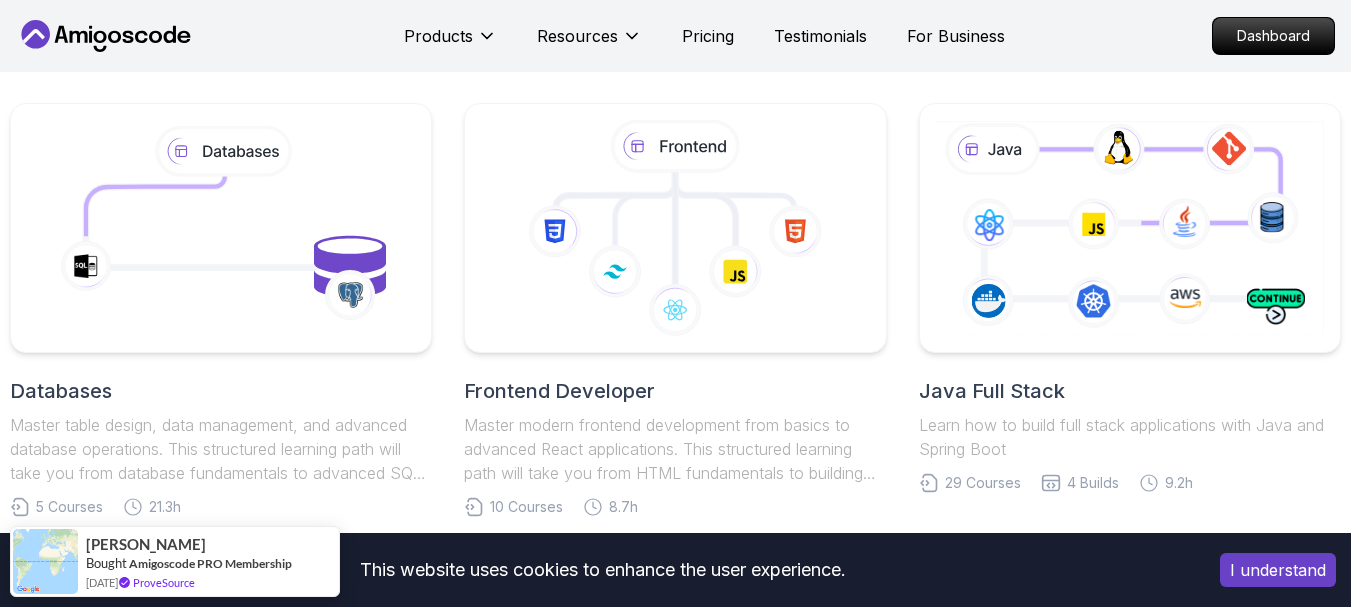 scroll, scrollTop: 478, scrollLeft: 0, axis: vertical 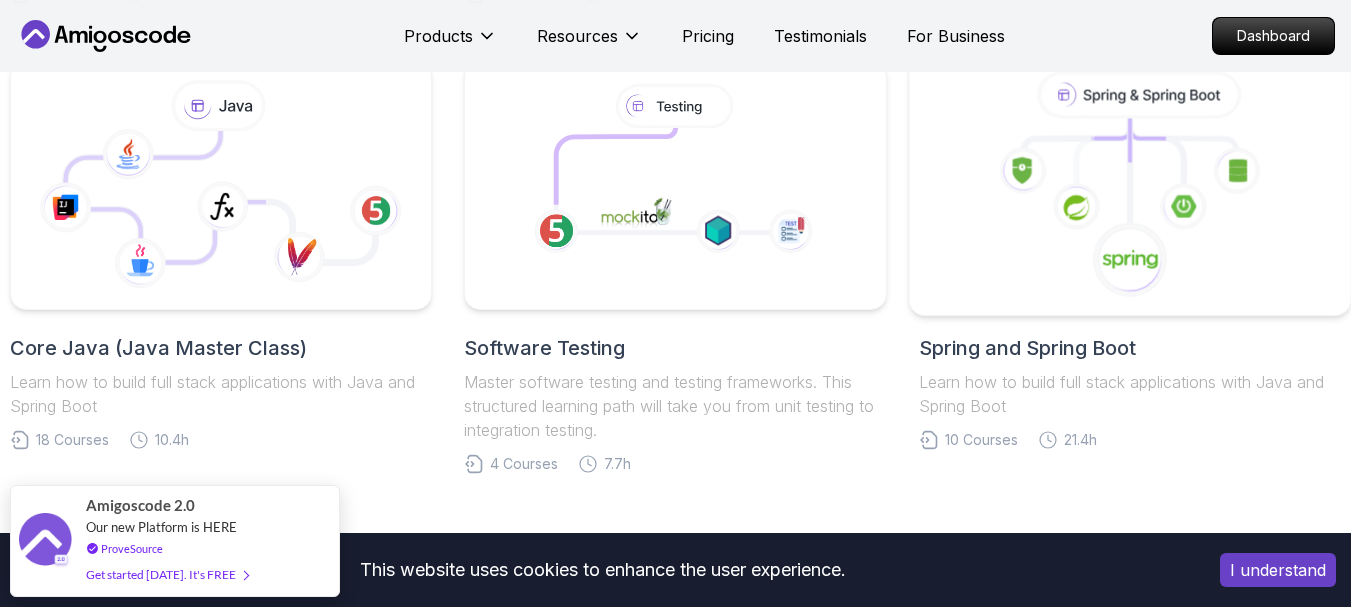 click 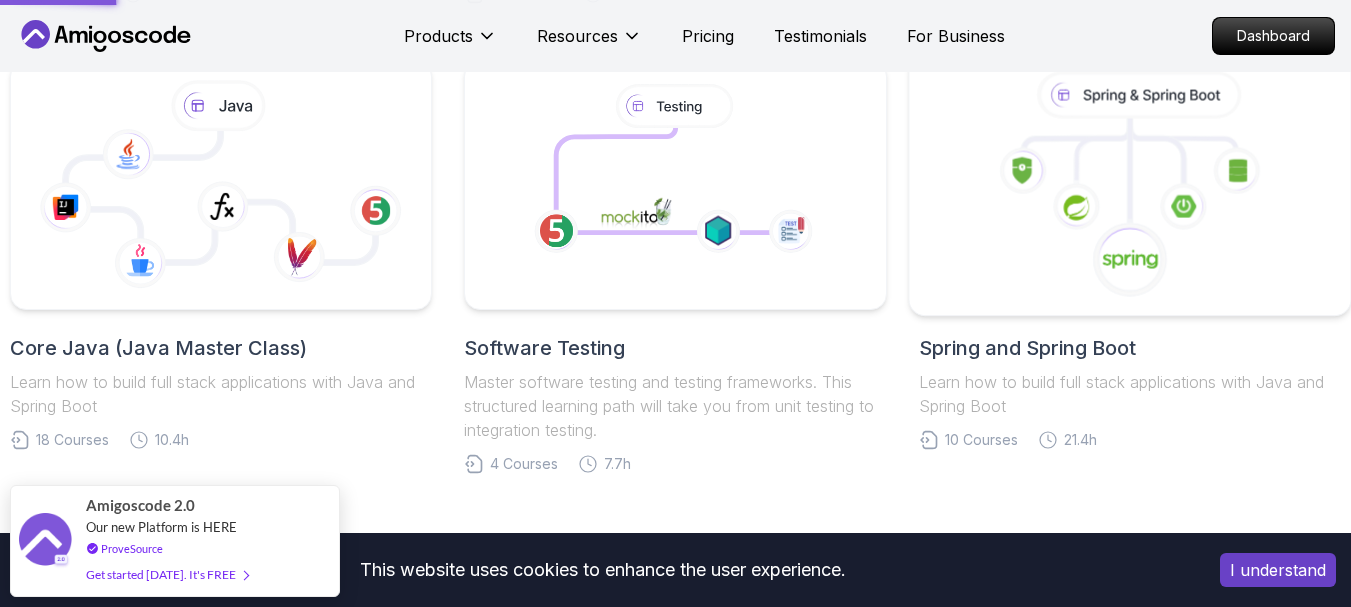scroll, scrollTop: 0, scrollLeft: 0, axis: both 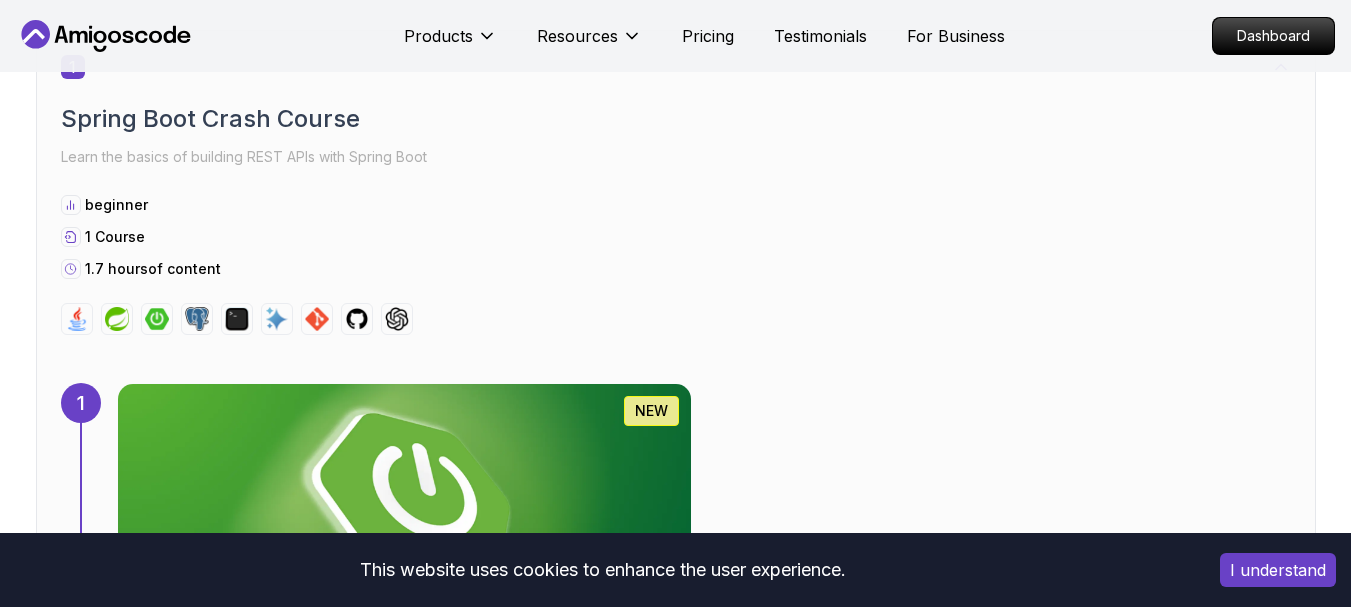 click on "1.7 hours  of content" at bounding box center (676, 269) 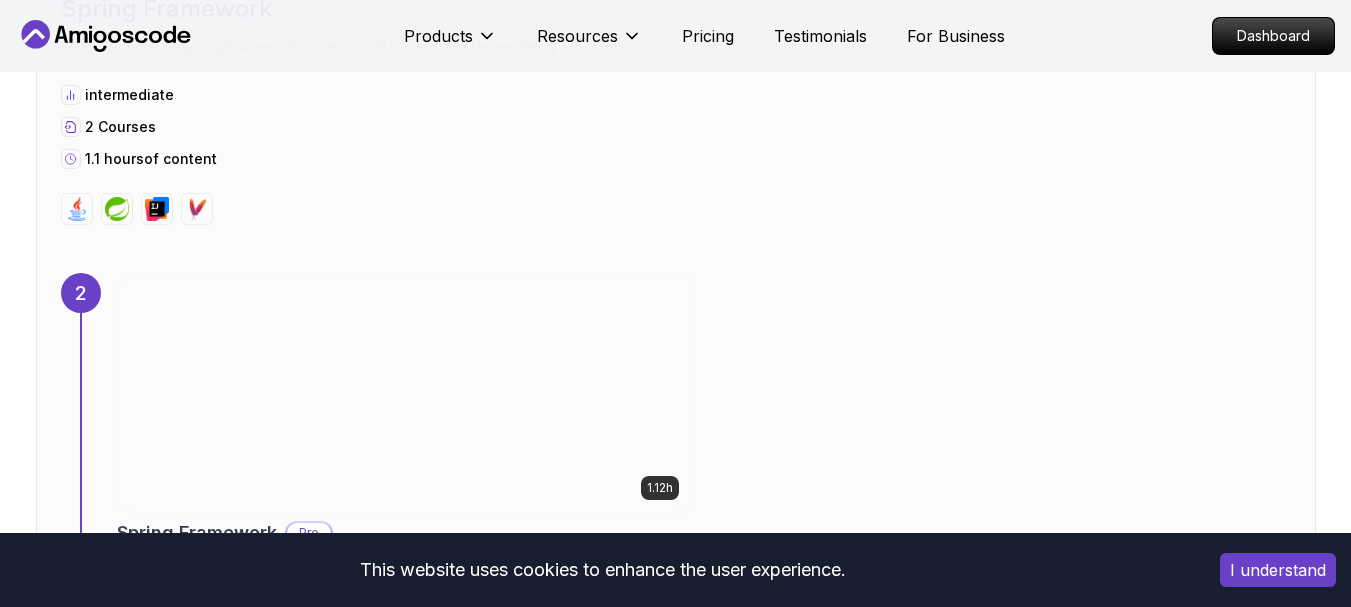 scroll, scrollTop: 1950, scrollLeft: 0, axis: vertical 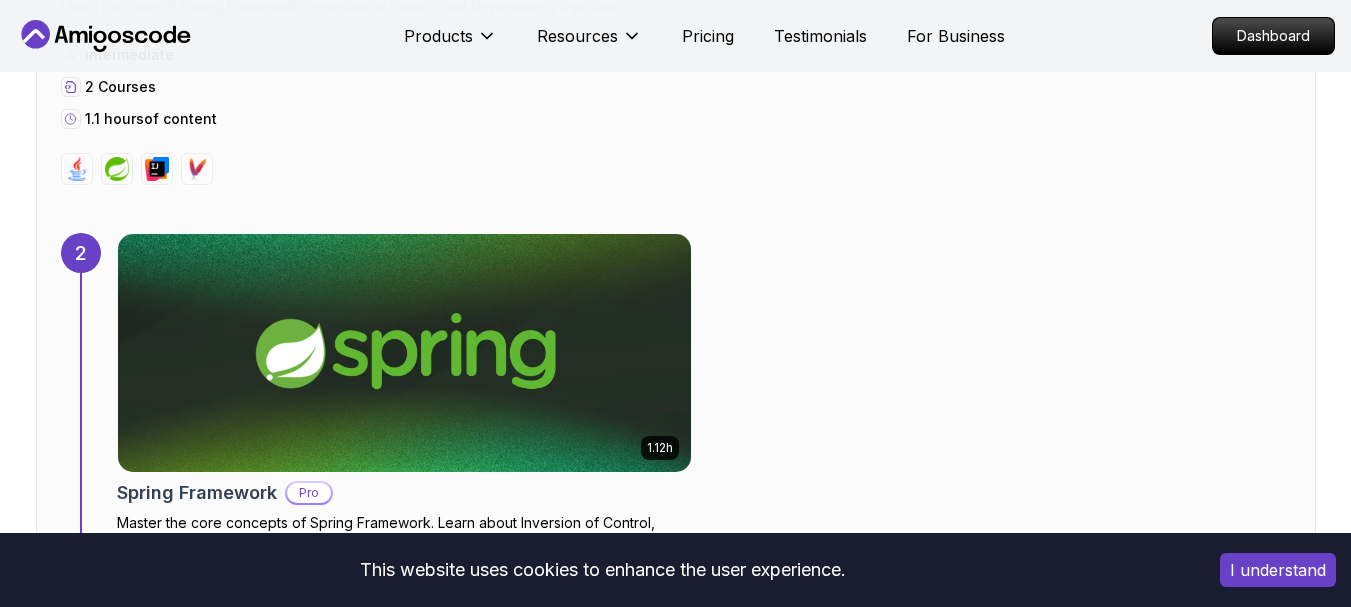 click on "1.12h Spring Framework Pro Master the core concepts of Spring Framework. Learn about Inversion of Control, Dependency Injection, Beans, and the Application Context to build robust Java applications." at bounding box center [704, 403] 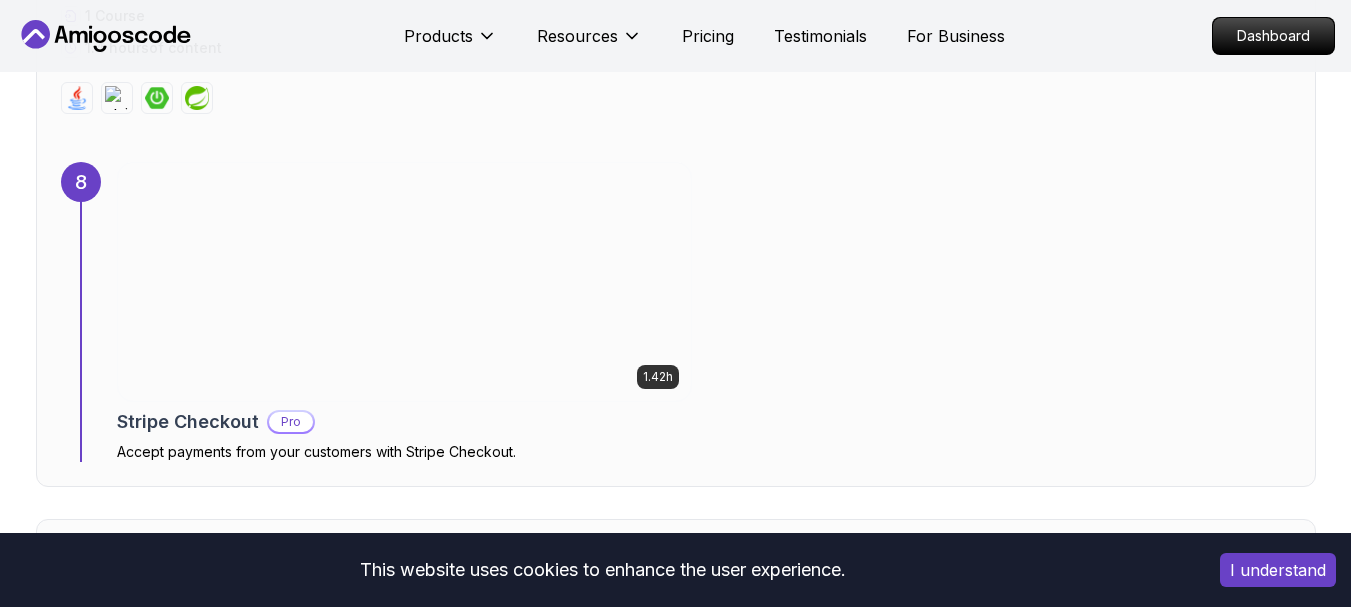 scroll, scrollTop: 6630, scrollLeft: 0, axis: vertical 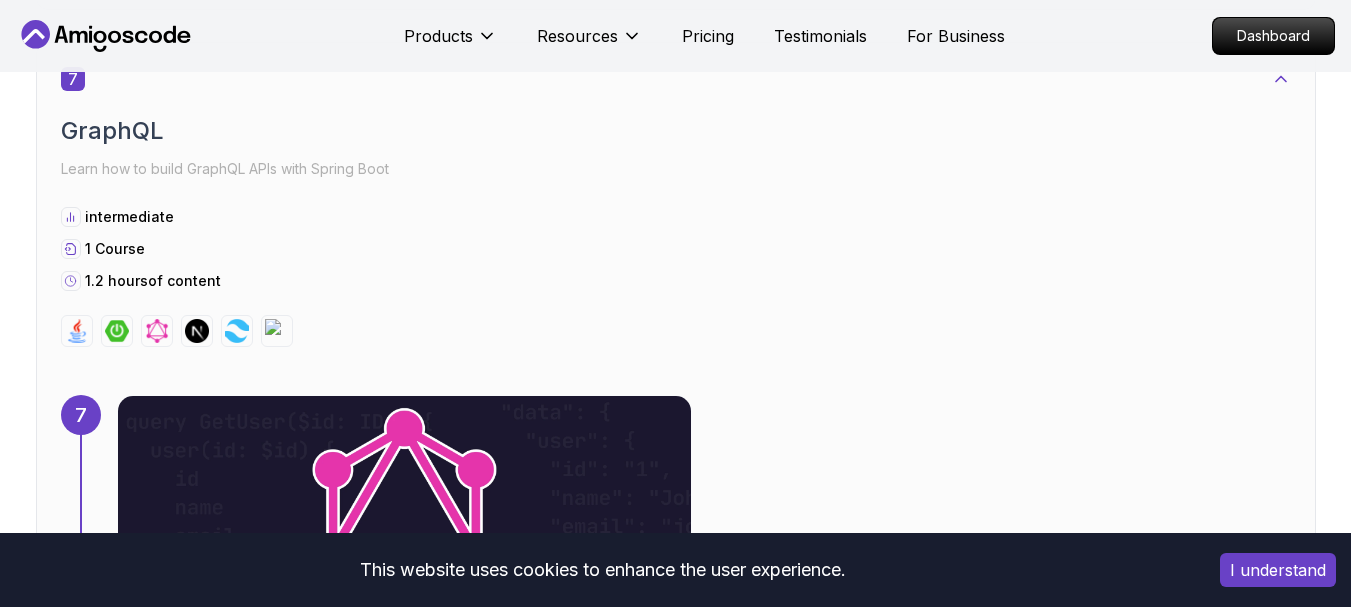click on "7 GraphQL Learn how to build GraphQL APIs with Spring Boot intermediate 1   Course   1.2 hours  of content 7 1.17h Spring for GraphQL Pro Learn how to build efficient, flexible APIs using GraphQL and integrate them with modern front-end frameworks." at bounding box center [676, 391] 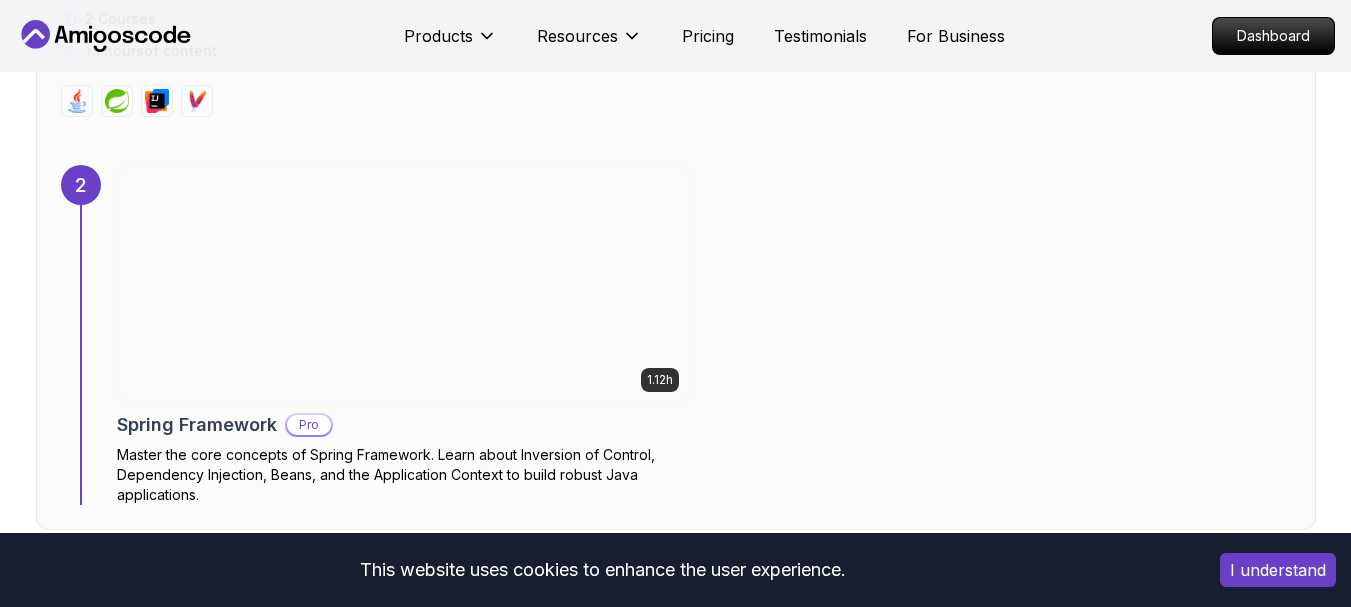 scroll, scrollTop: 2058, scrollLeft: 0, axis: vertical 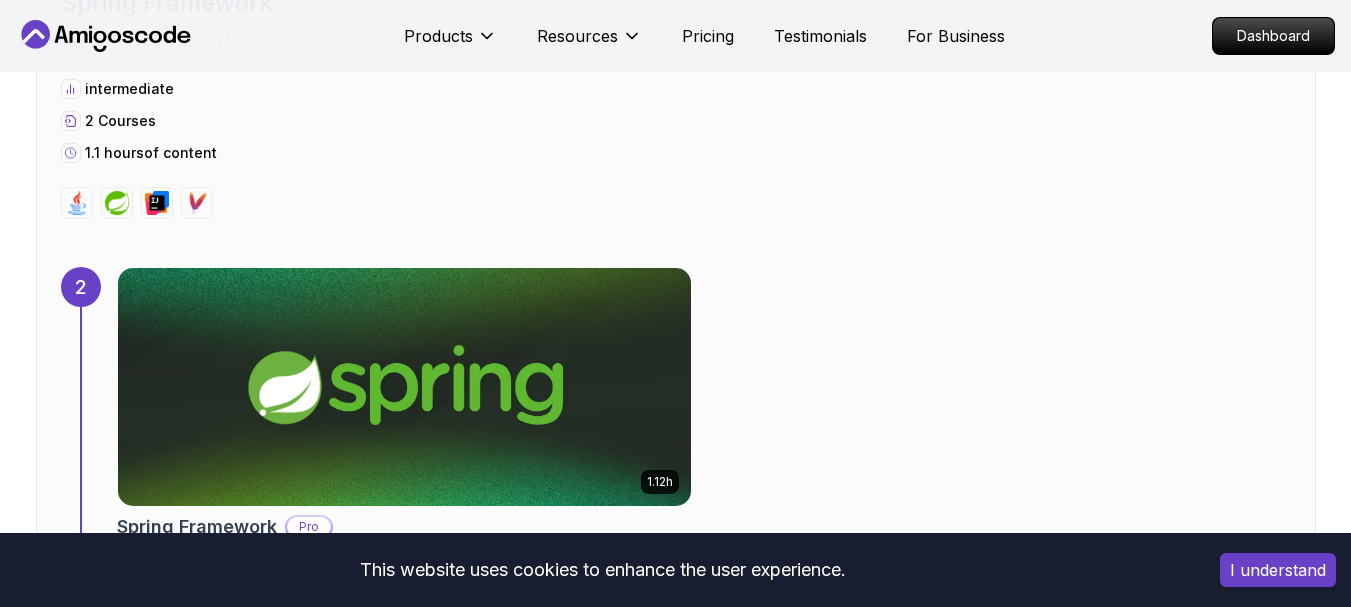 click at bounding box center (404, 387) 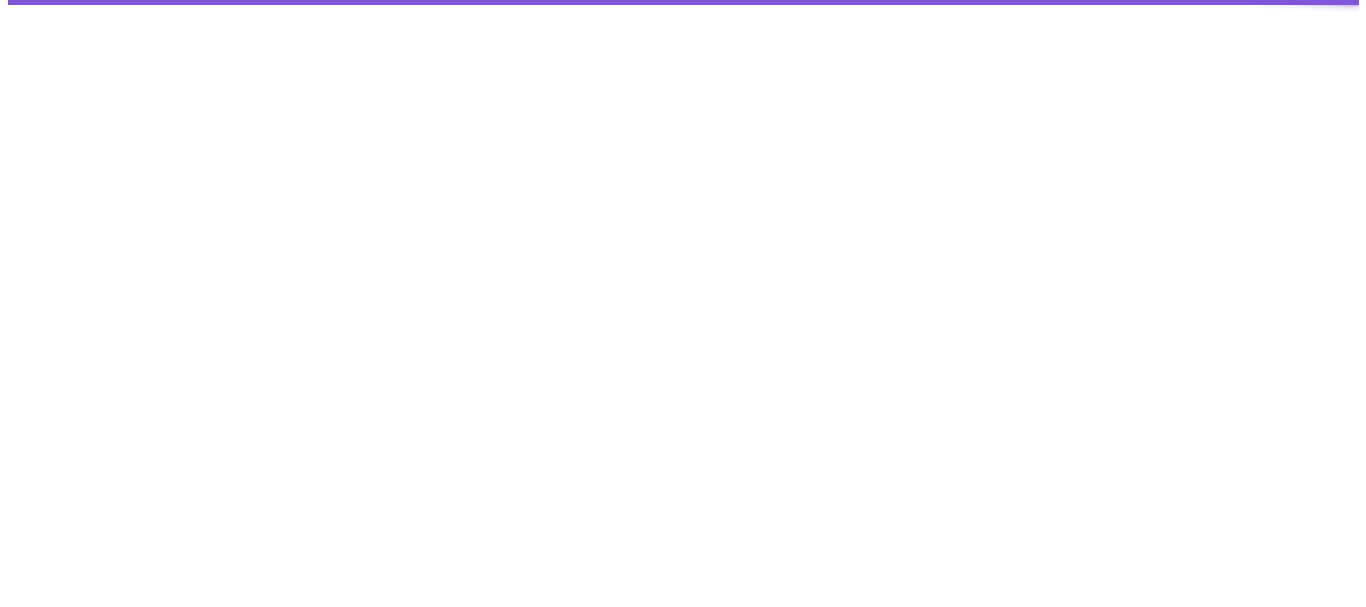 scroll, scrollTop: 0, scrollLeft: 0, axis: both 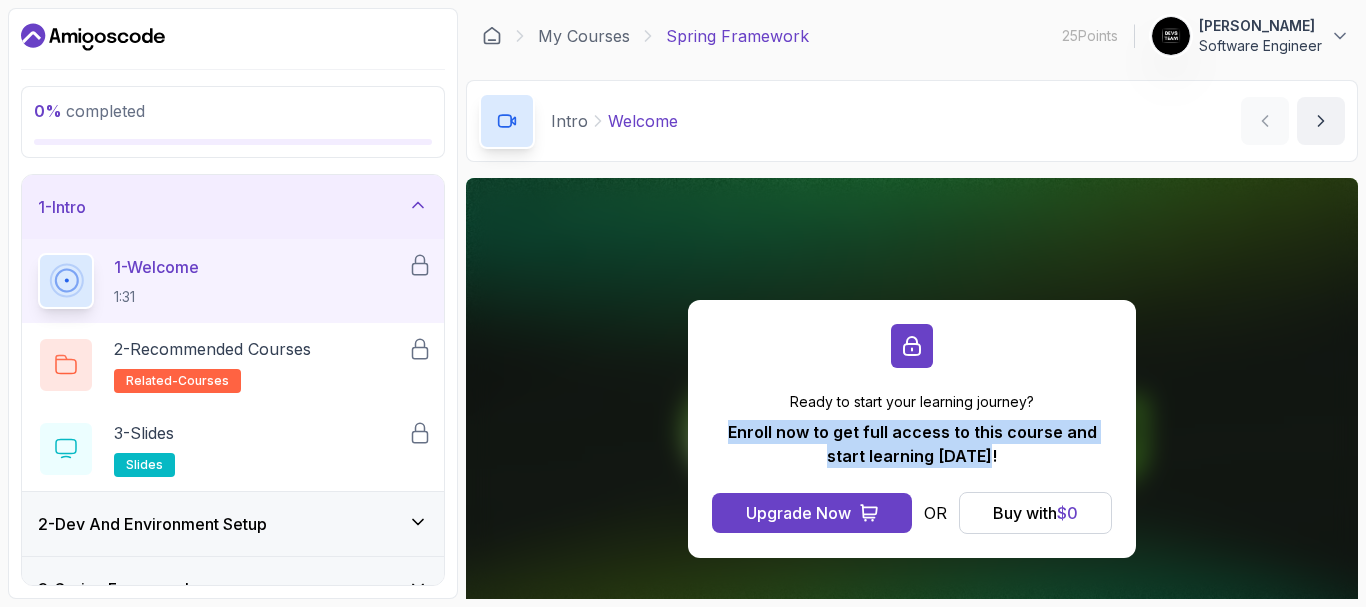 drag, startPoint x: 976, startPoint y: 462, endPoint x: 702, endPoint y: 429, distance: 275.98007 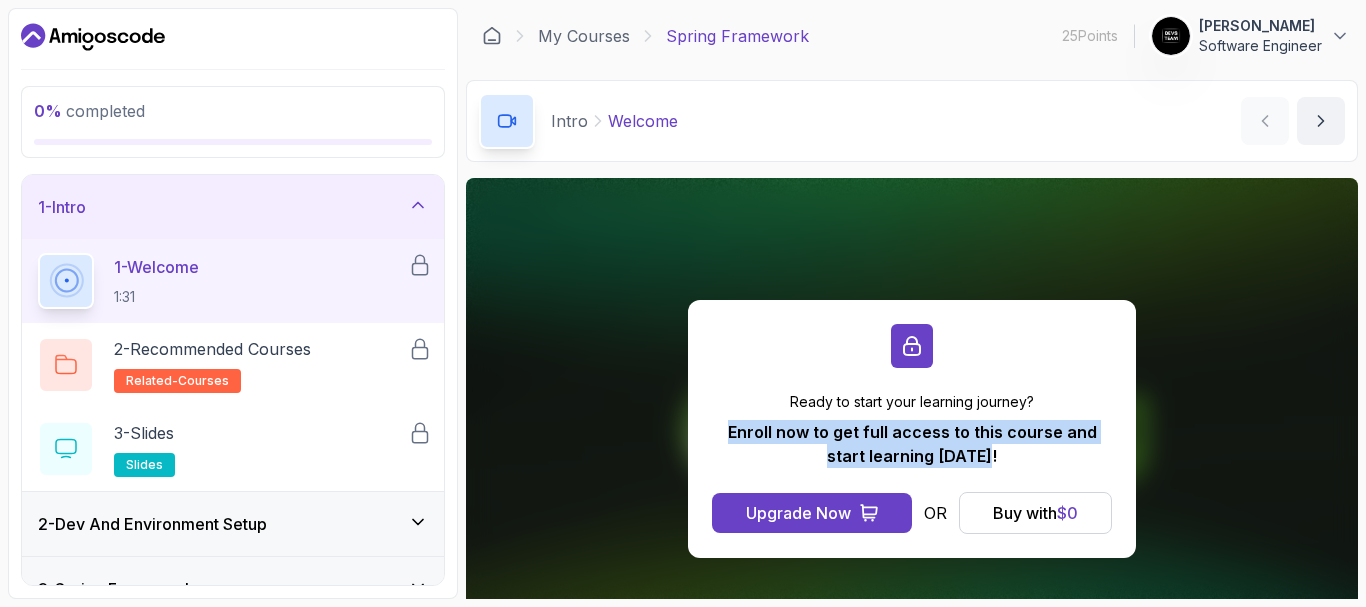 click on "Ready to start your learning journey? Enroll now to get full access to this course and start learning today! Upgrade Now OR Buy with  $ 0" at bounding box center (912, 429) 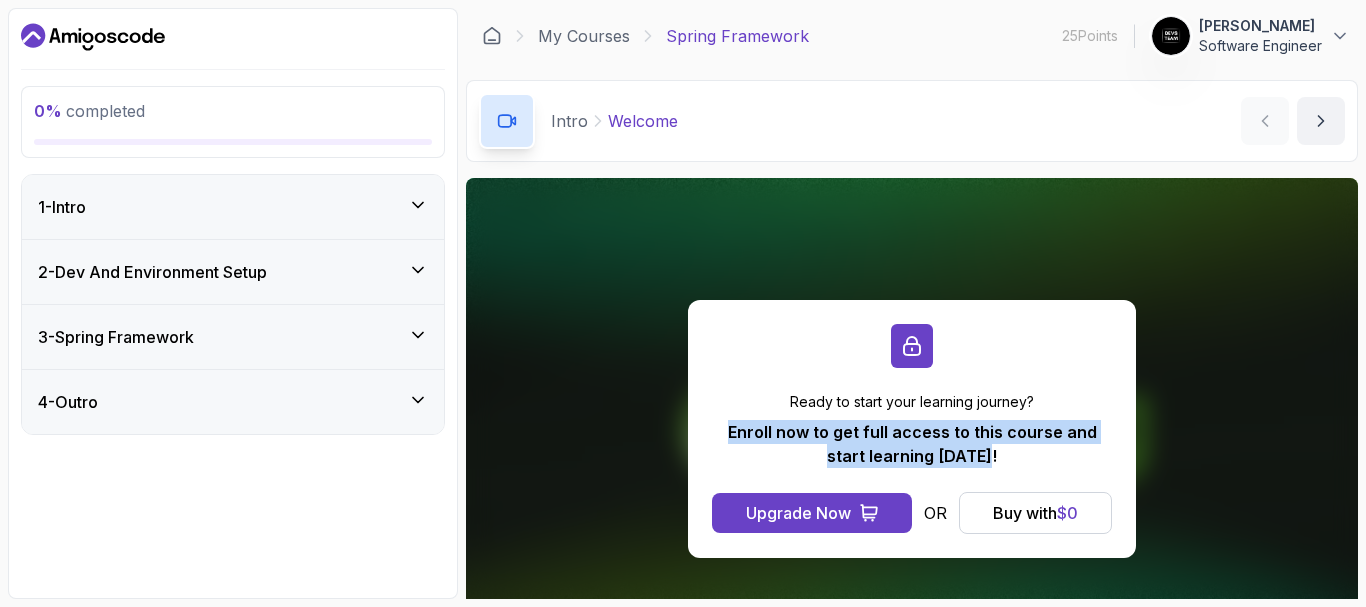 click on "3  -  Spring Framework" at bounding box center [233, 337] 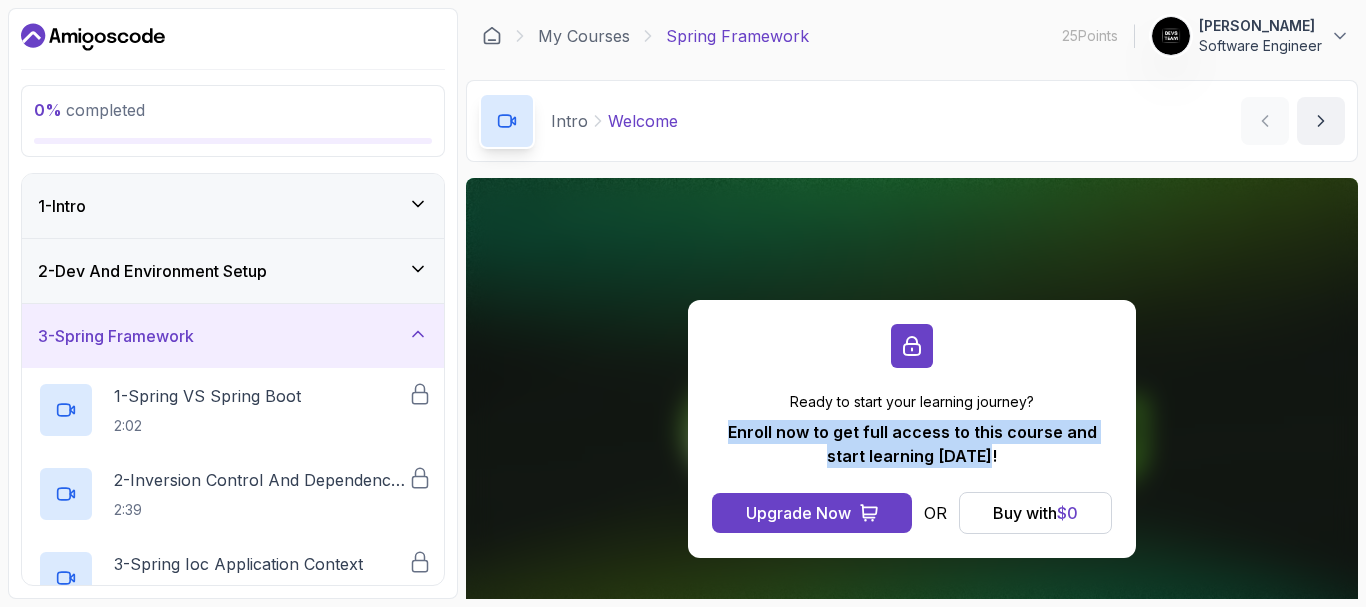 click on "3  -  Spring Framework" at bounding box center [233, 336] 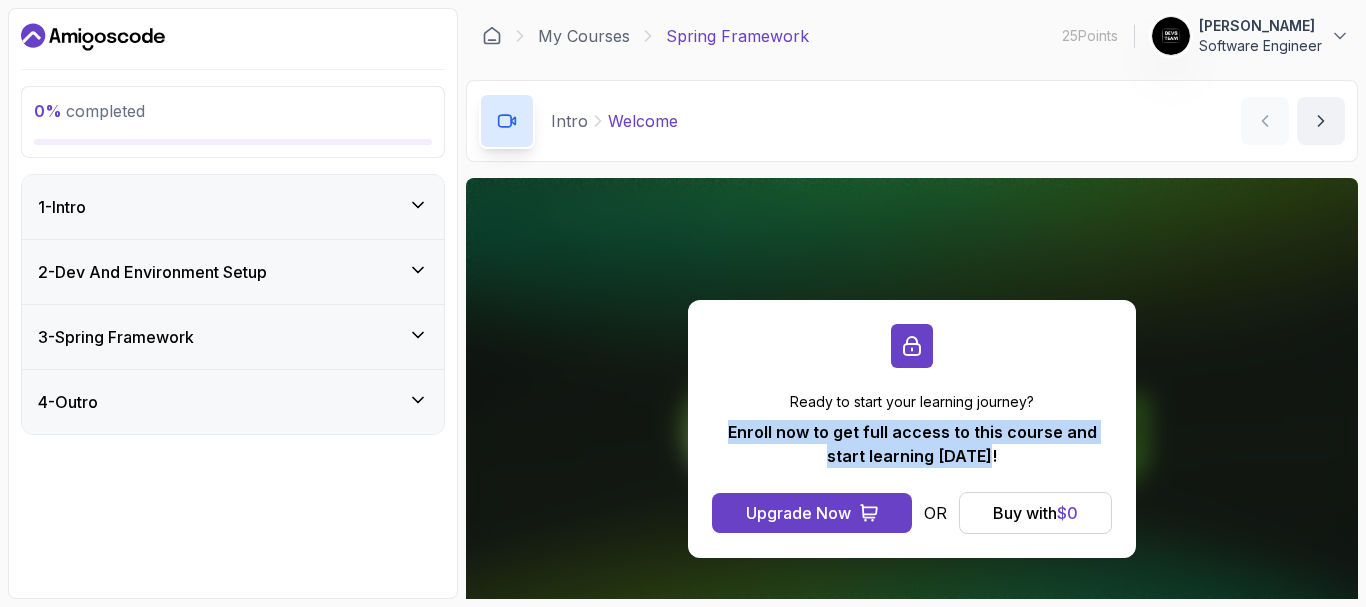 click on "4  -  Outro" at bounding box center (233, 402) 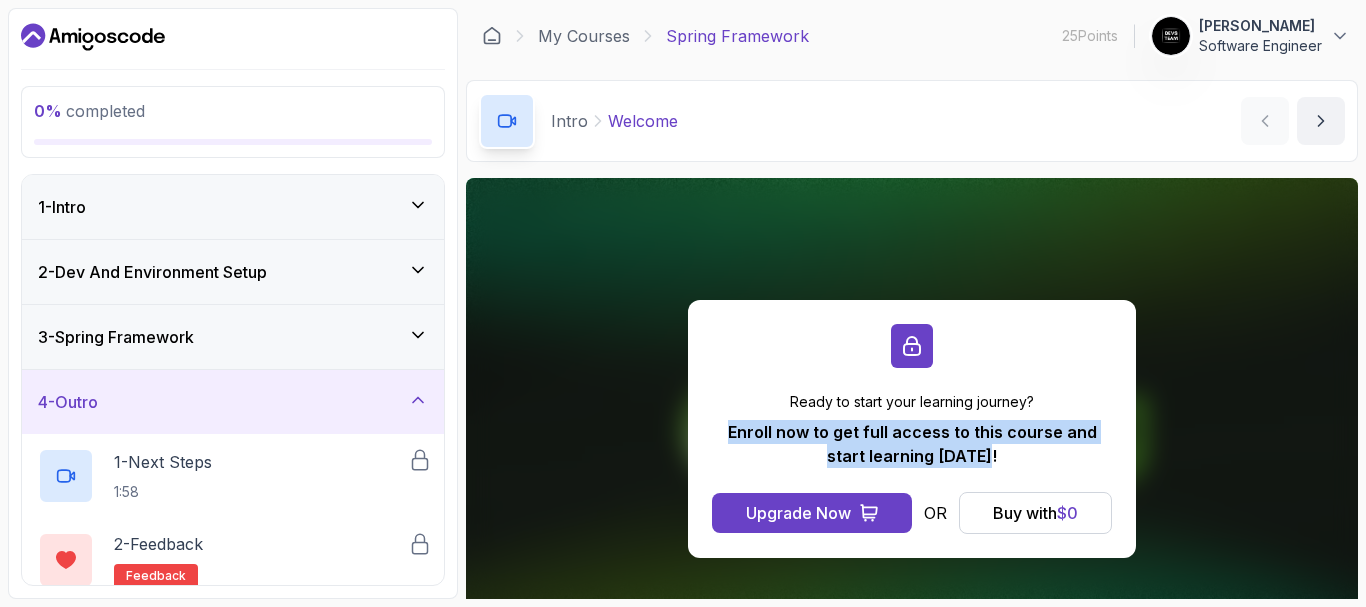 click on "4  -  Outro" at bounding box center (233, 402) 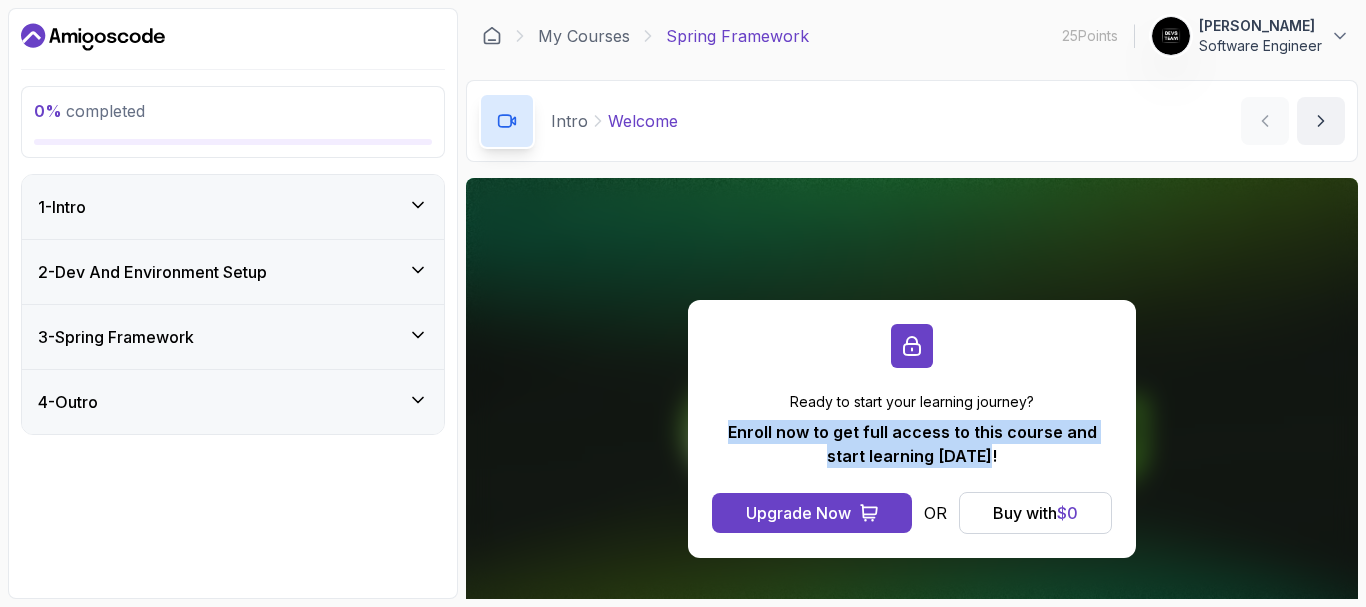 click on "2  -  Dev And Environment Setup" at bounding box center [233, 272] 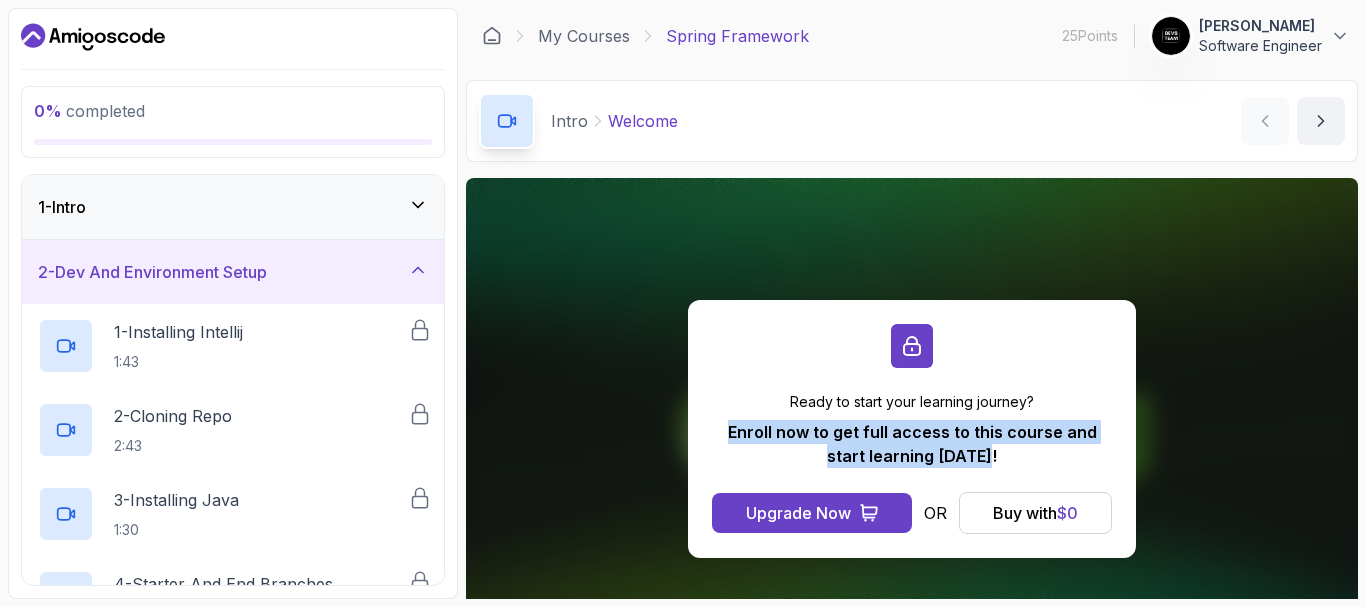 click on "2  -  Dev And Environment Setup" at bounding box center (233, 272) 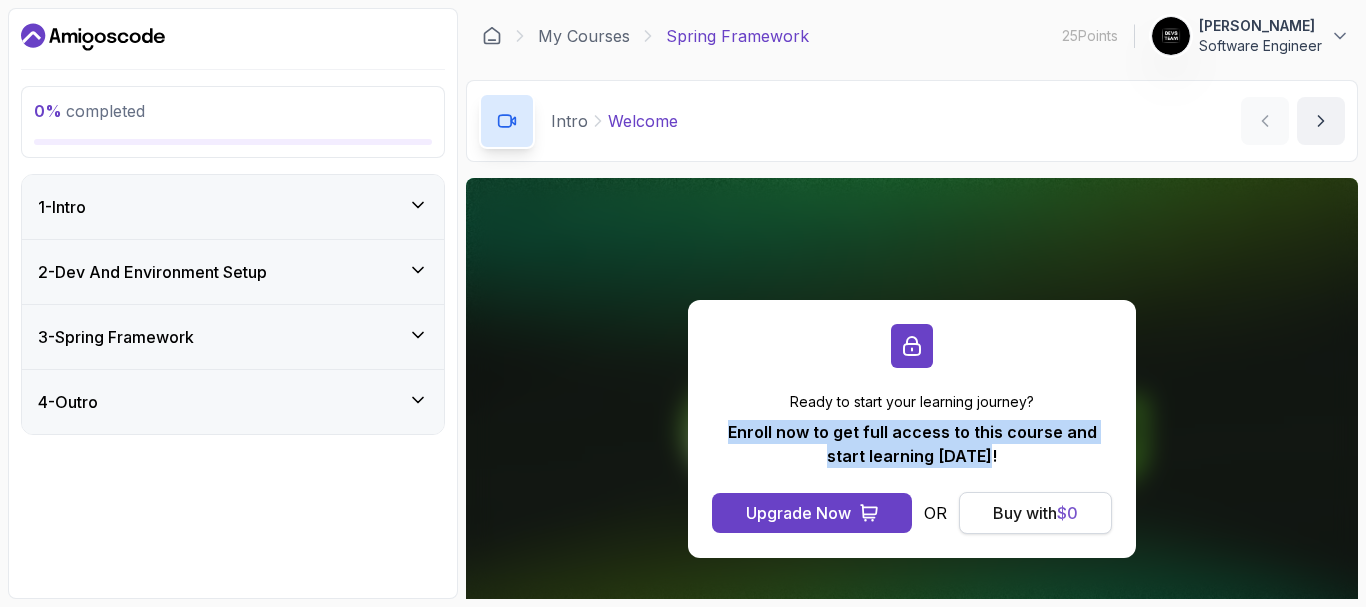 click on "$ 0" at bounding box center (1067, 513) 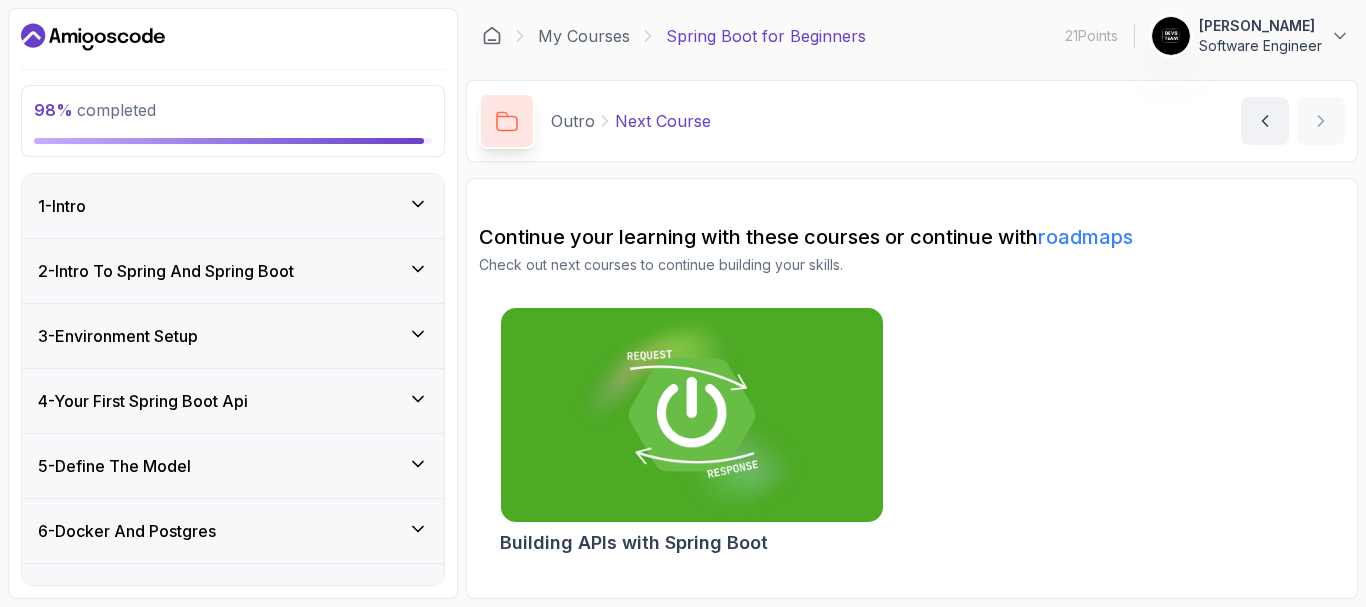 scroll, scrollTop: 0, scrollLeft: 0, axis: both 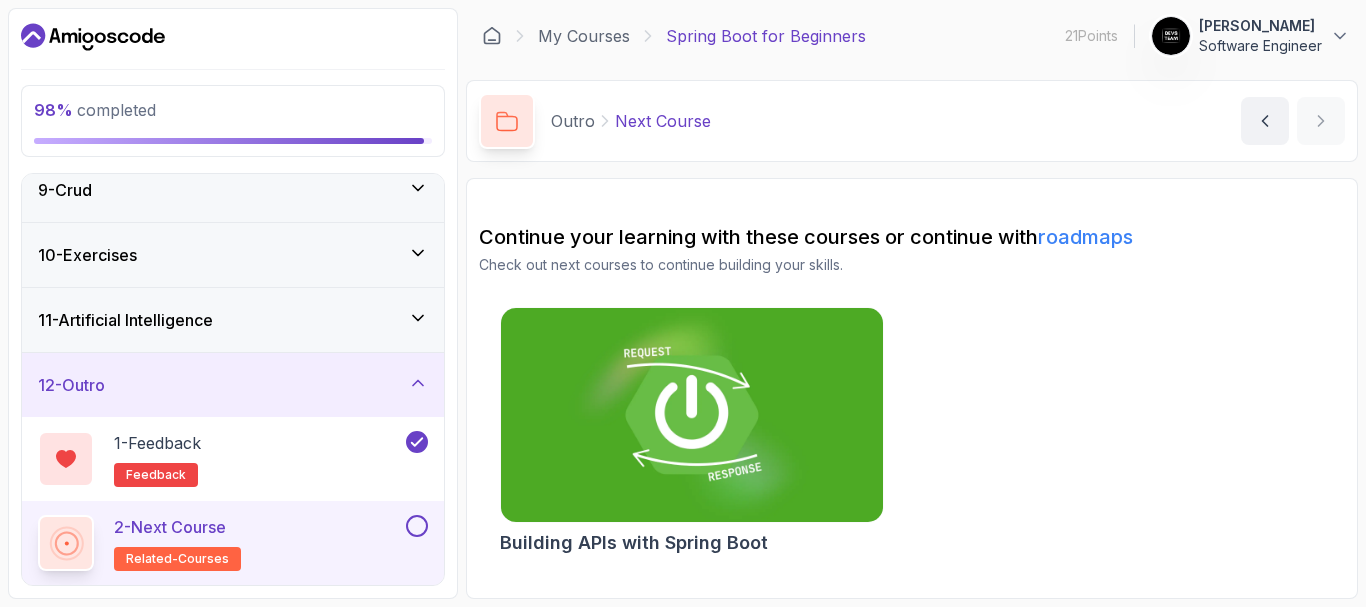 click at bounding box center [691, 415] 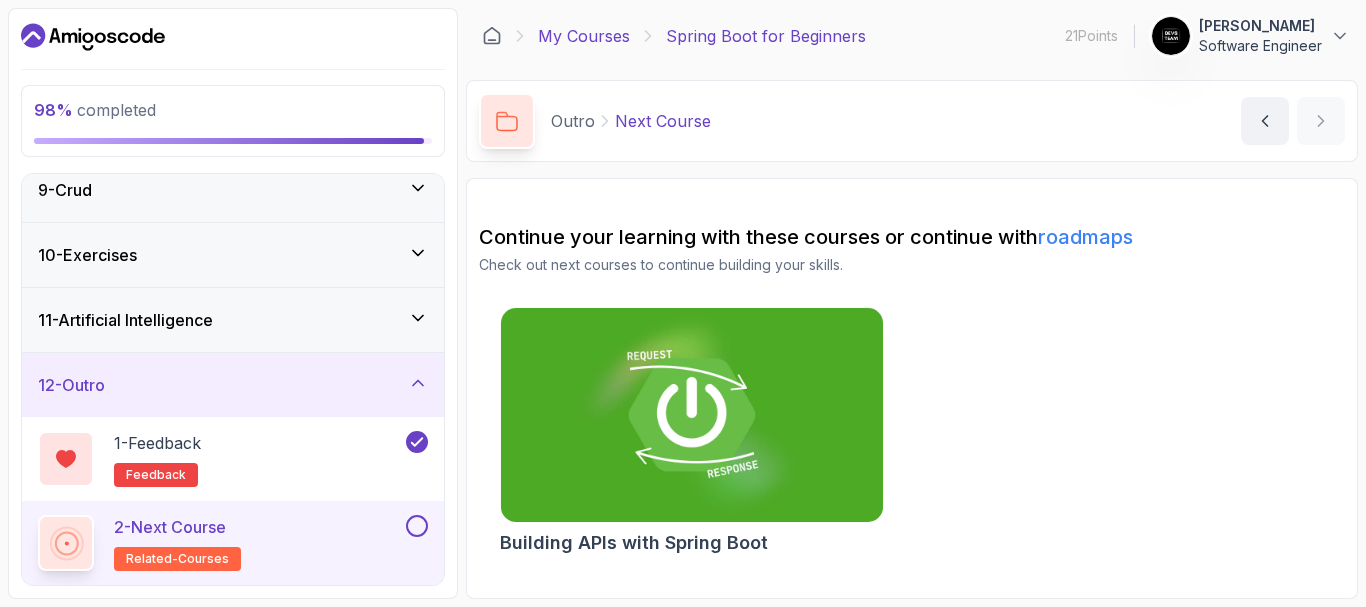 click on "My Courses" at bounding box center (584, 36) 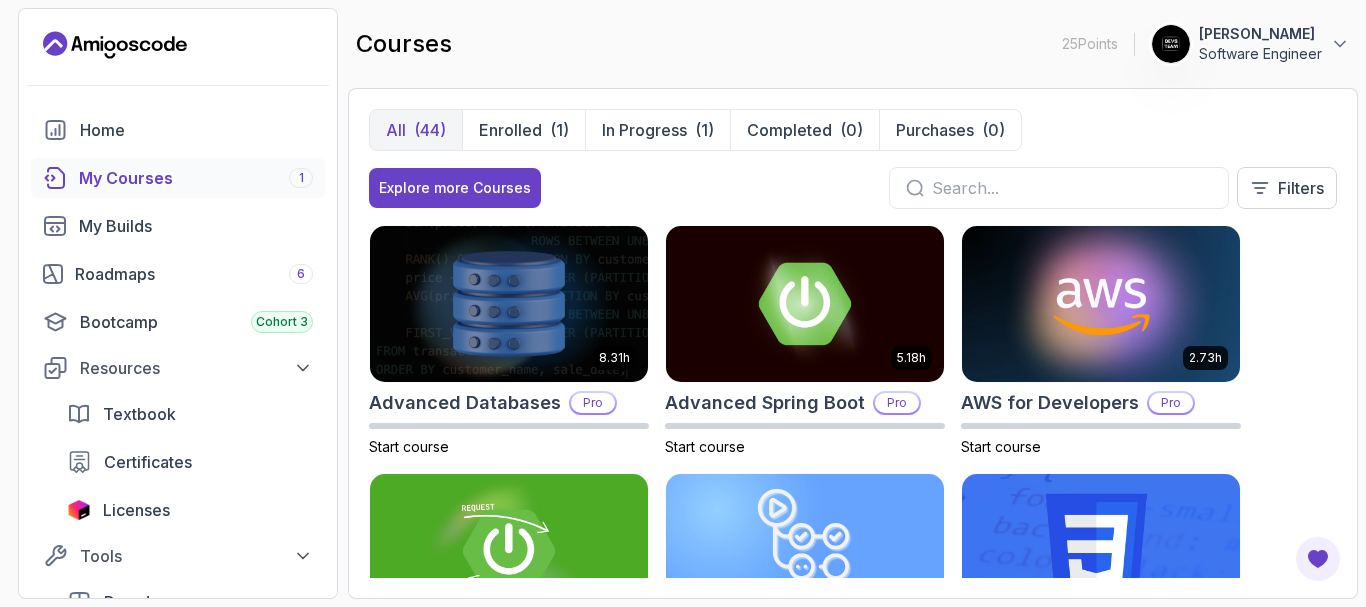click on "25  Points 1 Cesar Osuna Software Engineer Home My Courses 1 My Builds Roadmaps 6 Bootcamp Cohort 3 Resources Textbook Certificates Licenses Tools Board Analytics Feedback & Features Become A Pro Member Unlock Pro Features and take your journey to the next level Upgrade To Pro courses   25  Points 1 Cesar Osuna Software Engineer All (44) Enrolled (1) In Progress (1) Completed (0) Purchases (0) Explore more Courses Filters 8.31h Advanced Databases Pro Start course 5.18h Advanced Spring Boot Pro Start course 2.73h AWS for Developers Pro Start course 3.30h Building APIs with Spring Boot Pro Start course 2.63h CI/CD with GitHub Actions Pro Start course 2.08h CSS Essentials Start course 1.70h Database Design & Implementation Pro Start course 1.45h Docker for Java Developers Pro Start course 4.64h Docker For Professionals Pro Start course 10.13h Git for Professionals Pro Start course 2.55h Git & GitHub Fundamentals Start course 2.10h GitHub Toolkit Pro Start course 1.84h HTML Essentials Start course 5.57h Pro 1.72h" at bounding box center (683, 303) 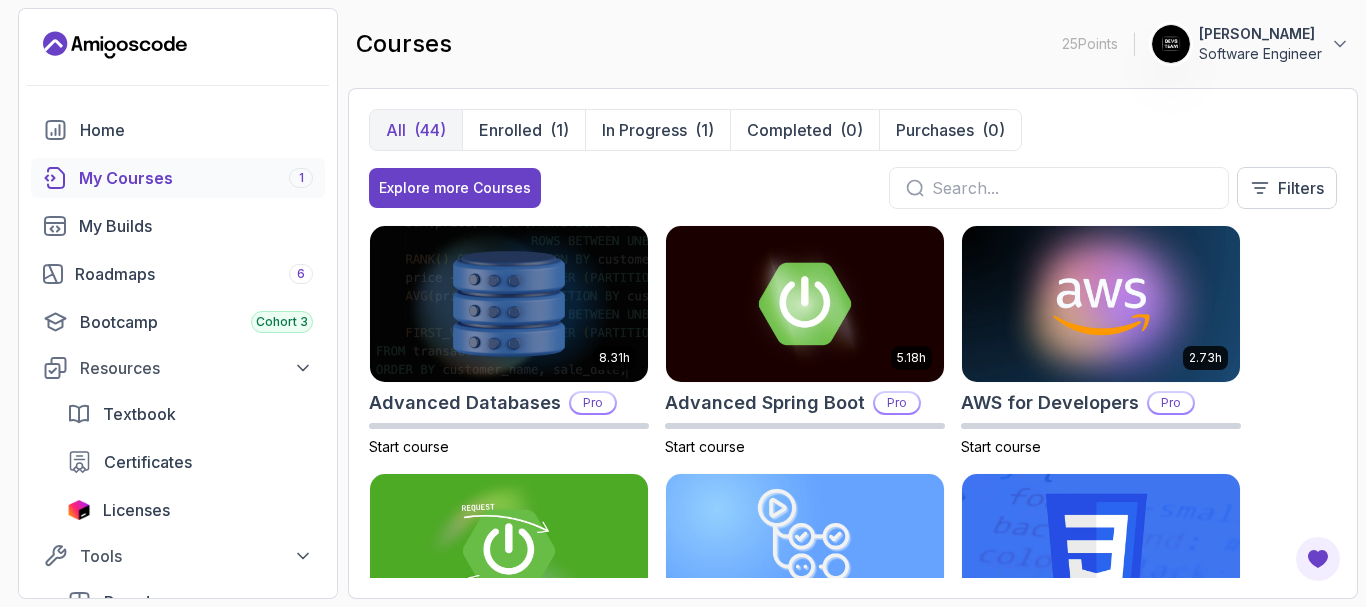 click on "All (44) Enrolled (1) In Progress (1) Completed (0) Purchases (0) Explore more Courses Filters 8.31h Advanced Databases Pro Start course 5.18h Advanced Spring Boot Pro Start course 2.73h AWS for Developers Pro Start course 3.30h Building APIs with Spring Boot Pro Start course 2.63h CI/CD with GitHub Actions Pro Start course 2.08h CSS Essentials Start course 1.70h Database Design & Implementation Pro Start course 1.45h Docker for Java Developers Pro Start course 4.64h Docker For Professionals Pro Start course 10.13h Git for Professionals Pro Start course 2.55h Git & GitHub Fundamentals Start course 2.10h GitHub Toolkit Pro Start course 1.84h HTML Essentials Start course 5.57h IntelliJ IDEA Developer Guide Pro Start course 1.72h Java Data Structures Pro Start course 2.41h Java for Beginners Start course 9.18h Java for Developers Pro Start course 1.13h Java Generics Pro Start course 1.67h Java Integration Testing Pro Start course 2.82h Java Object Oriented Programming Pro Start course 26m Java Streams Essentials" at bounding box center (853, 343) 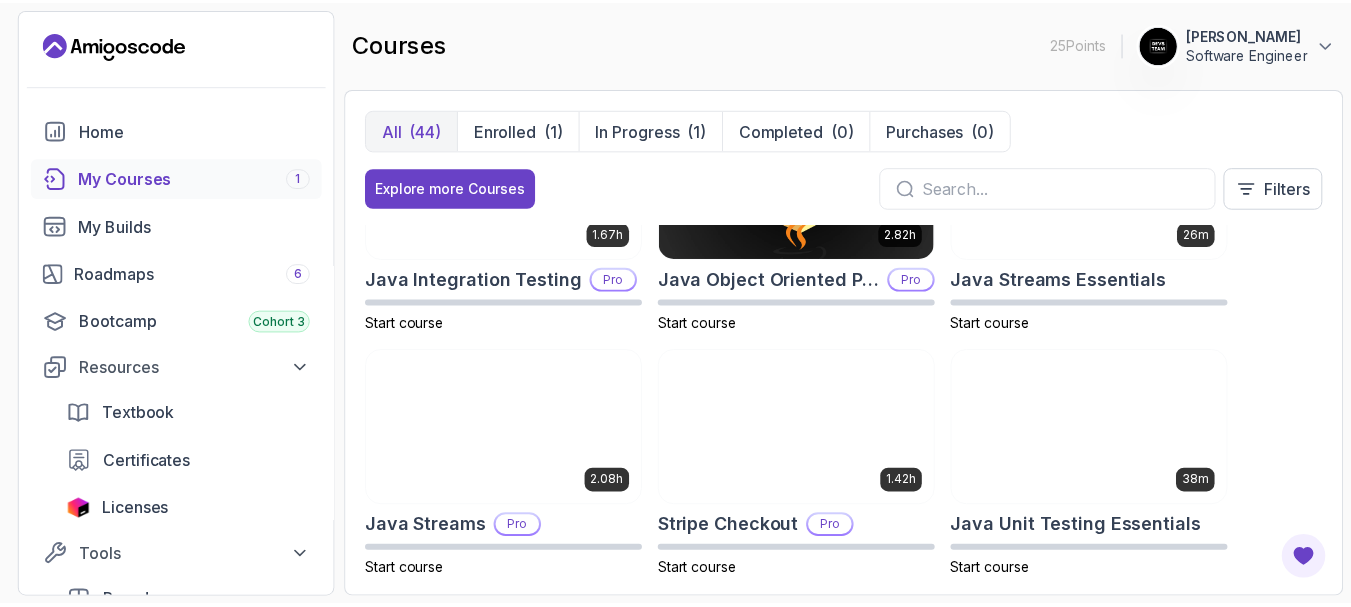 scroll, scrollTop: 1648, scrollLeft: 0, axis: vertical 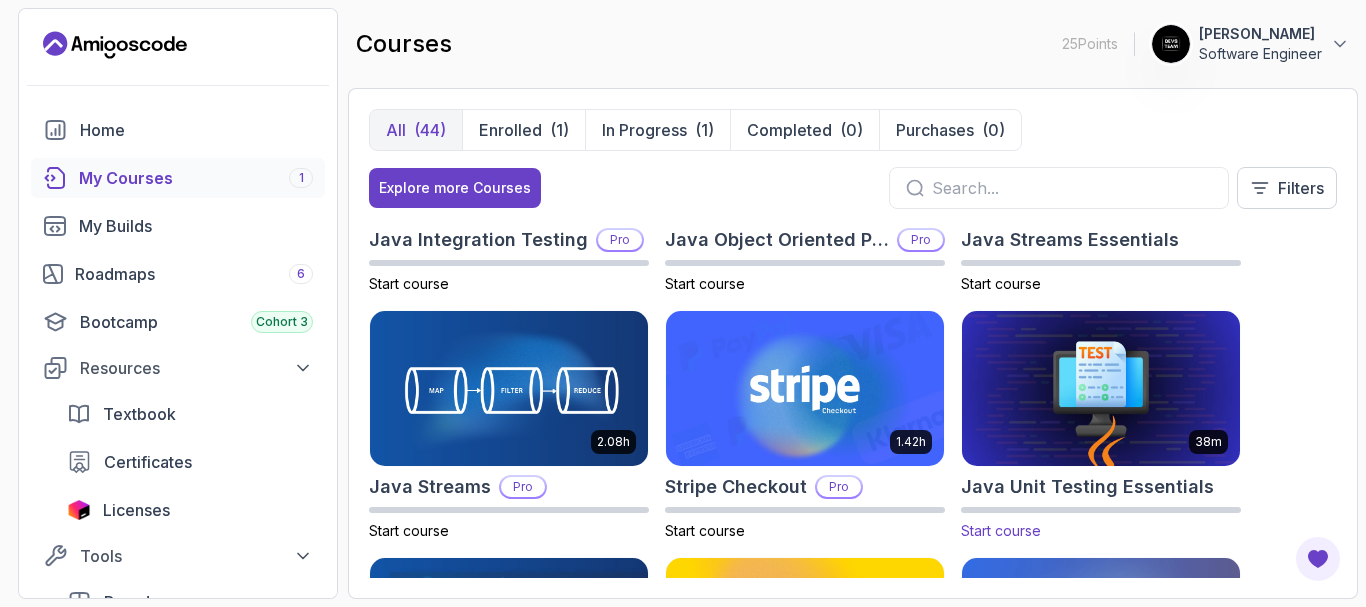 click at bounding box center (1101, 388) 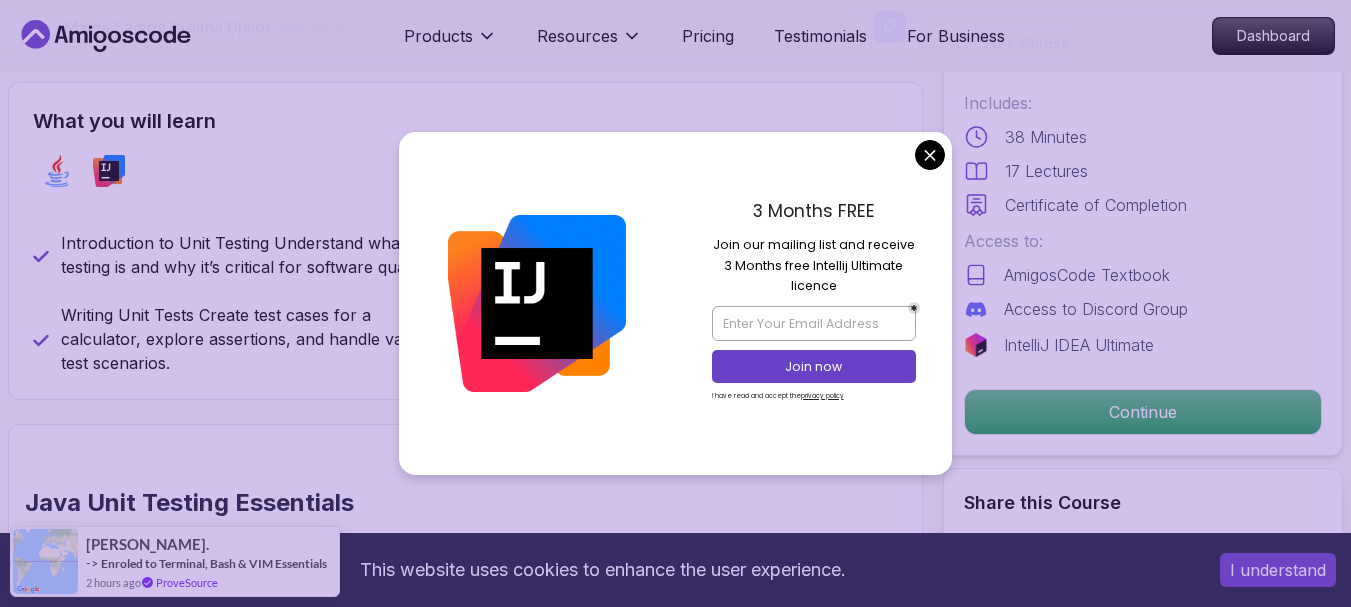 scroll, scrollTop: 766, scrollLeft: 0, axis: vertical 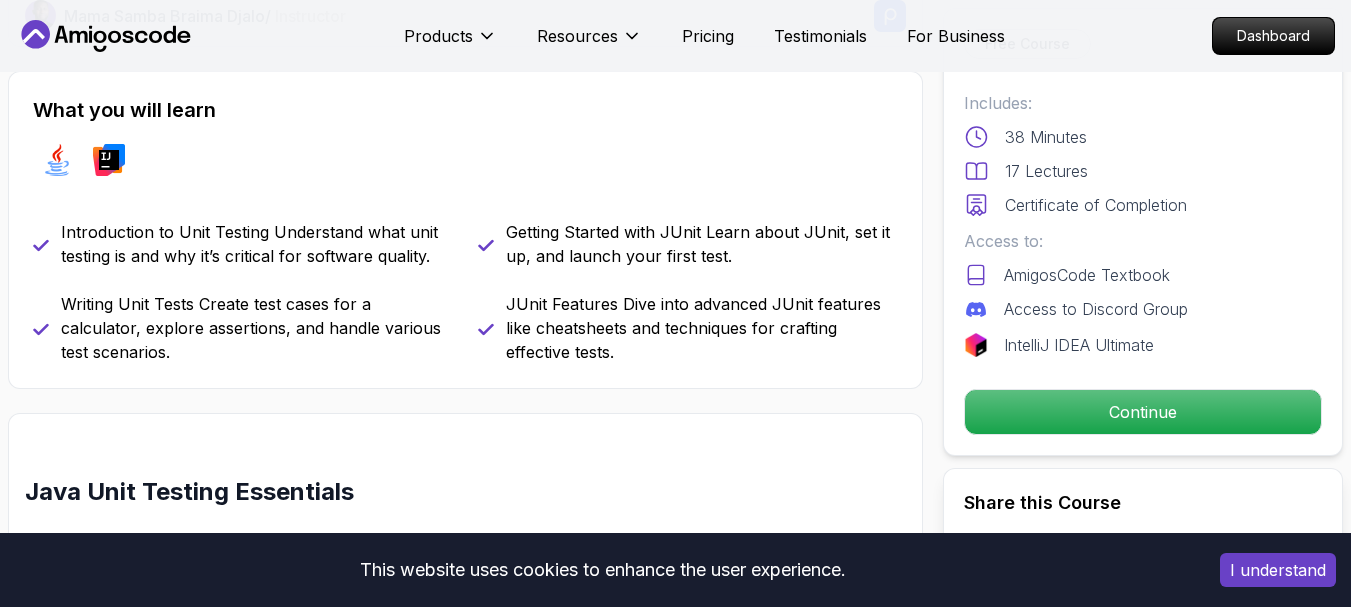 click on "This website uses cookies to enhance the user experience. I understand Products Resources Pricing Testimonials For Business Dashboard Products Resources Pricing Testimonials For Business Dashboard Java Unit Testing Essentials Learn the basics of unit testing in Java. Mama Samba Braima Djalo  /   Instructor Free Course Includes: 38 Minutes 17 Lectures Certificate of Completion Access to: AmigosCode Textbook Access to Discord Group IntelliJ IDEA Ultimate Continue Share this Course or Copy link Got a Team of 5 or More? With one subscription, give your entire team access to all courses and features. Check our Business Plan Mama Samba Braima Djalo  /   Instructor What you will learn java intellij Introduction to Unit Testing Understand what unit testing is and why it’s critical for software quality. Getting Started with JUnit Learn about JUnit, set it up, and launch your first test. Writing Unit Tests Create test cases for a calculator, explore assertions, and handle various test scenarios." at bounding box center (675, 2151) 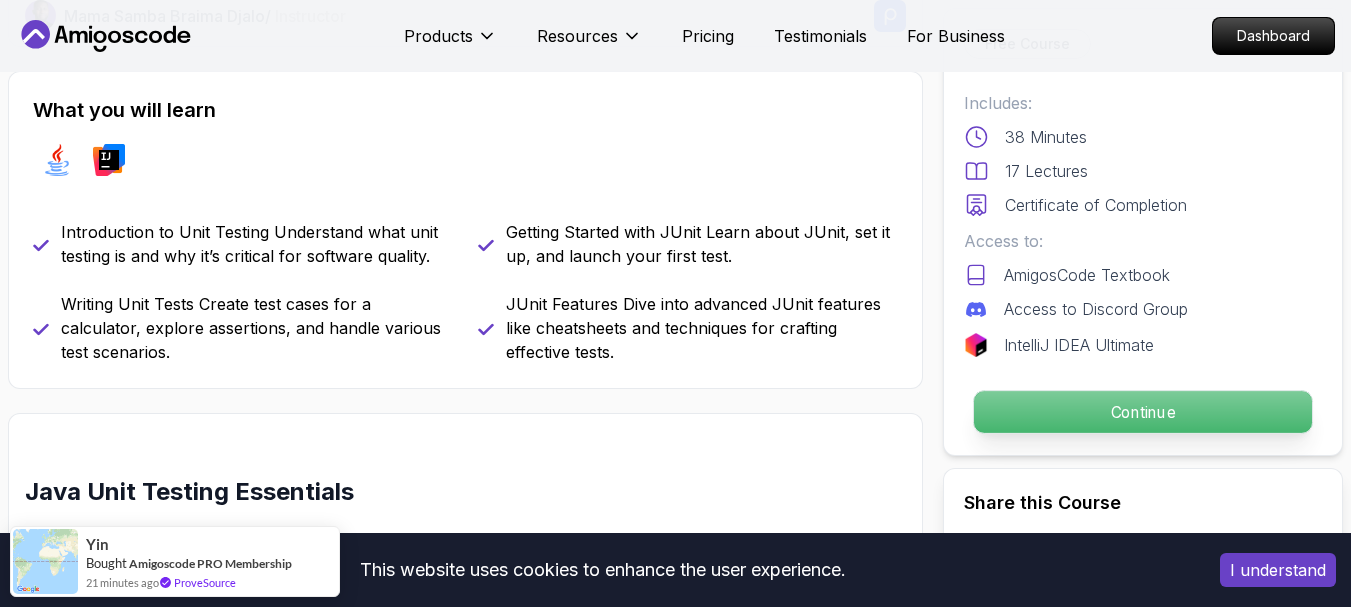 click on "Continue" at bounding box center (1143, 412) 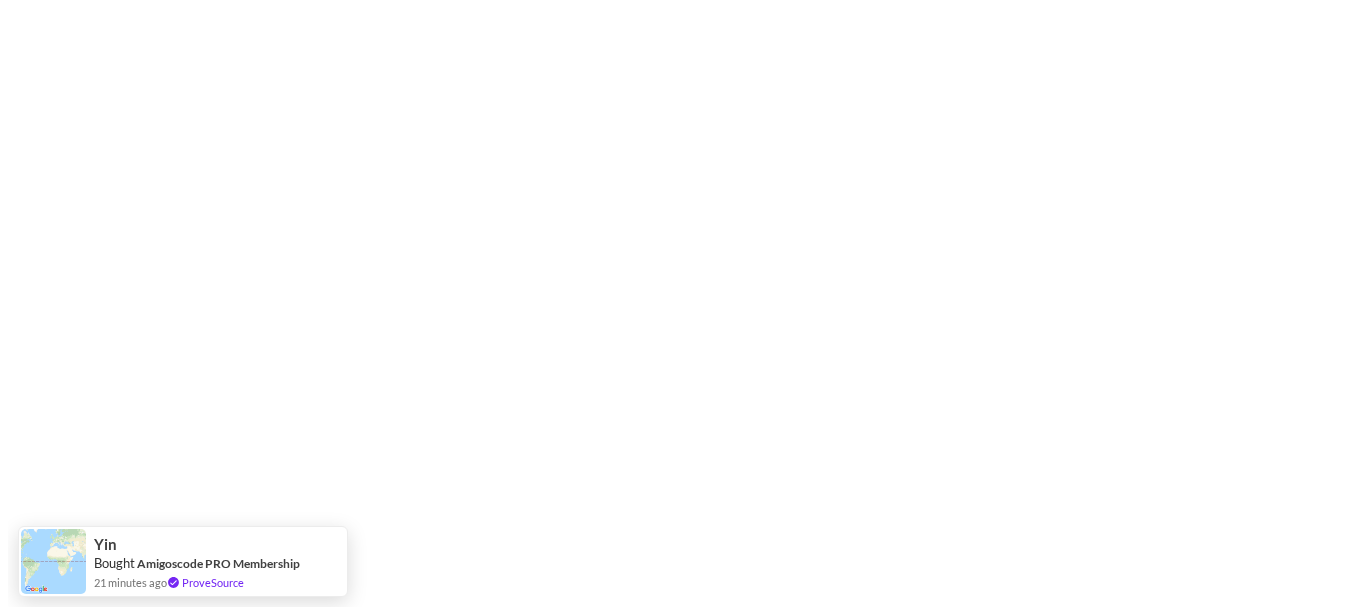 scroll, scrollTop: 0, scrollLeft: 0, axis: both 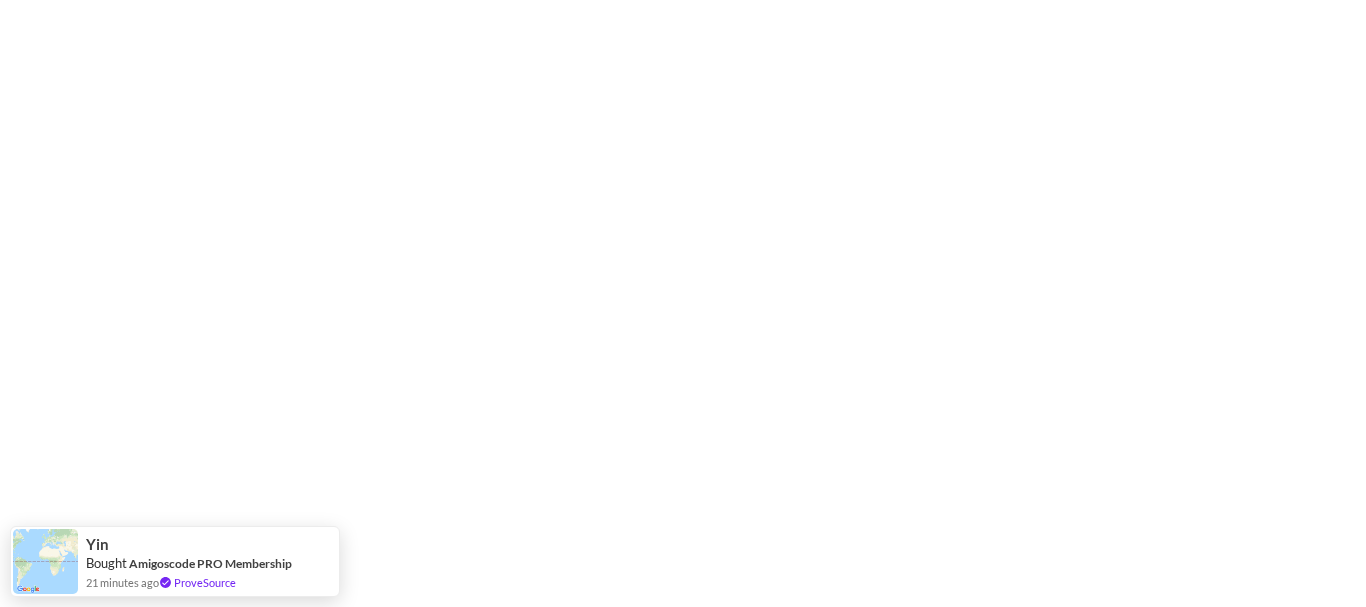 click on "Yin Bought   Amigoscode PRO Membership 21 minutes ago     ProveSource" at bounding box center [683, 0] 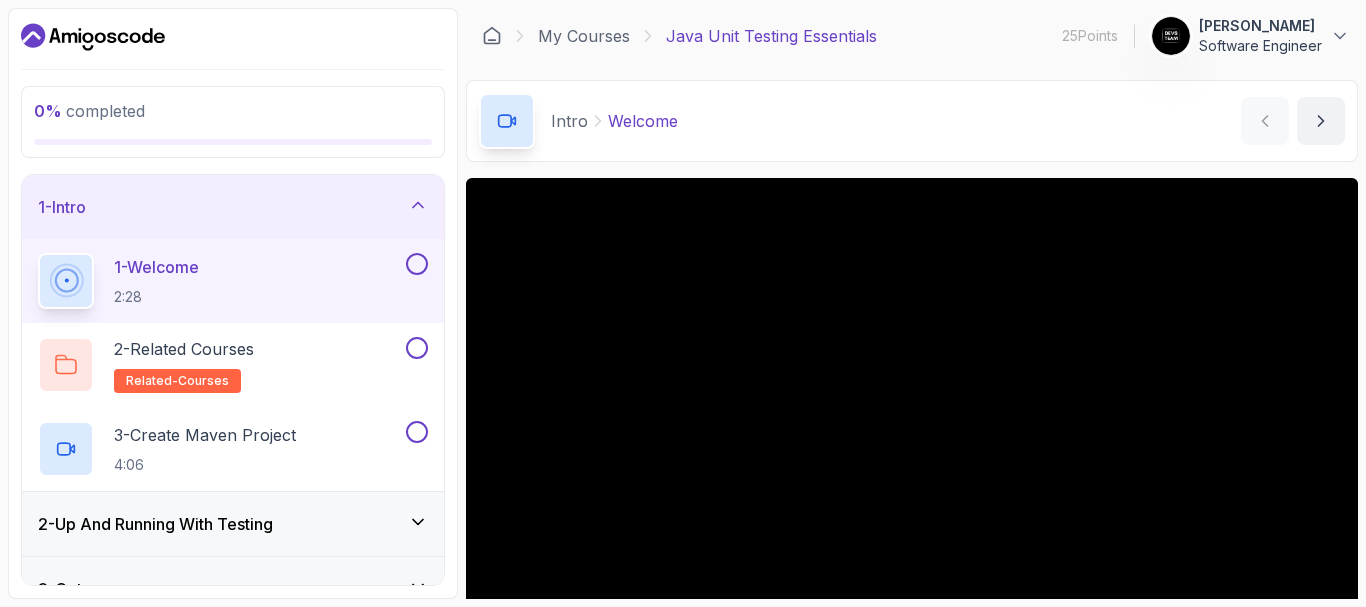 click on "My Courses Java Unit Testing Essentials 25  Points 1 Cesar Osuna Software Engineer 2 - Intro  0 % completed Intro Welcome Welcome by  nelson Slides Slides not available Repo Repository not available Designs Design not available Share Notes Support Any issues? Slides Slides not available Repo Repository not available Designs Design not available Share" at bounding box center (912, 303) 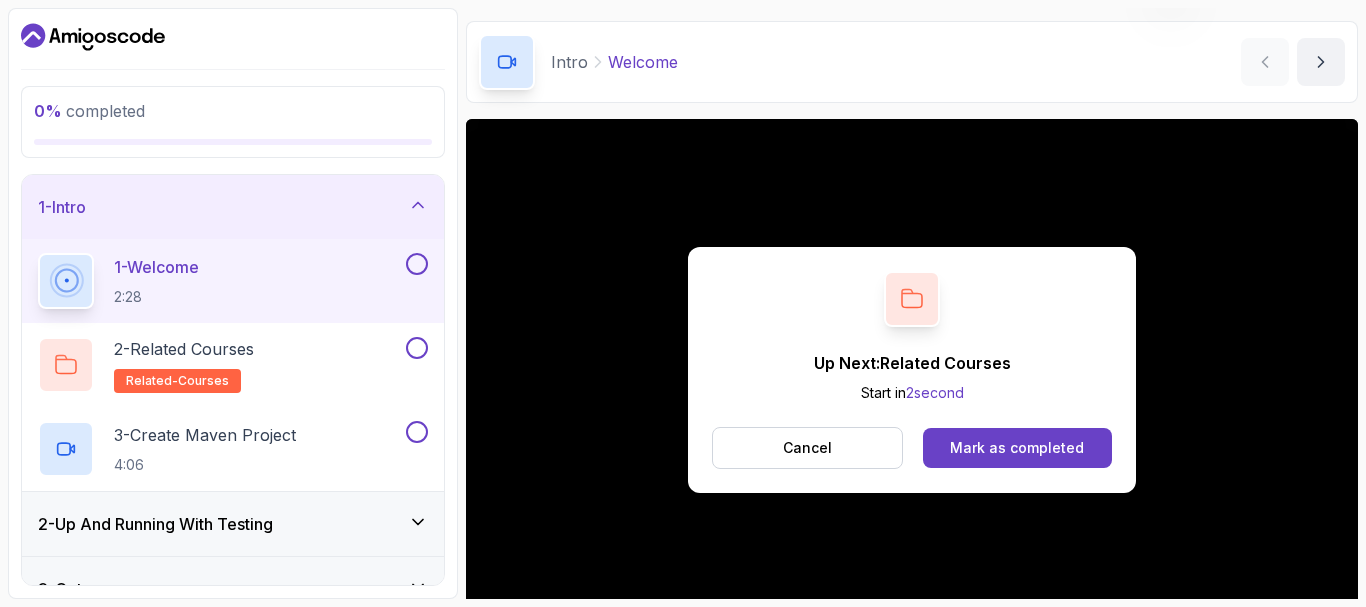 scroll, scrollTop: 120, scrollLeft: 0, axis: vertical 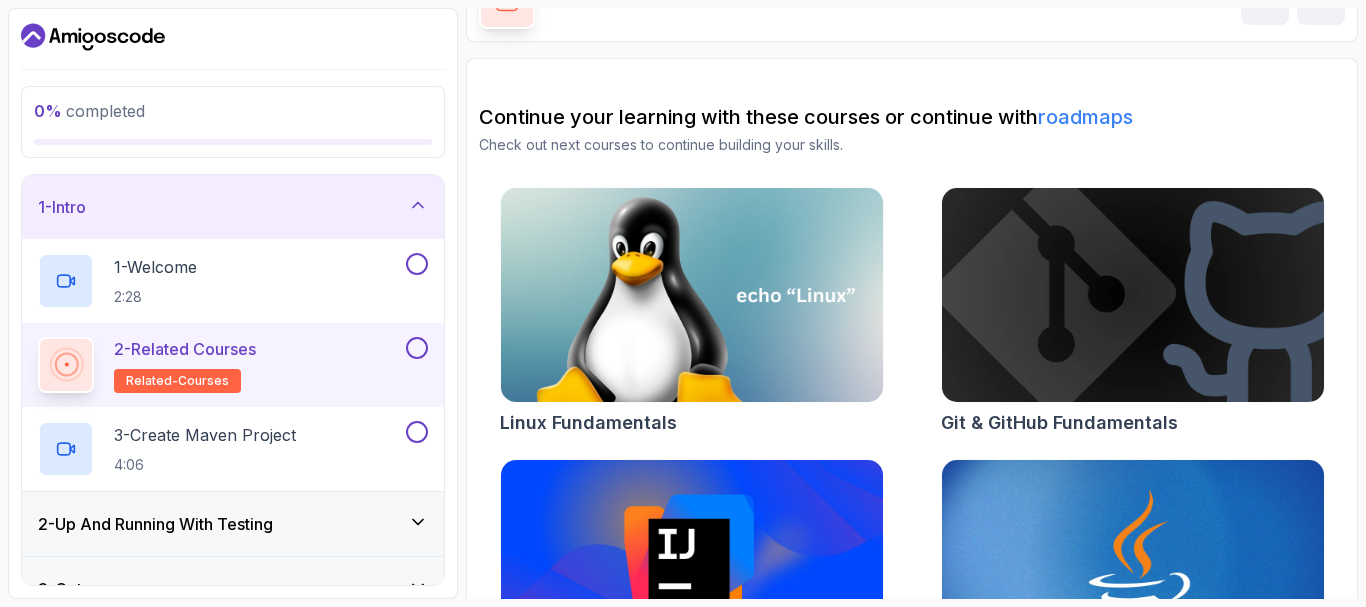 click at bounding box center (1133, 295) 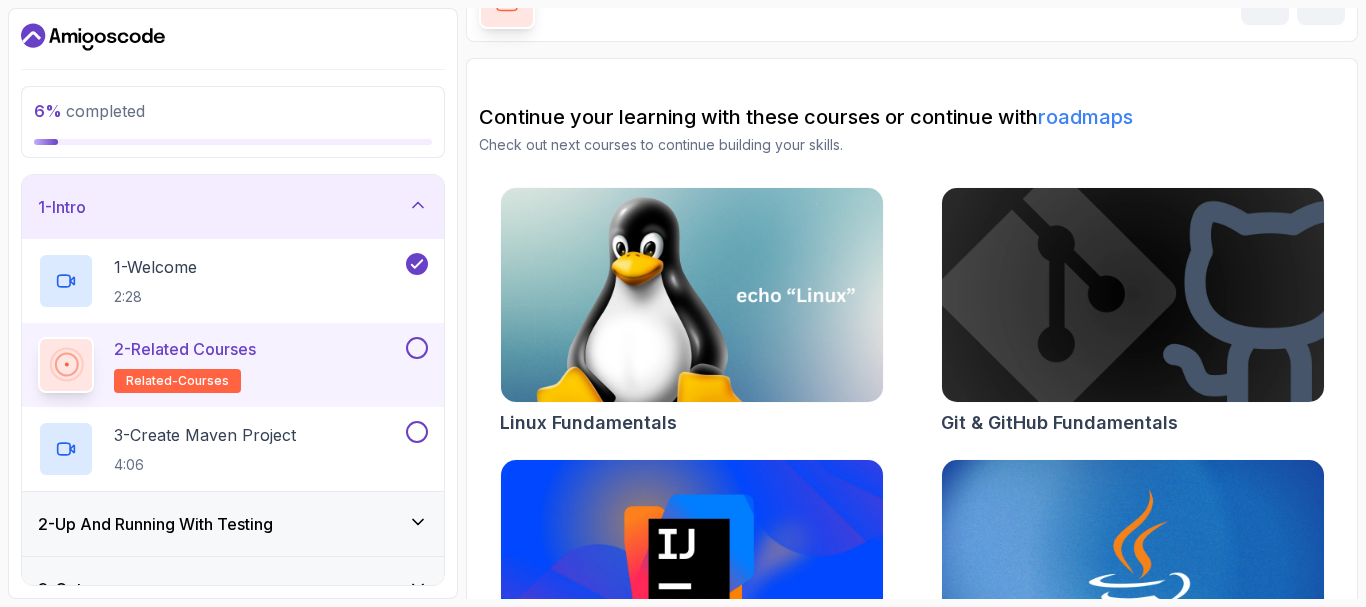 click on "Continue your learning with these courses or continue with  roadmaps" at bounding box center [912, 117] 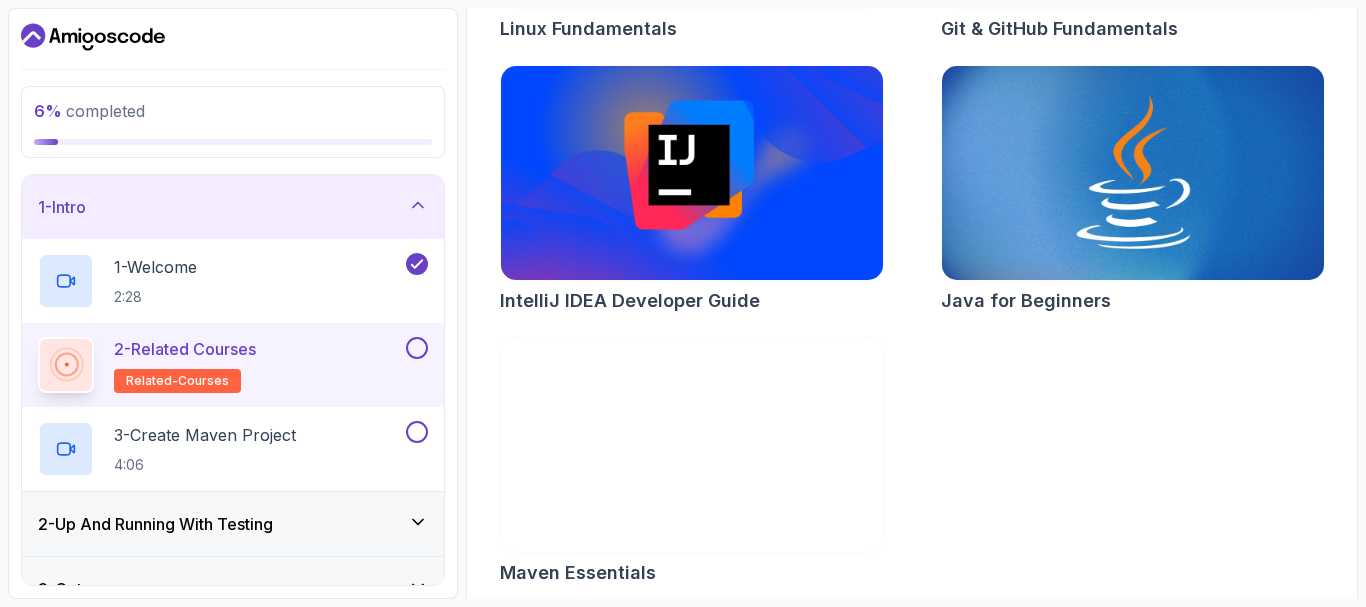 scroll, scrollTop: 521, scrollLeft: 0, axis: vertical 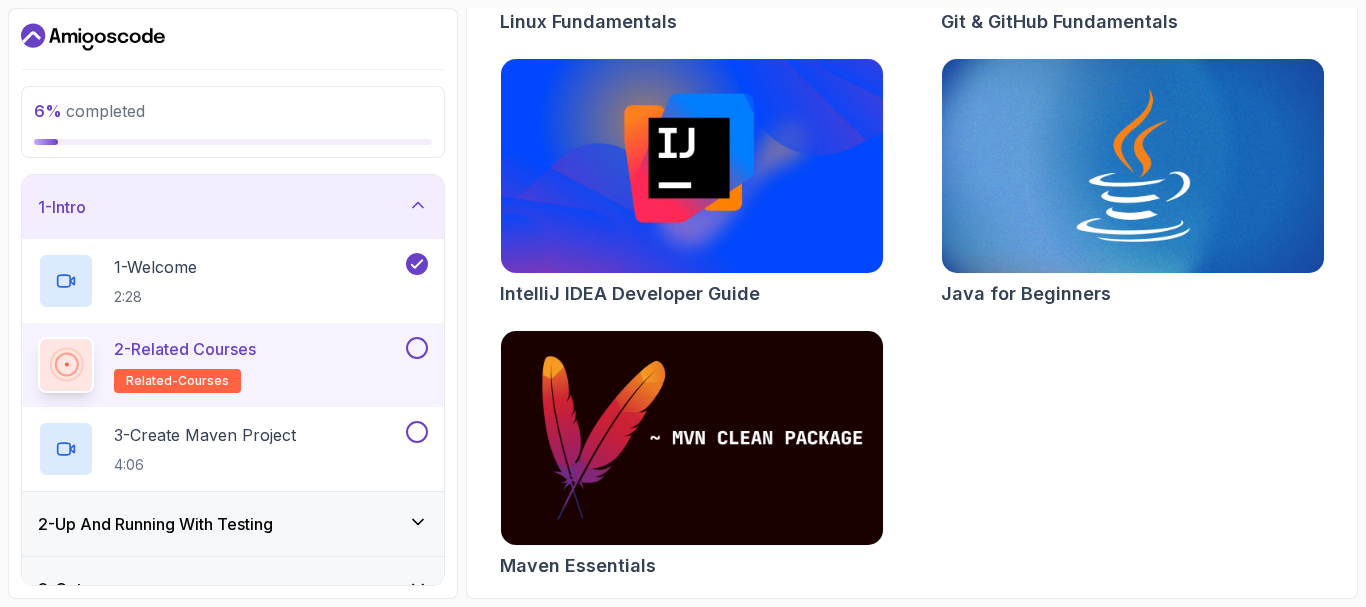 click at bounding box center (417, 348) 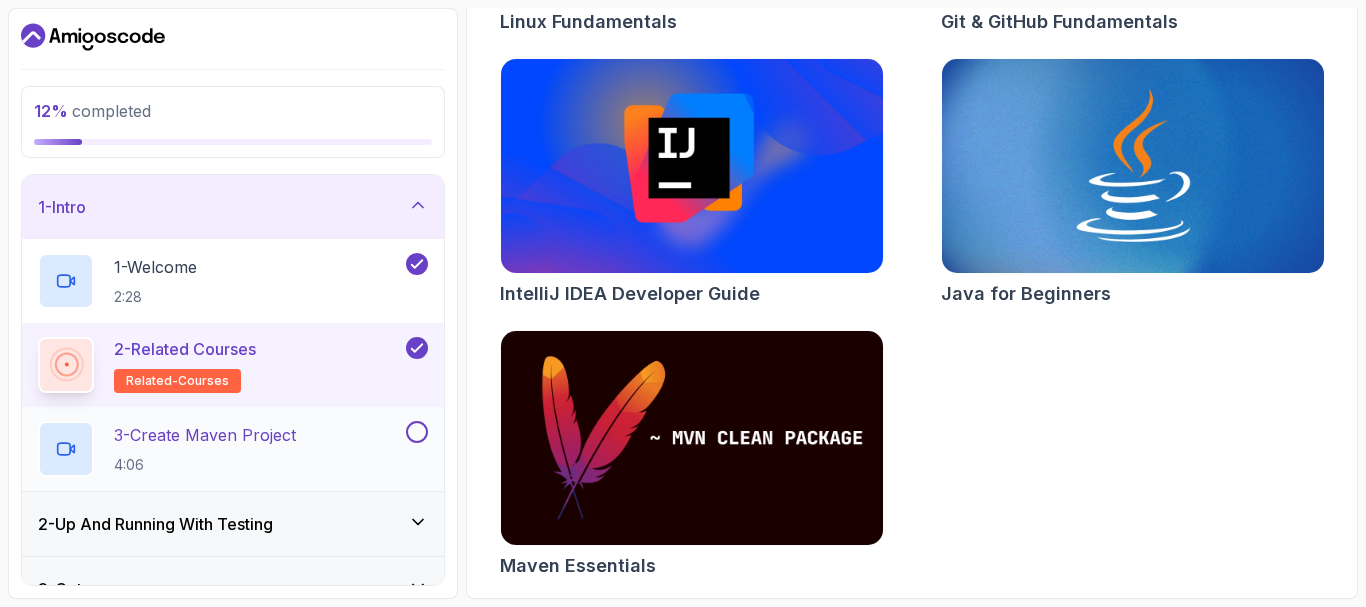 click on "3  -  Create Maven Project 4:06" at bounding box center (220, 449) 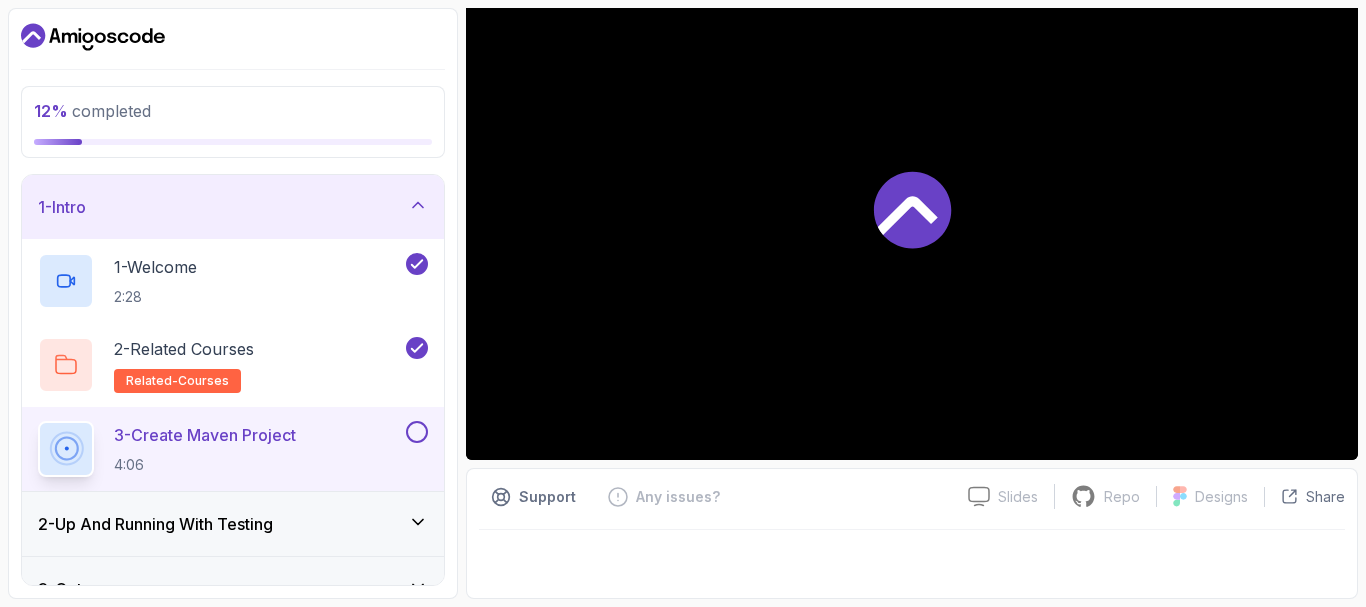 scroll, scrollTop: 220, scrollLeft: 0, axis: vertical 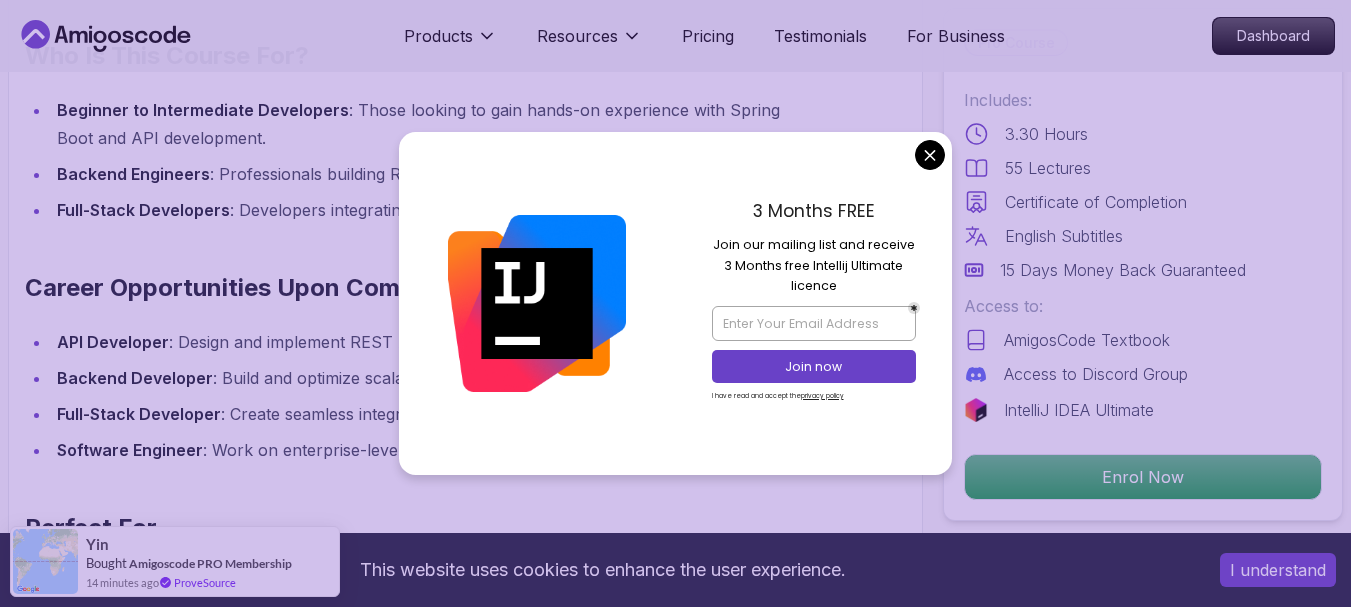 click on "This website uses cookies to enhance the user experience. I understand Products Resources Pricing Testimonials For Business Dashboard Products Resources Pricing Testimonials For Business Dashboard Building APIs with Spring Boot Learn to build robust, scalable APIs with Spring Boot, mastering REST principles, JSON handling, and embedded server configuration. Mama Samba Braima Djalo  /   Instructor Pro Course Includes: 3.30 Hours 55 Lectures Certificate of Completion English Subtitles 15 Days Money Back Guaranteed Access to: AmigosCode Textbook Access to Discord Group IntelliJ IDEA Ultimate Enrol Now Share this Course or Copy link Got a Team of 5 or More? With one subscription, give your entire team access to all courses and features. Check our Business Plan Mama Samba Braima Djalo  /   Instructor What you will learn java spring spring-boot spring-data-jpa spring-security docker postgres h2 API Fundamentals - Master the foundations of building APIs, including REST principles and Spring MVC.
The" at bounding box center [675, 2665] 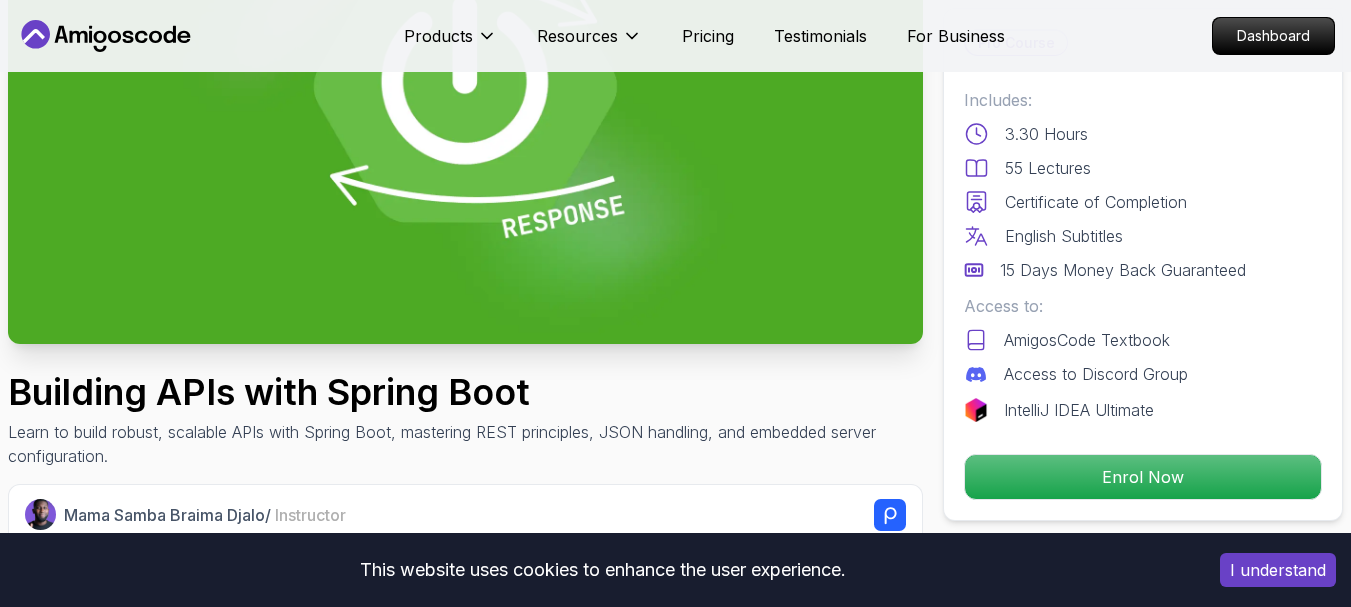 scroll, scrollTop: 307, scrollLeft: 0, axis: vertical 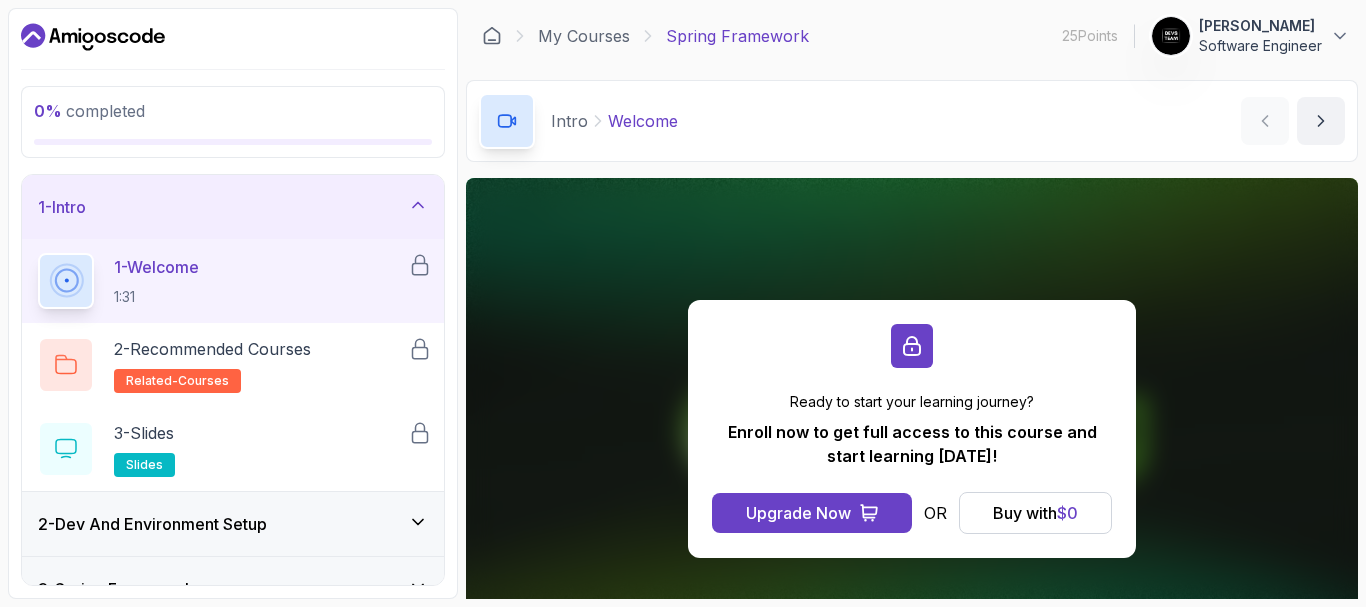 click on "Intro Welcome Welcome by  [PERSON_NAME]" at bounding box center (912, 121) 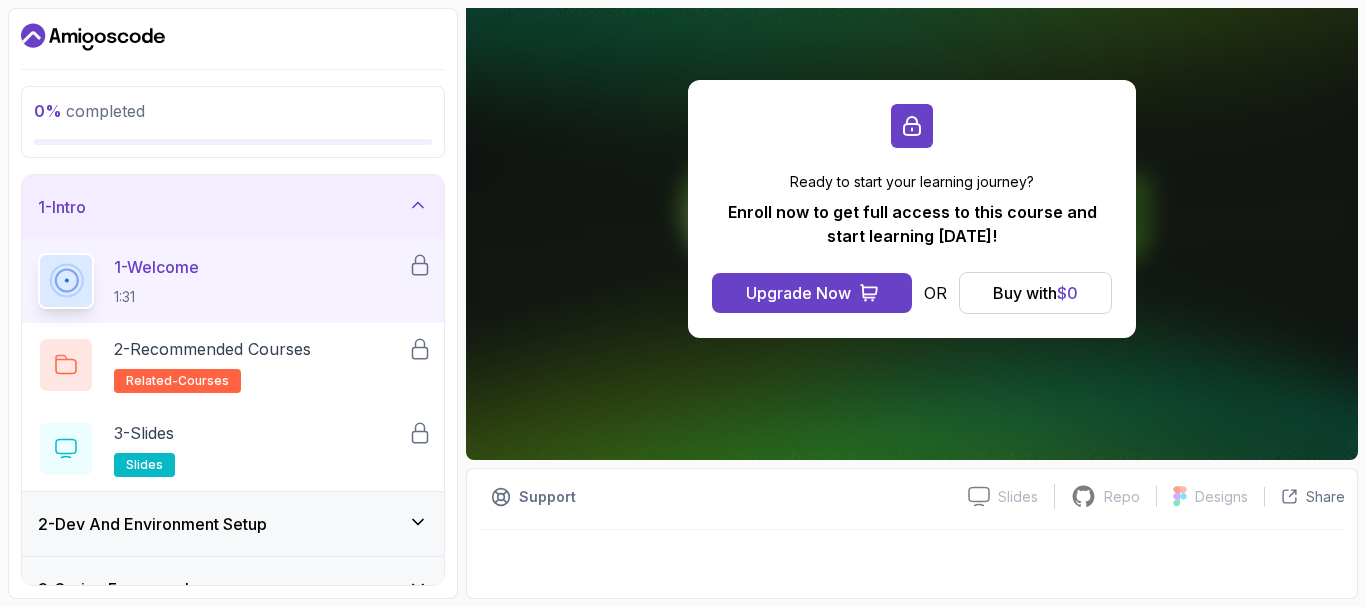 scroll, scrollTop: 180, scrollLeft: 0, axis: vertical 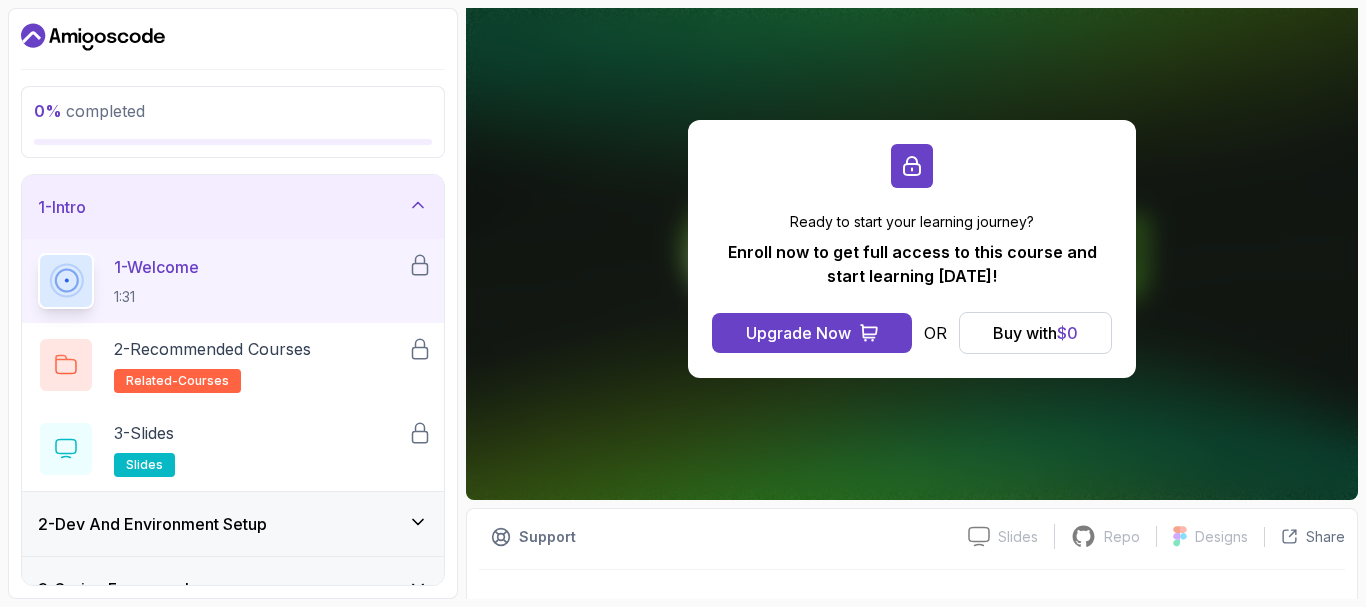 click 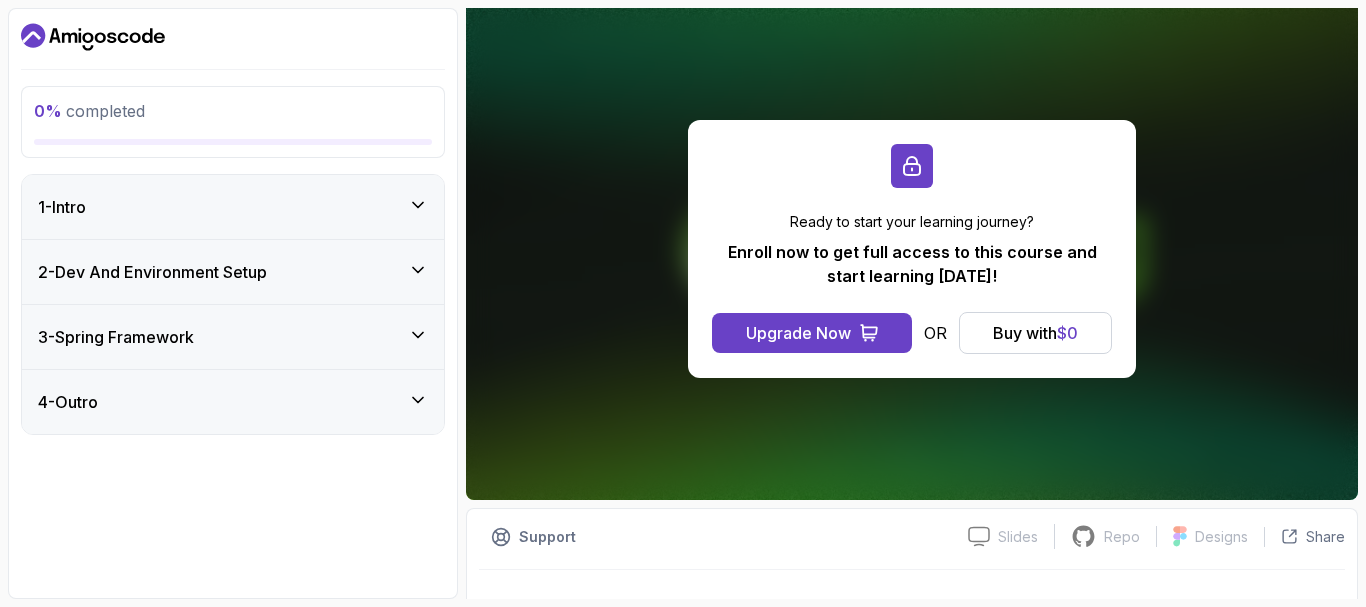 click on "2  -  Dev And Environment Setup" at bounding box center [233, 272] 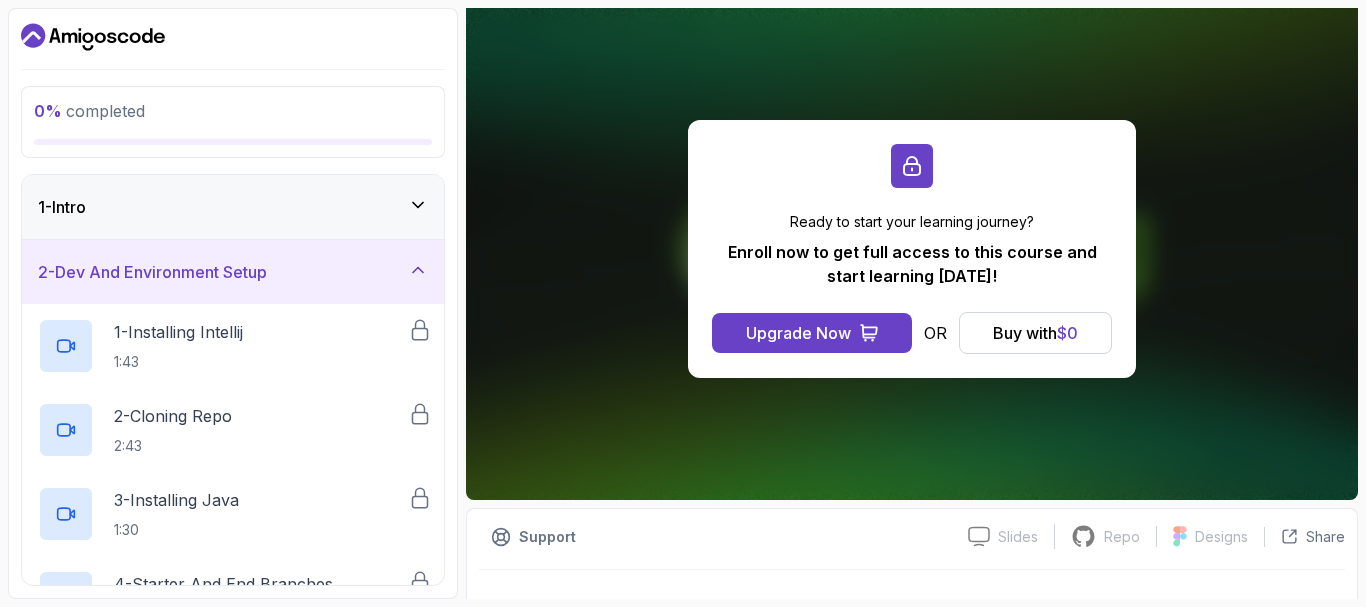 type 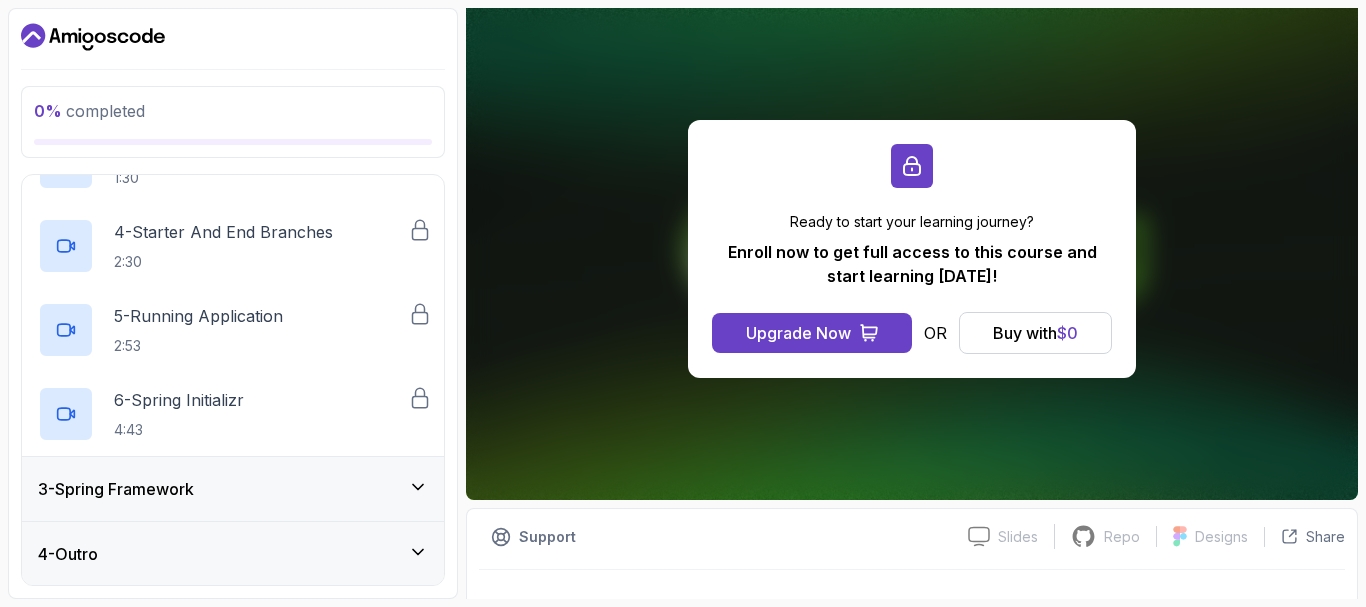 scroll, scrollTop: 353, scrollLeft: 0, axis: vertical 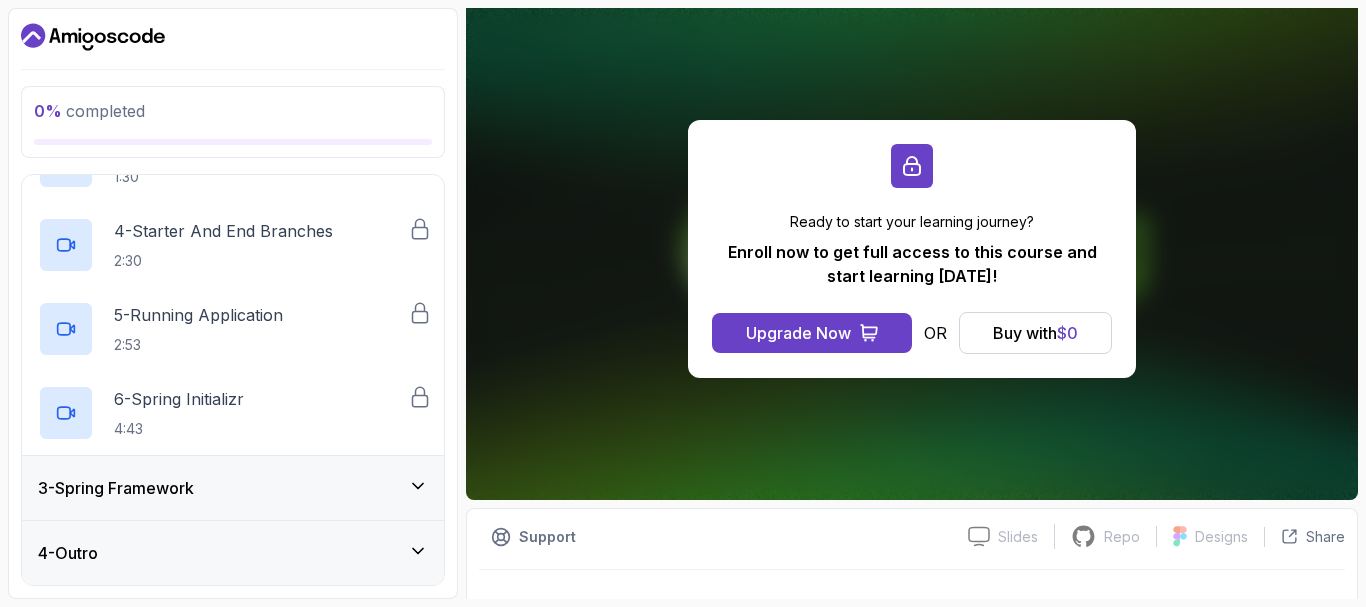 click on "3  -  Spring Framework" at bounding box center (233, 488) 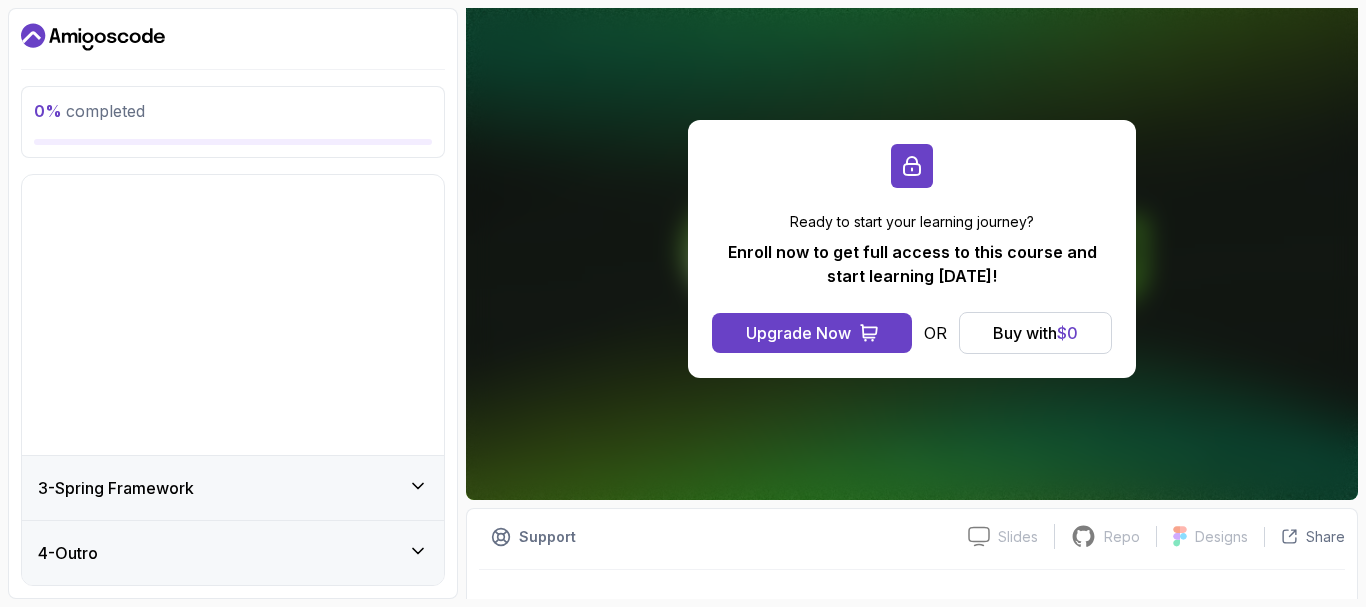 scroll, scrollTop: 0, scrollLeft: 0, axis: both 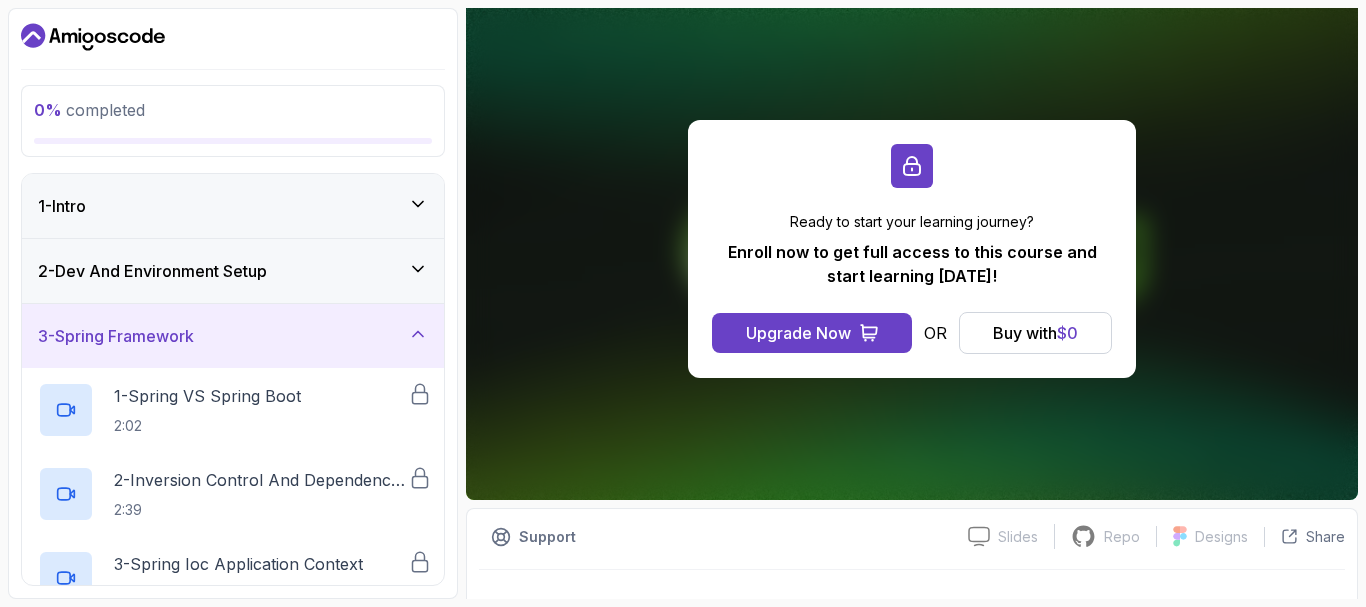 type 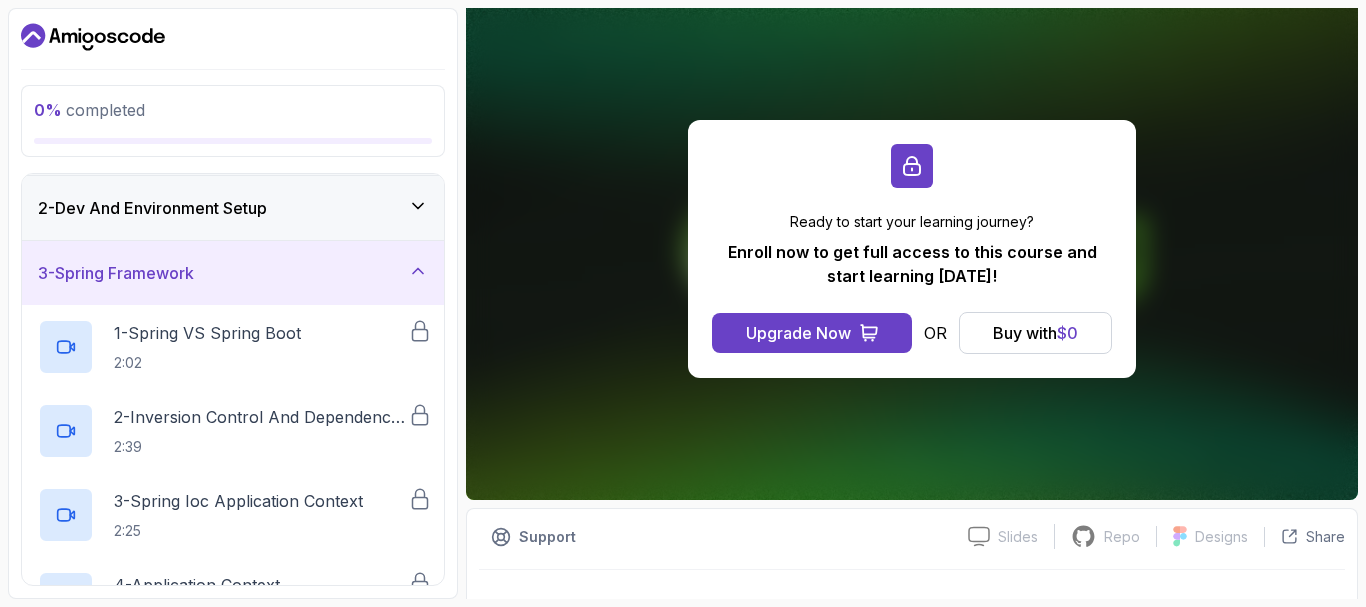 scroll, scrollTop: 0, scrollLeft: 0, axis: both 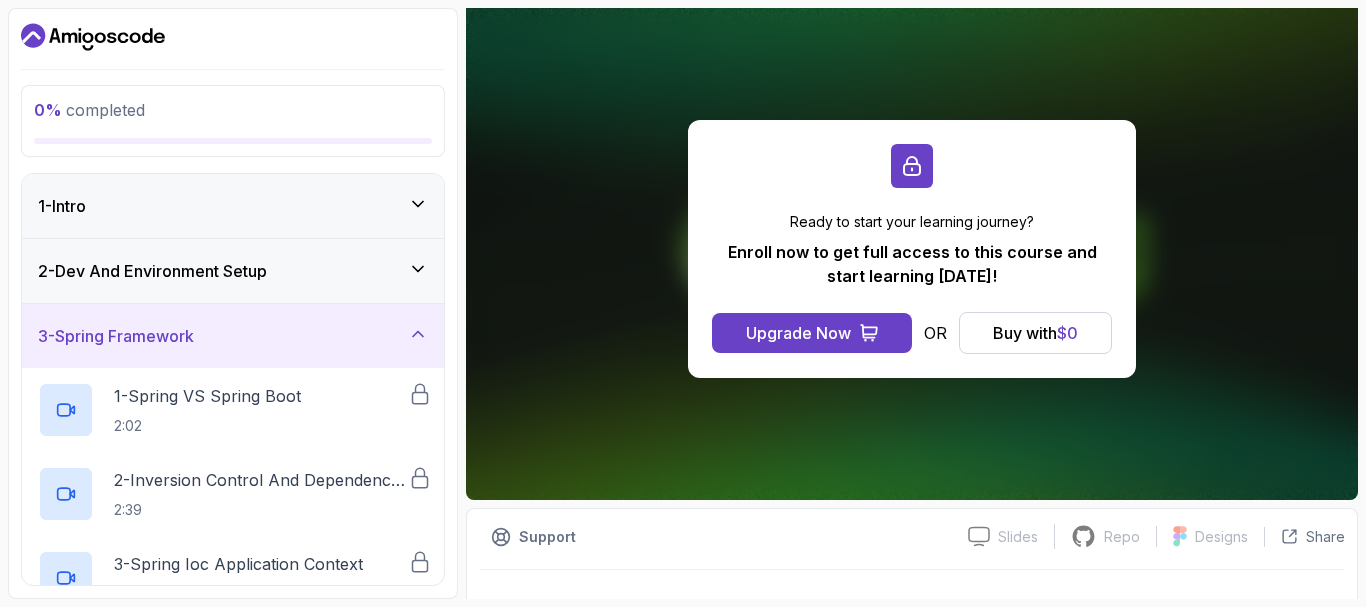 click 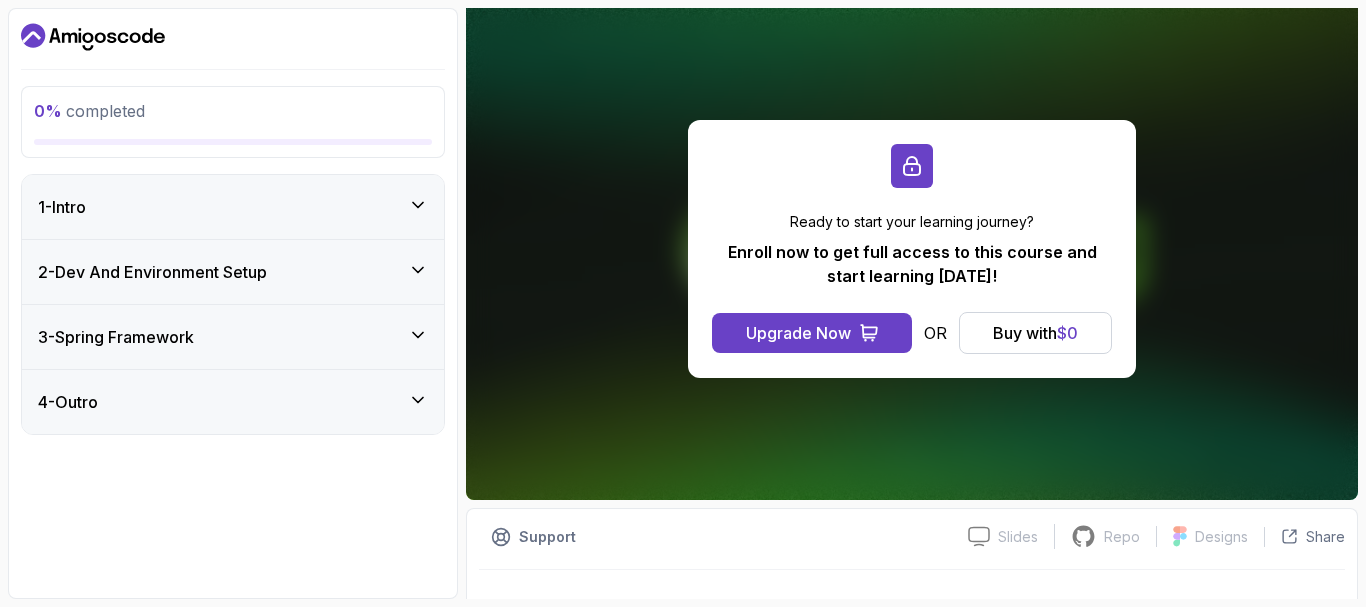 click on "Support" at bounding box center (715, 537) 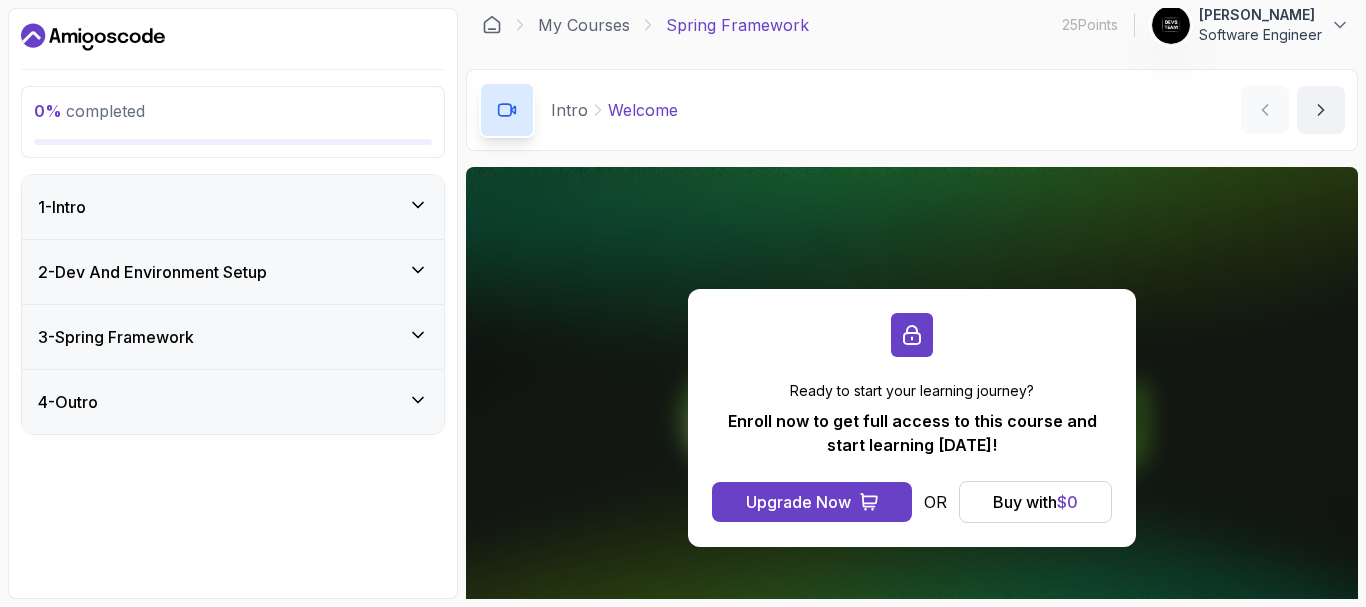 scroll, scrollTop: 0, scrollLeft: 0, axis: both 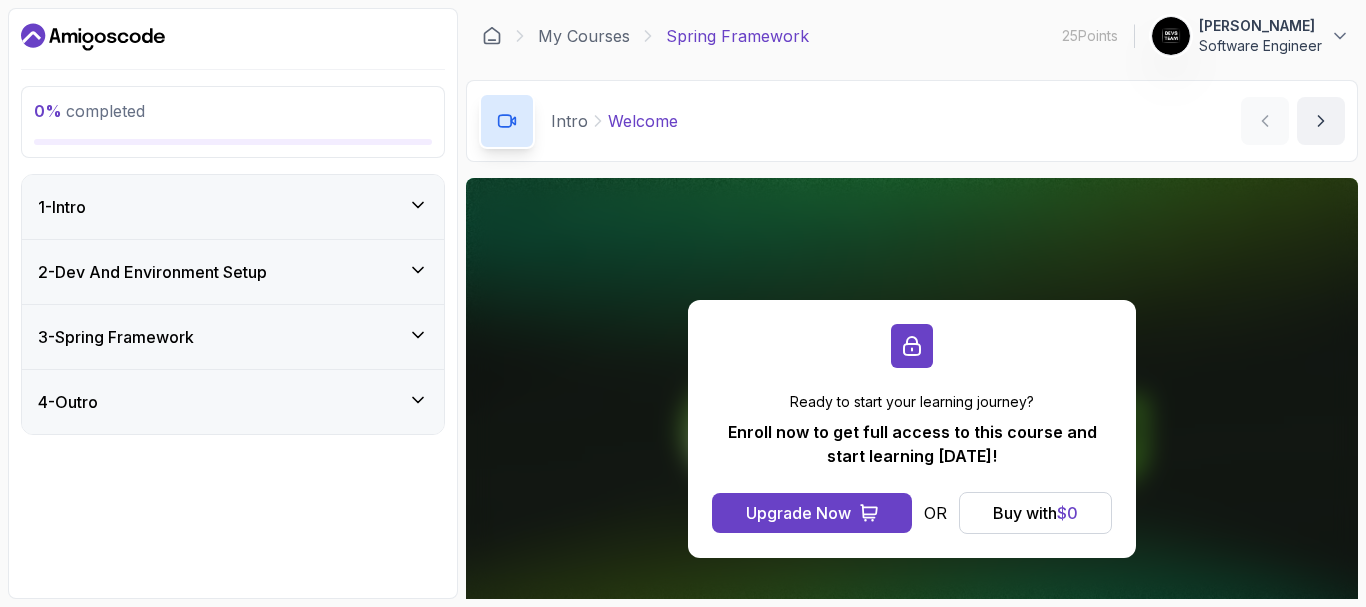 click 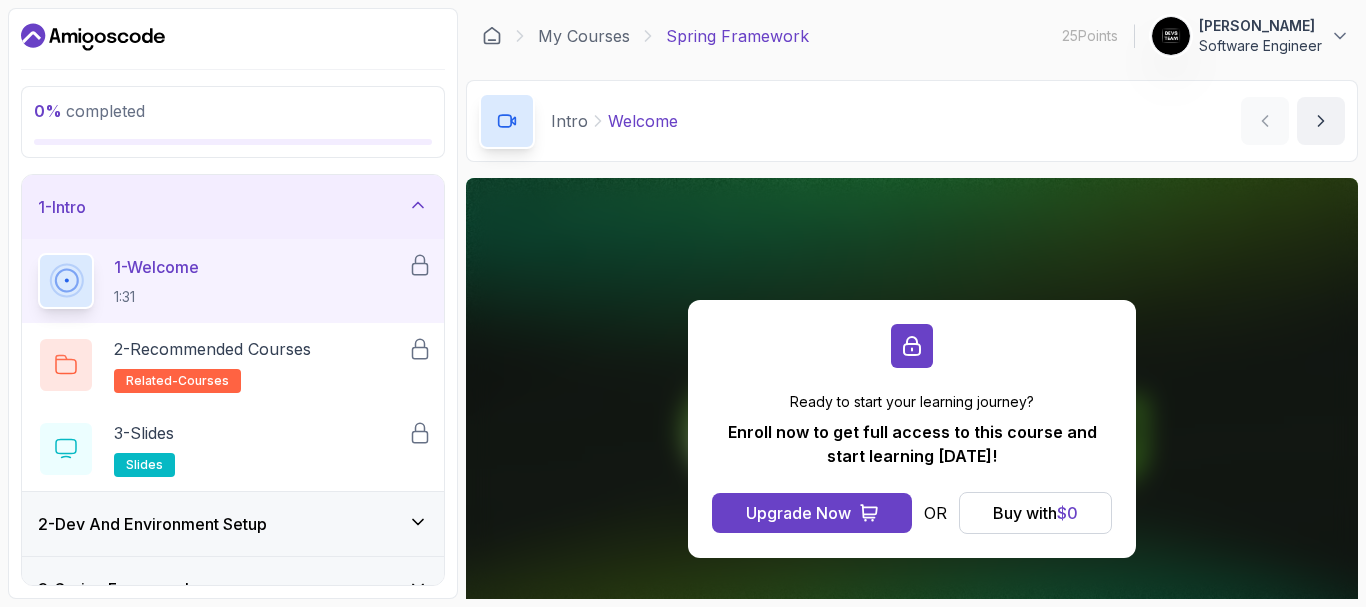 click 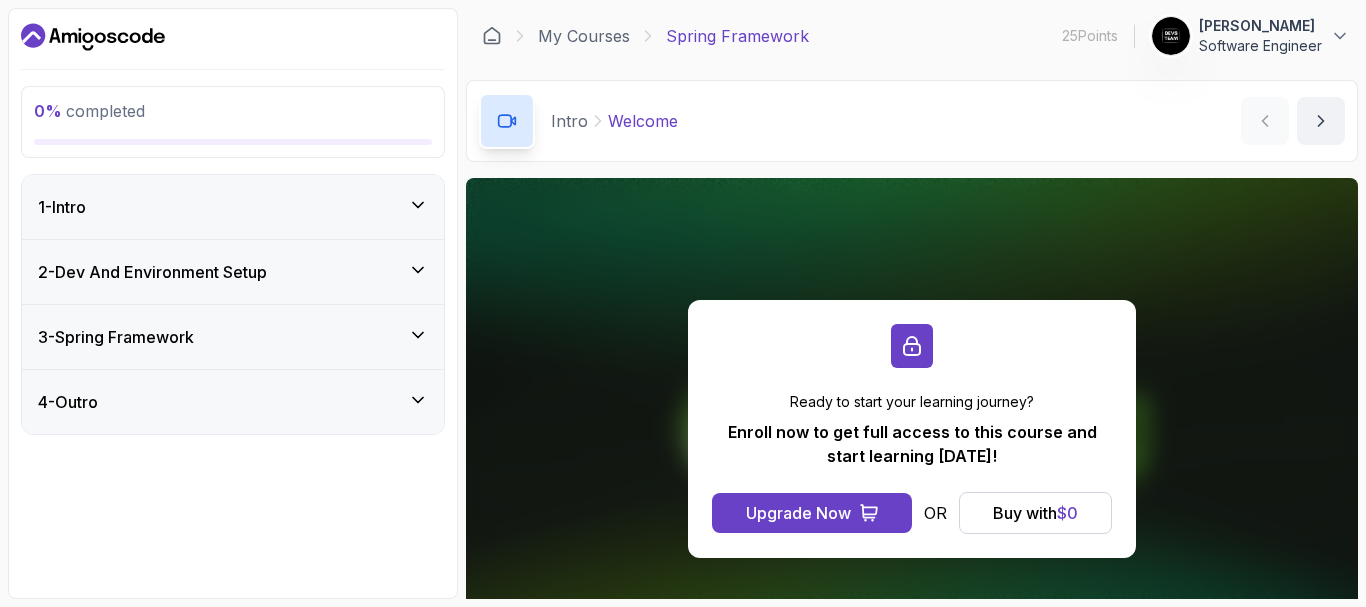 click on "1  -  Intro" at bounding box center (233, 207) 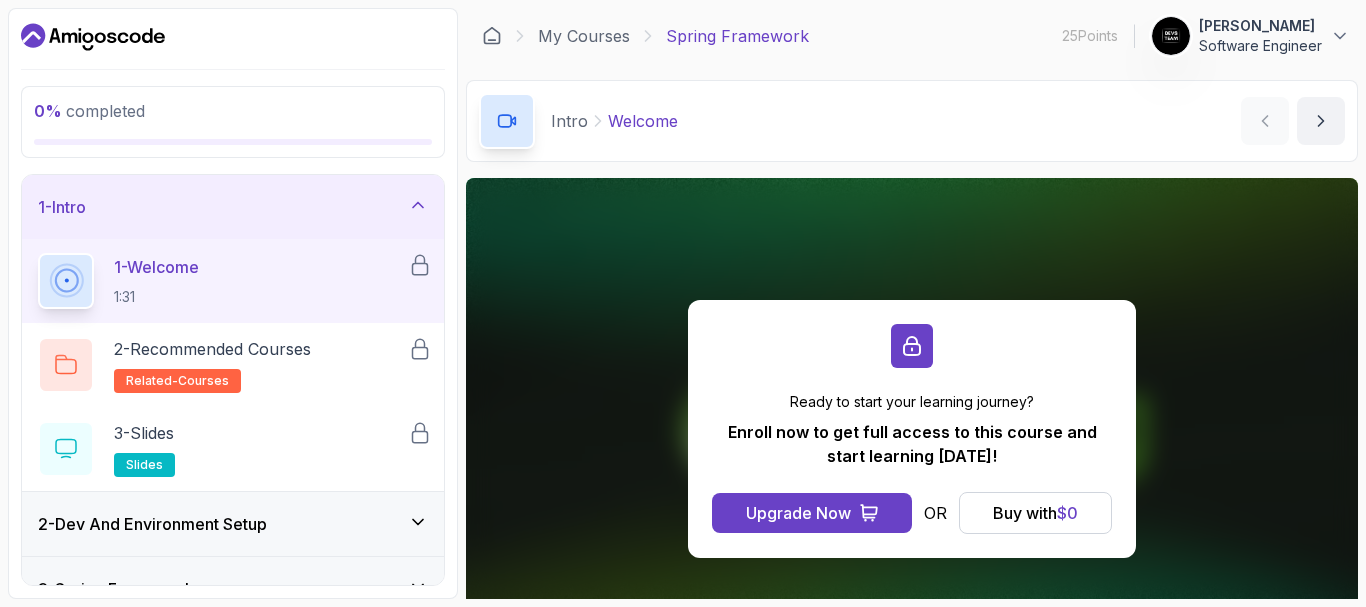 click on "1  -  Intro" at bounding box center (233, 207) 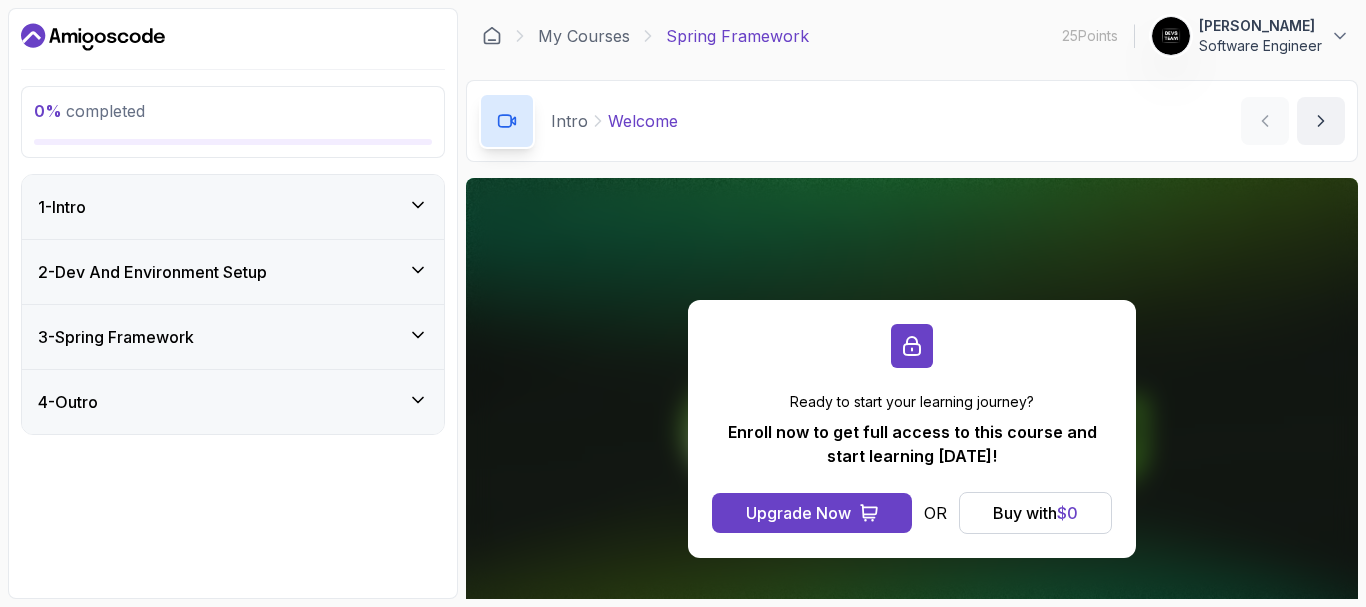 click on "1  -  Intro" at bounding box center [233, 207] 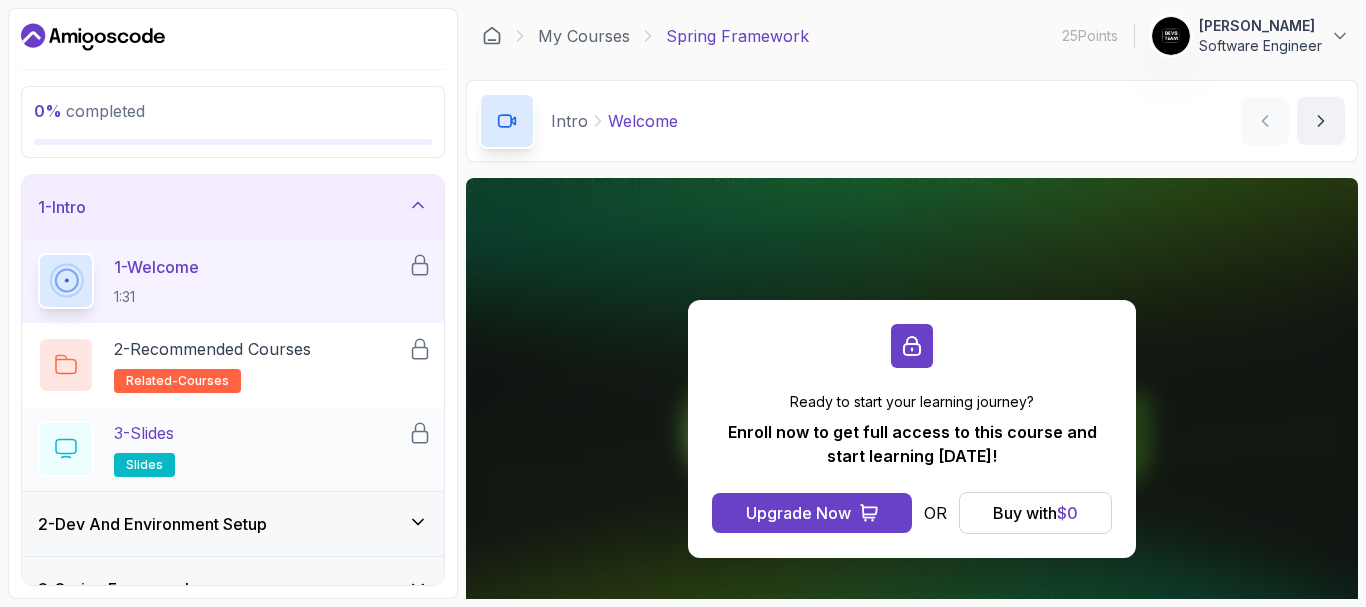click on "3  -  Slides slides" at bounding box center [223, 449] 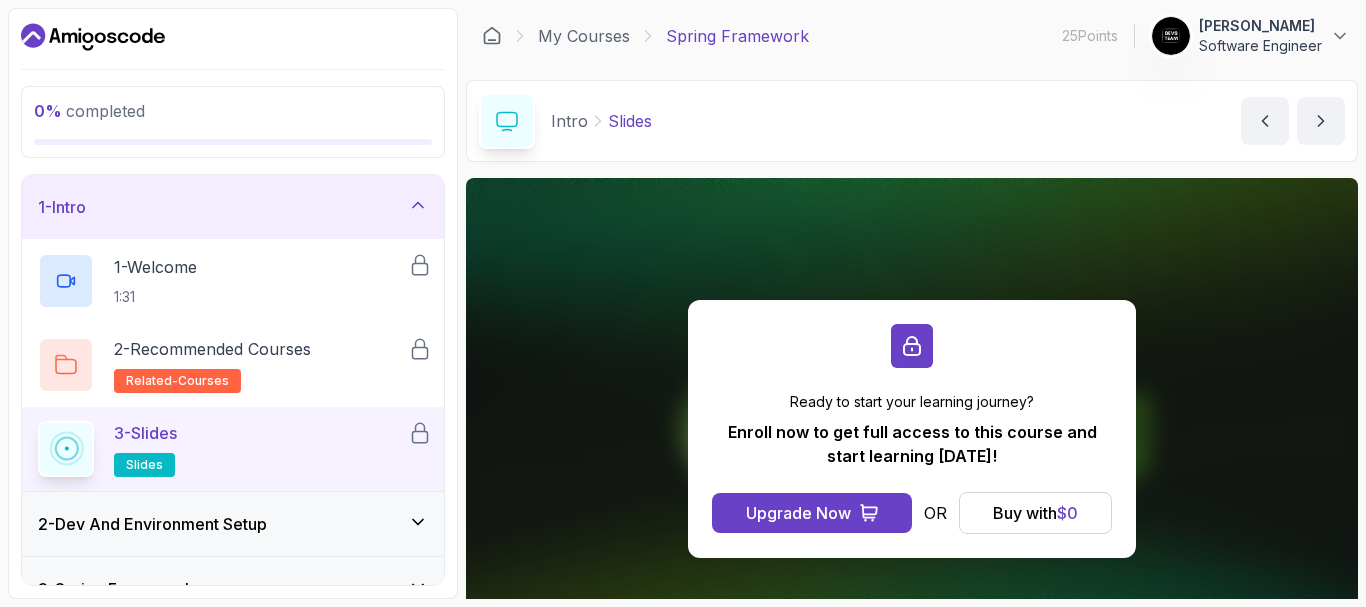 click 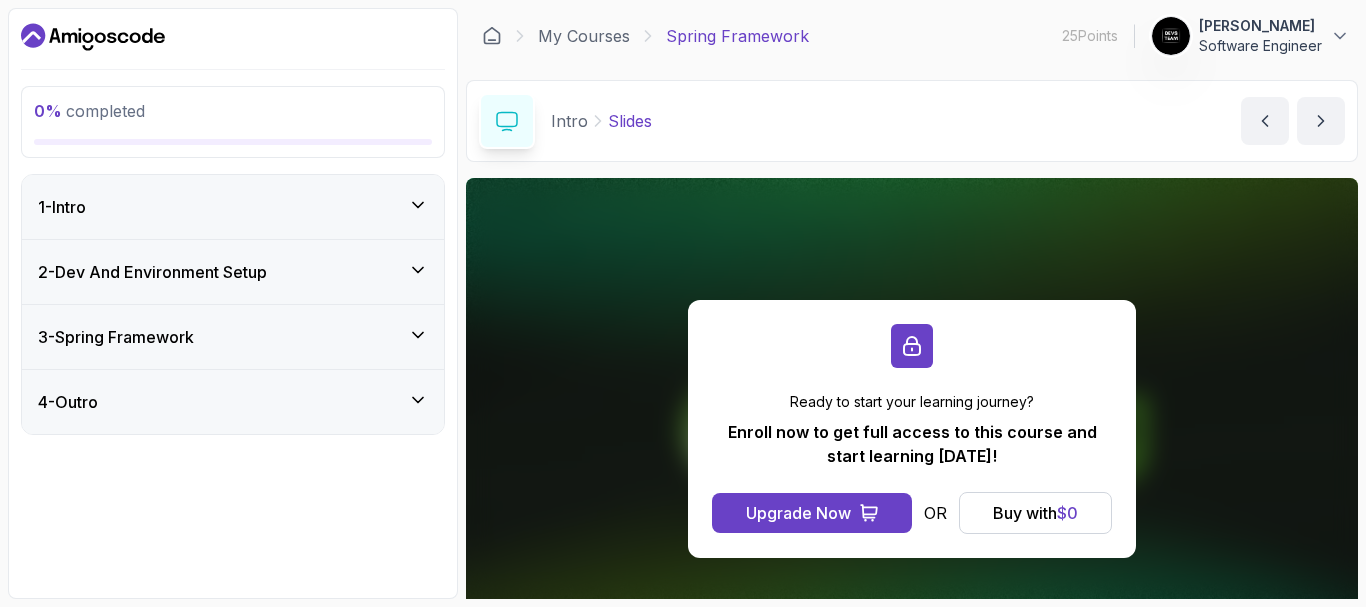 click on "2  -  Dev And Environment Setup" at bounding box center [233, 272] 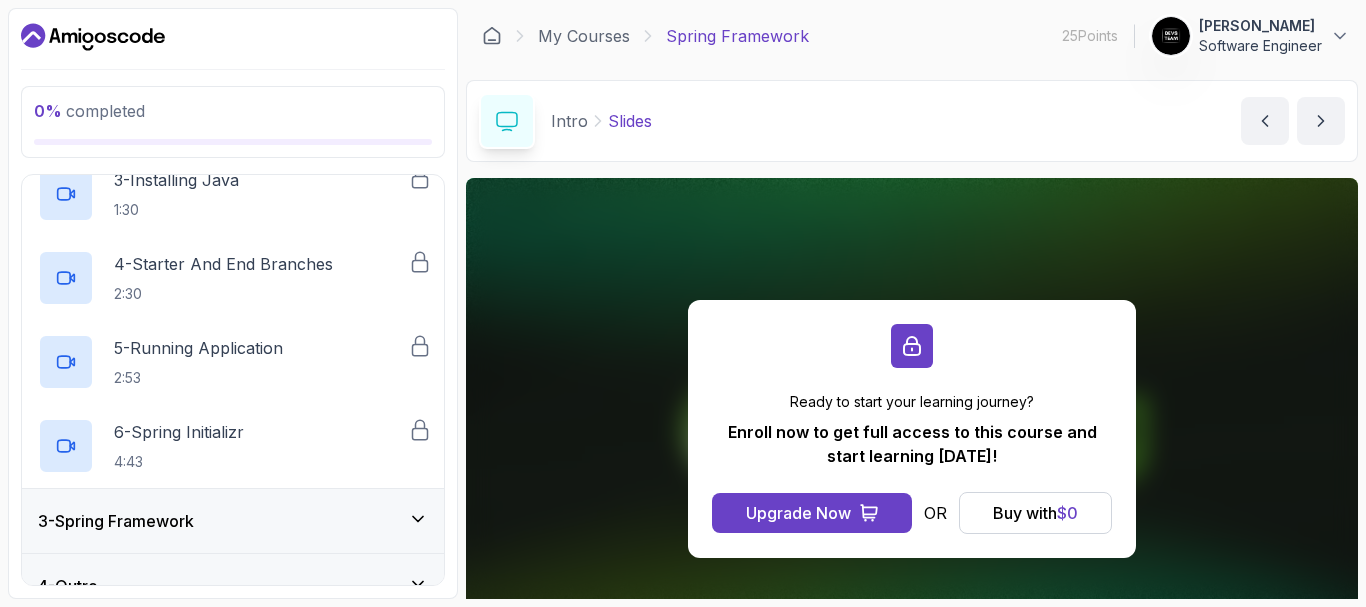 scroll, scrollTop: 353, scrollLeft: 0, axis: vertical 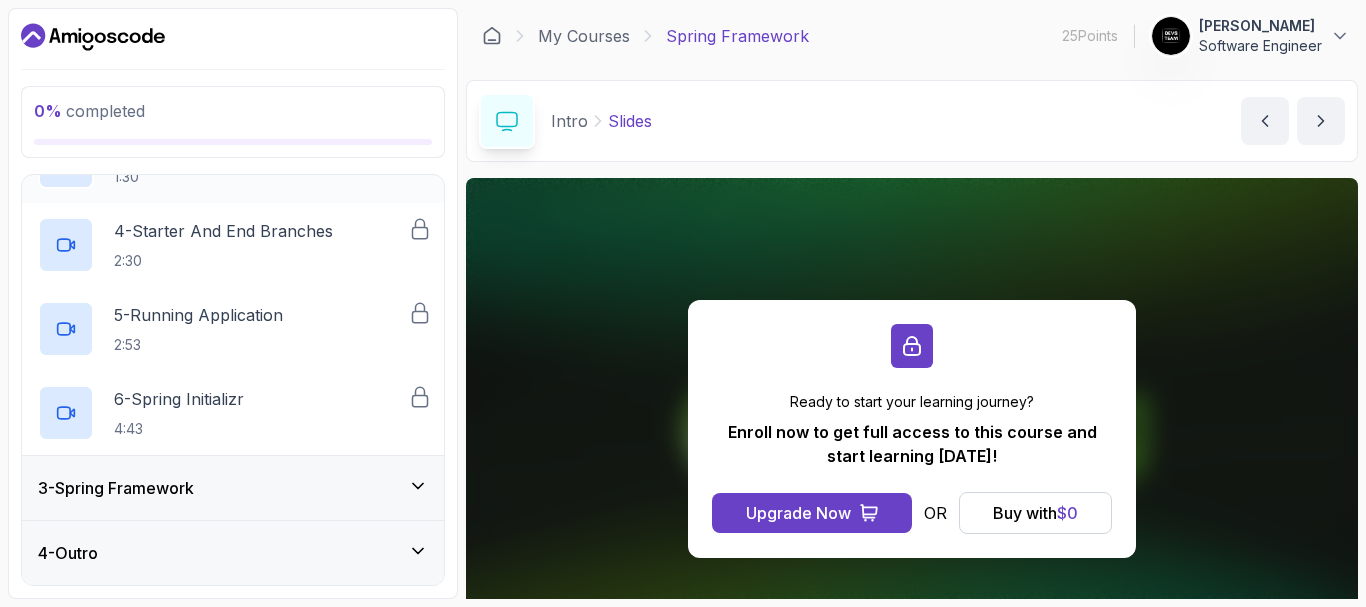click on "3  -  Spring Framework" at bounding box center (233, 488) 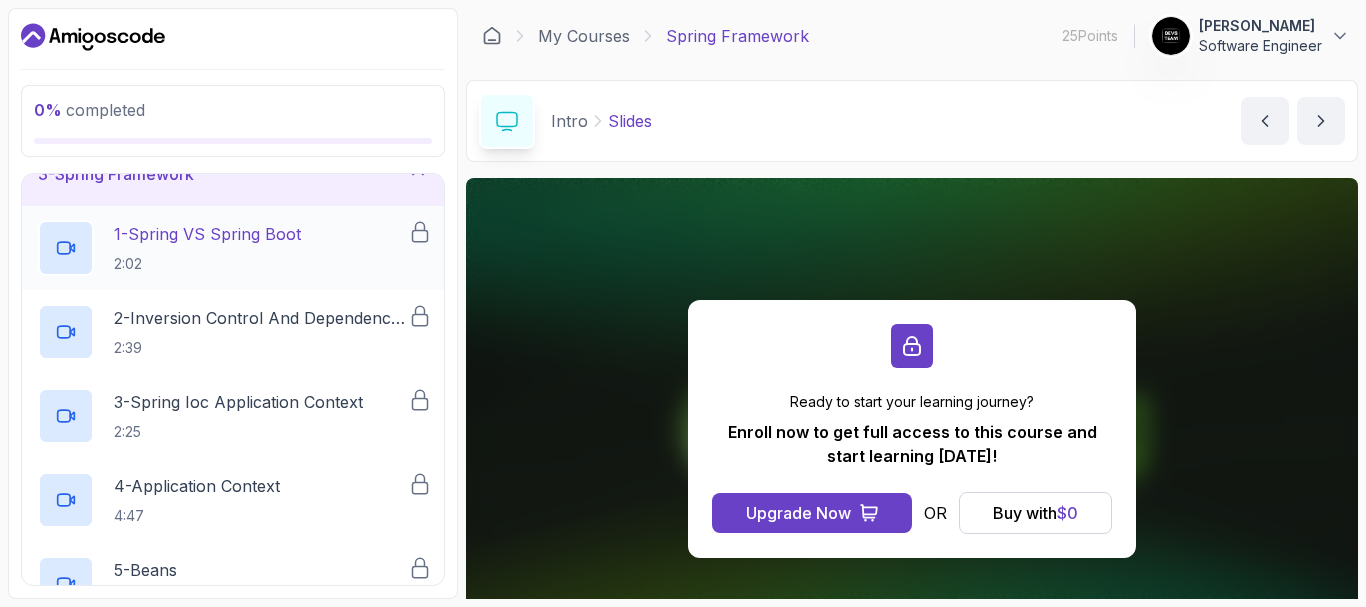 scroll, scrollTop: 160, scrollLeft: 0, axis: vertical 